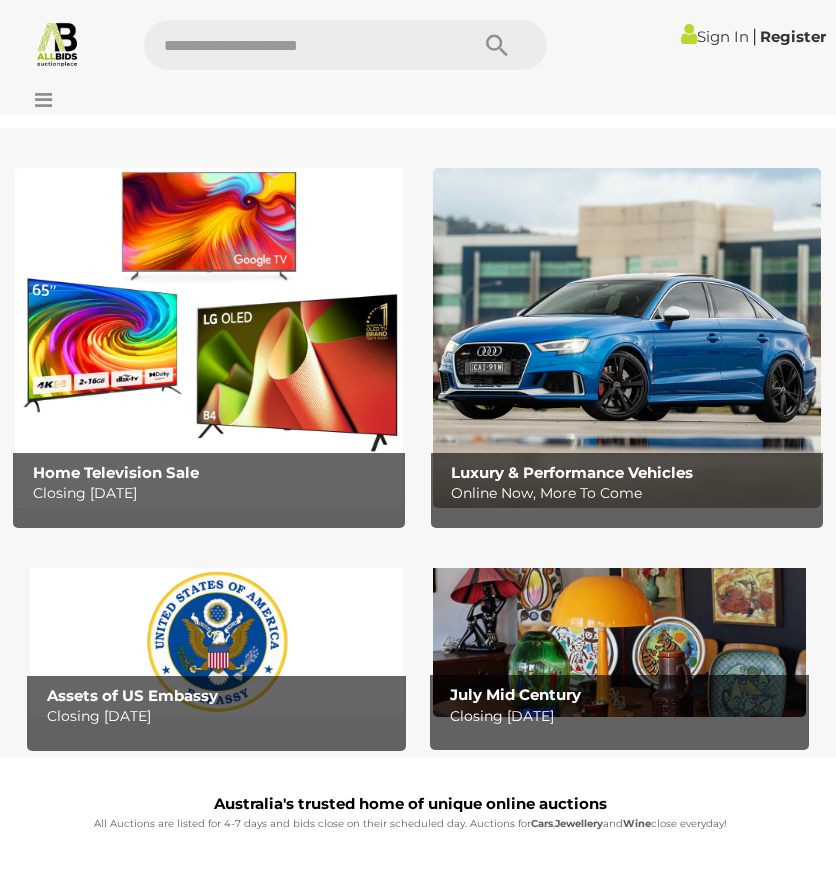 scroll, scrollTop: 0, scrollLeft: 0, axis: both 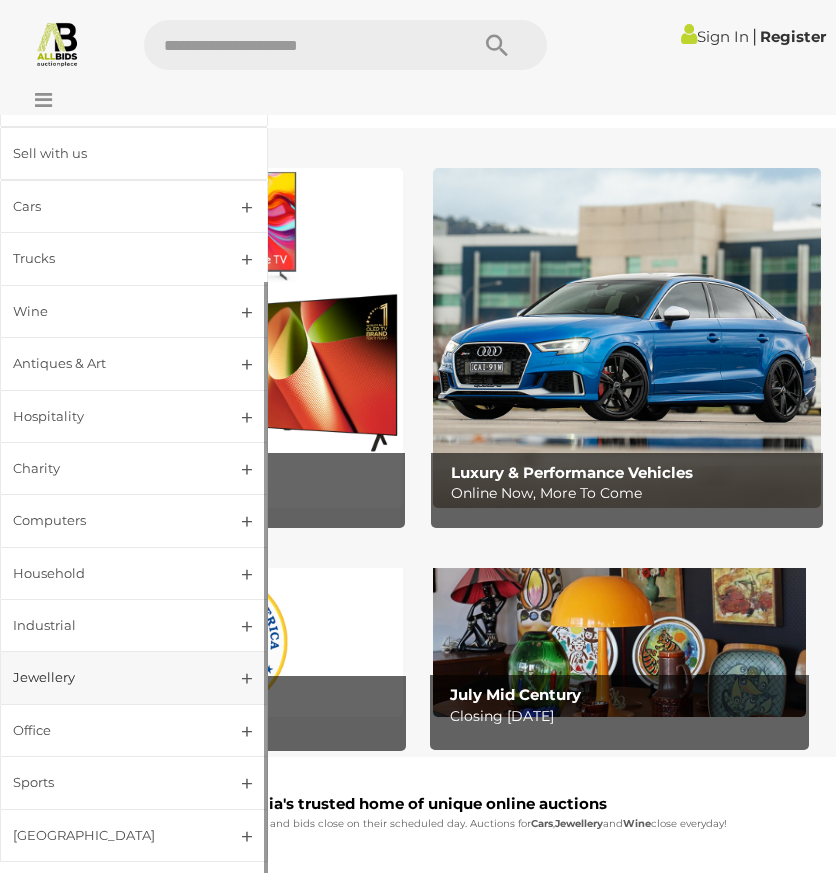 click on "Jewellery" at bounding box center (110, 677) 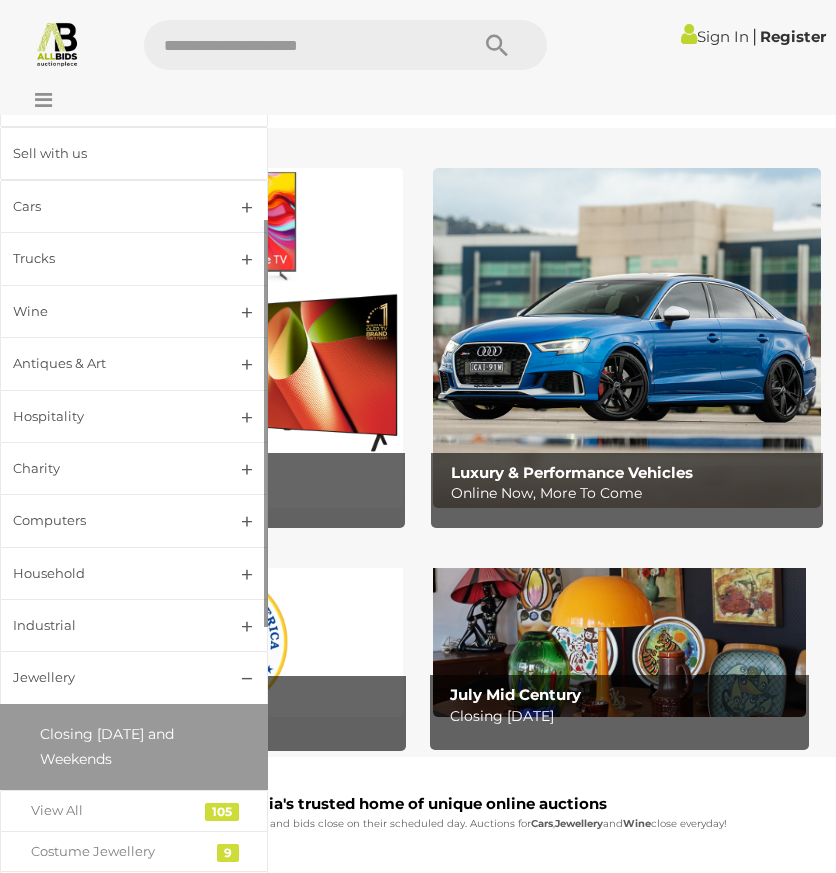 click on "Closing [DATE] and Weekends" at bounding box center (107, 746) 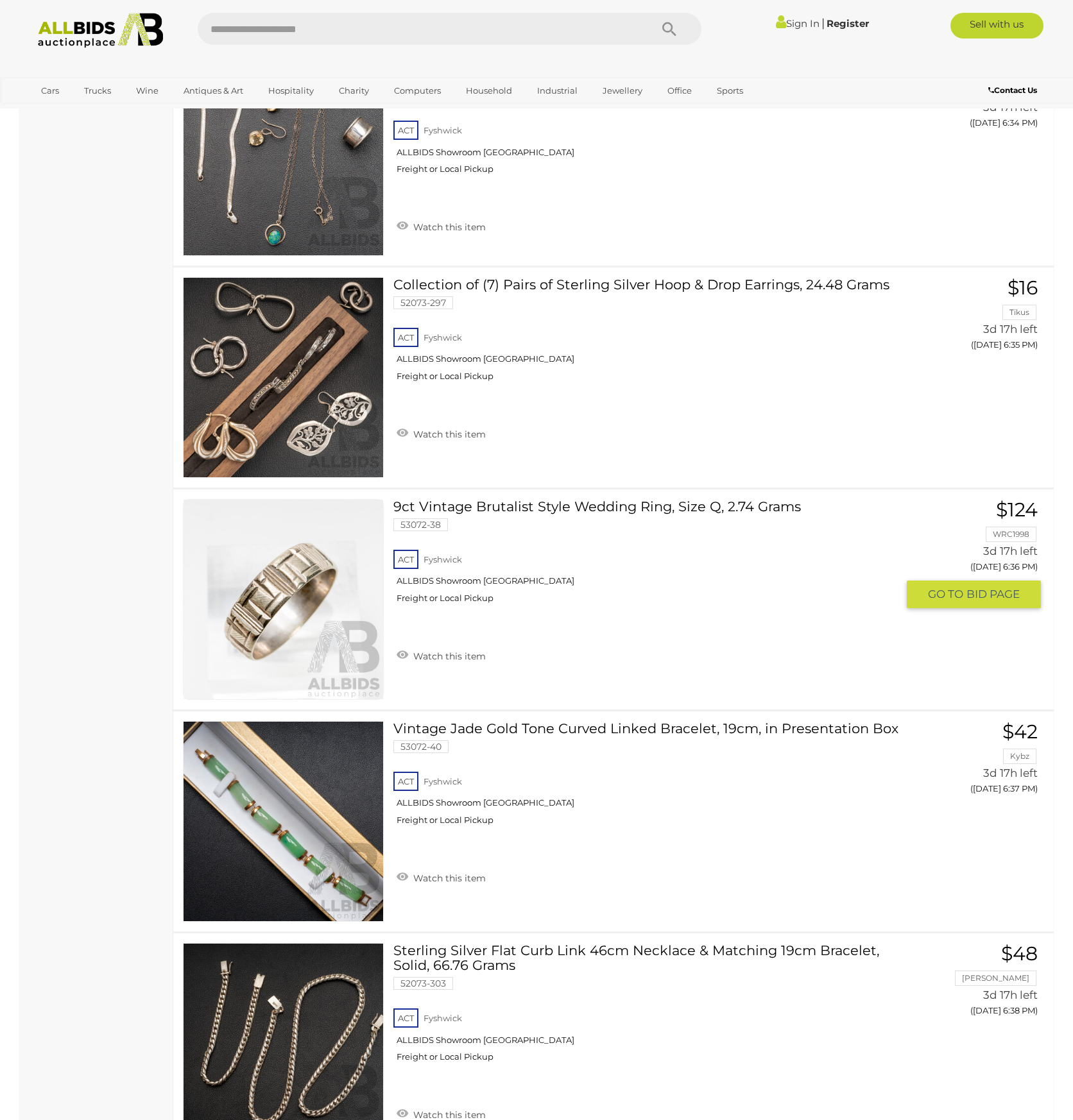 scroll, scrollTop: 1219, scrollLeft: 0, axis: vertical 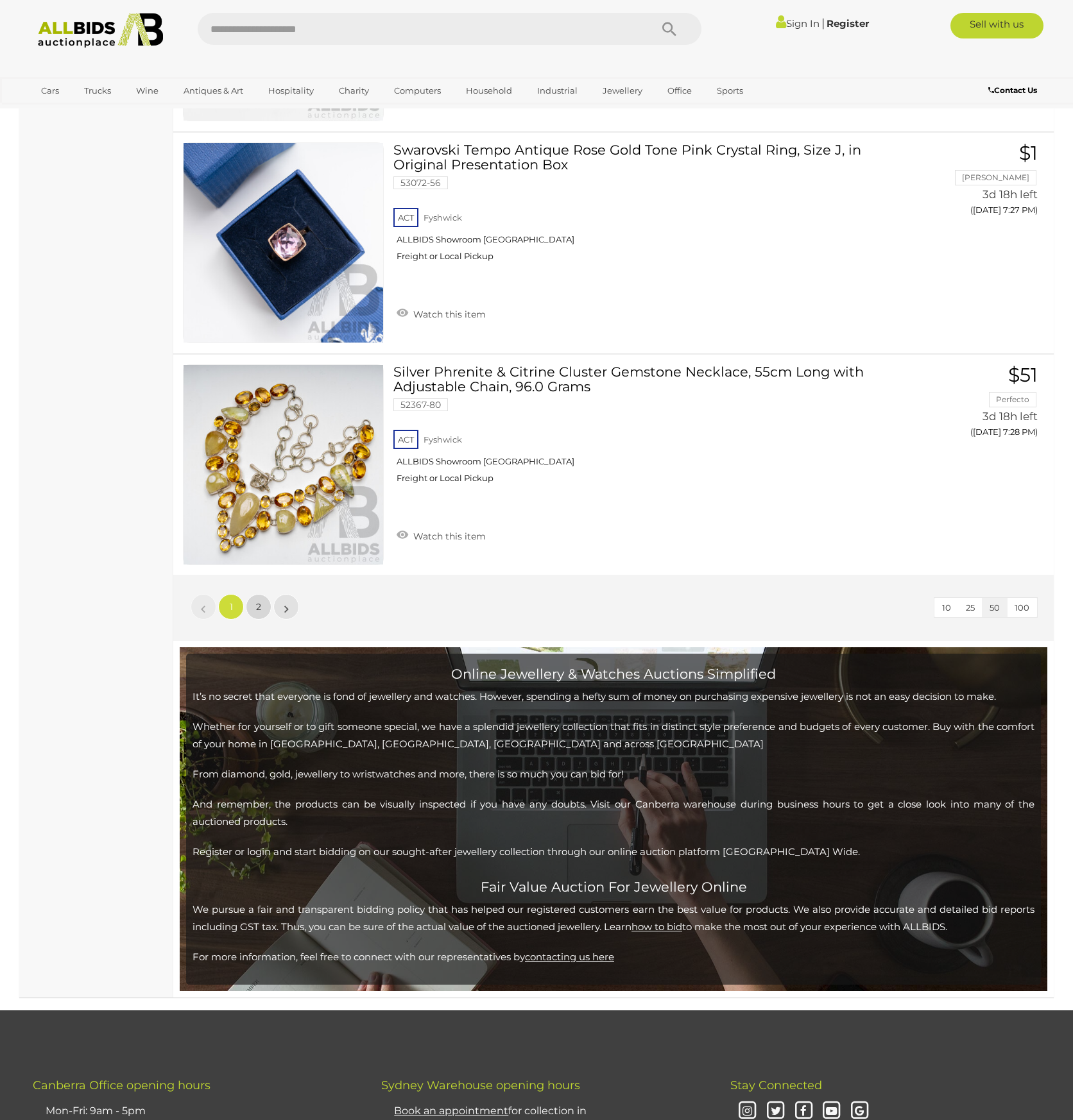 click on "2" at bounding box center [259, 607] 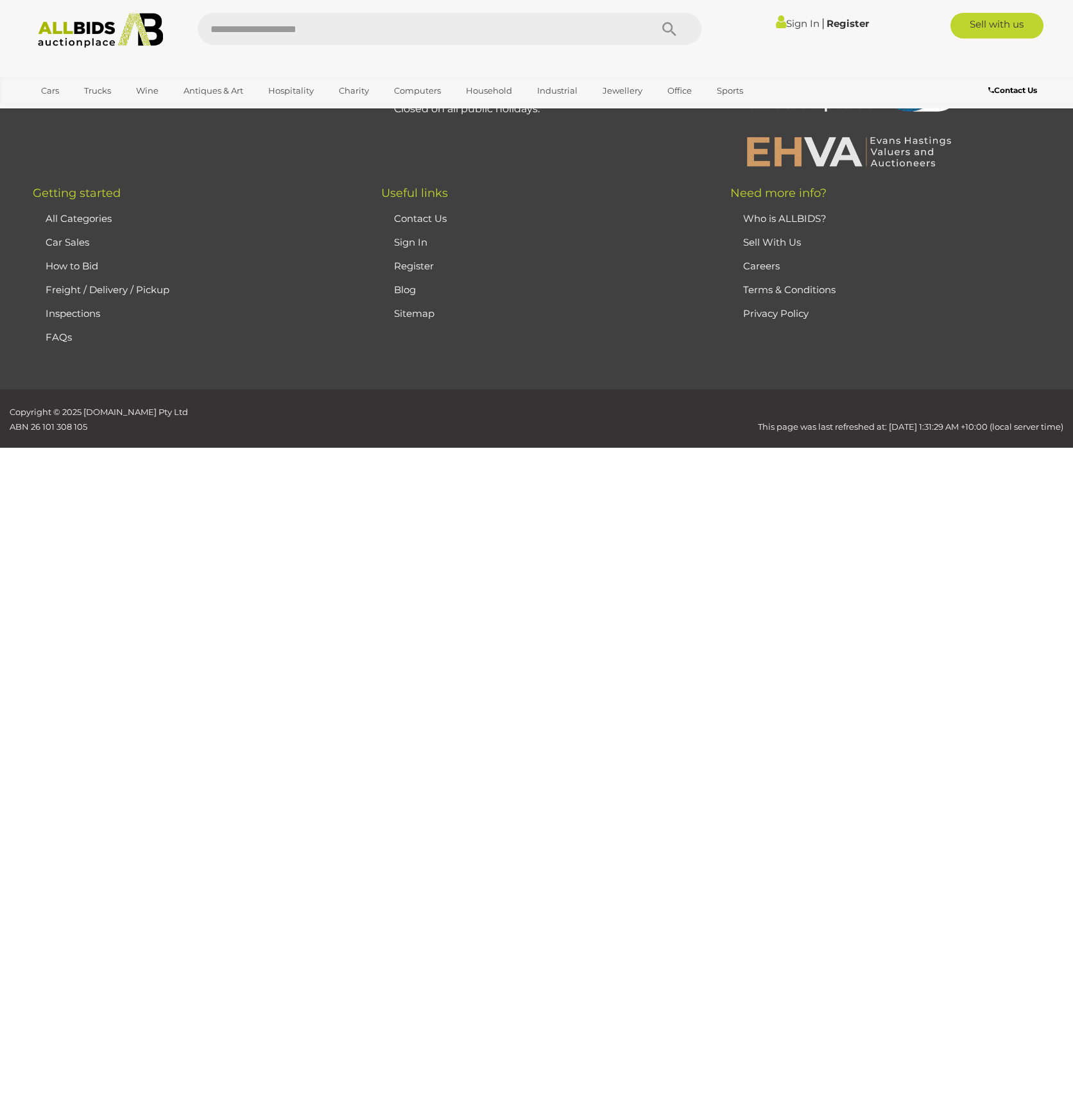 scroll, scrollTop: 294, scrollLeft: 0, axis: vertical 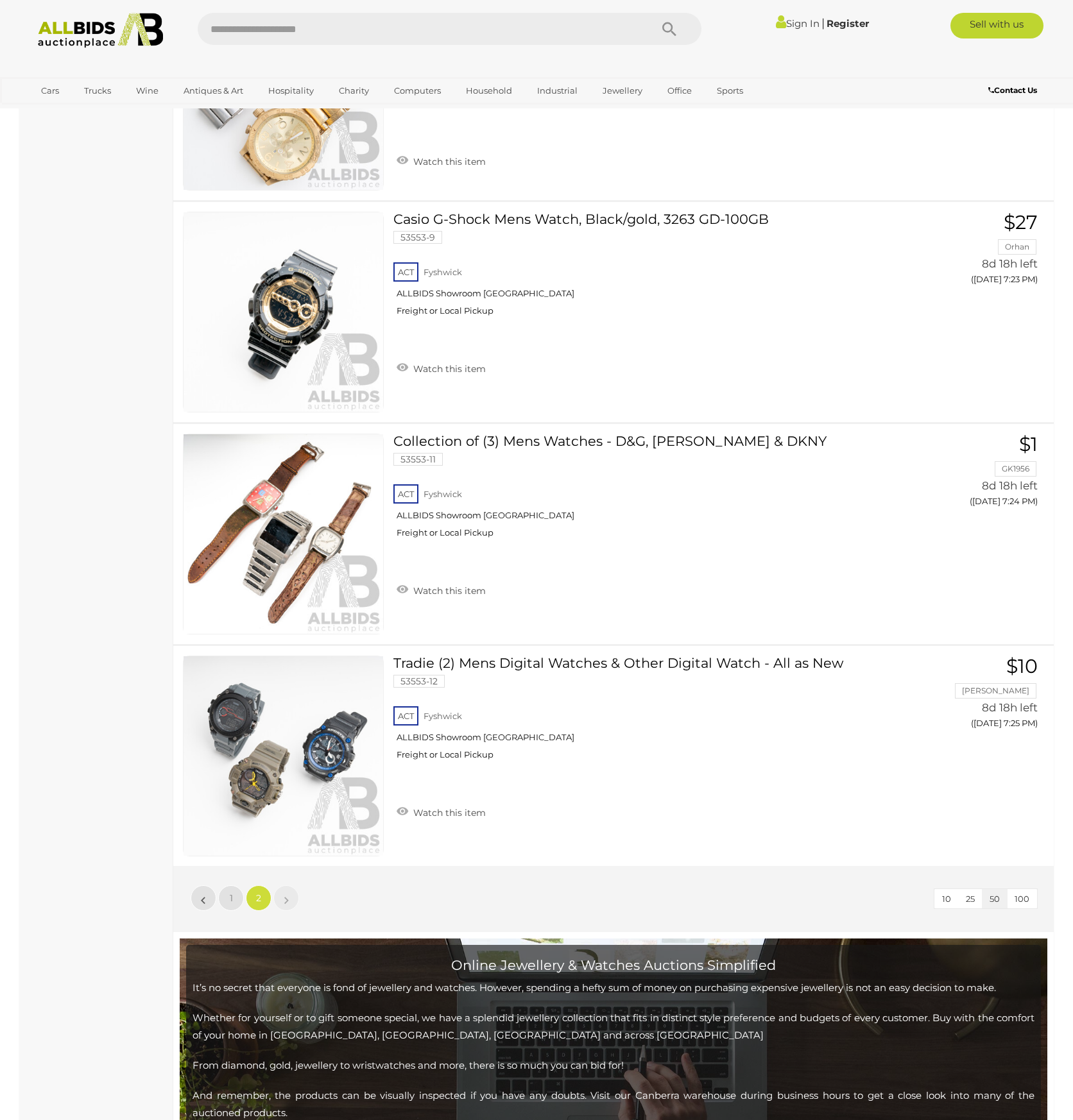 click on "»" at bounding box center [286, 898] 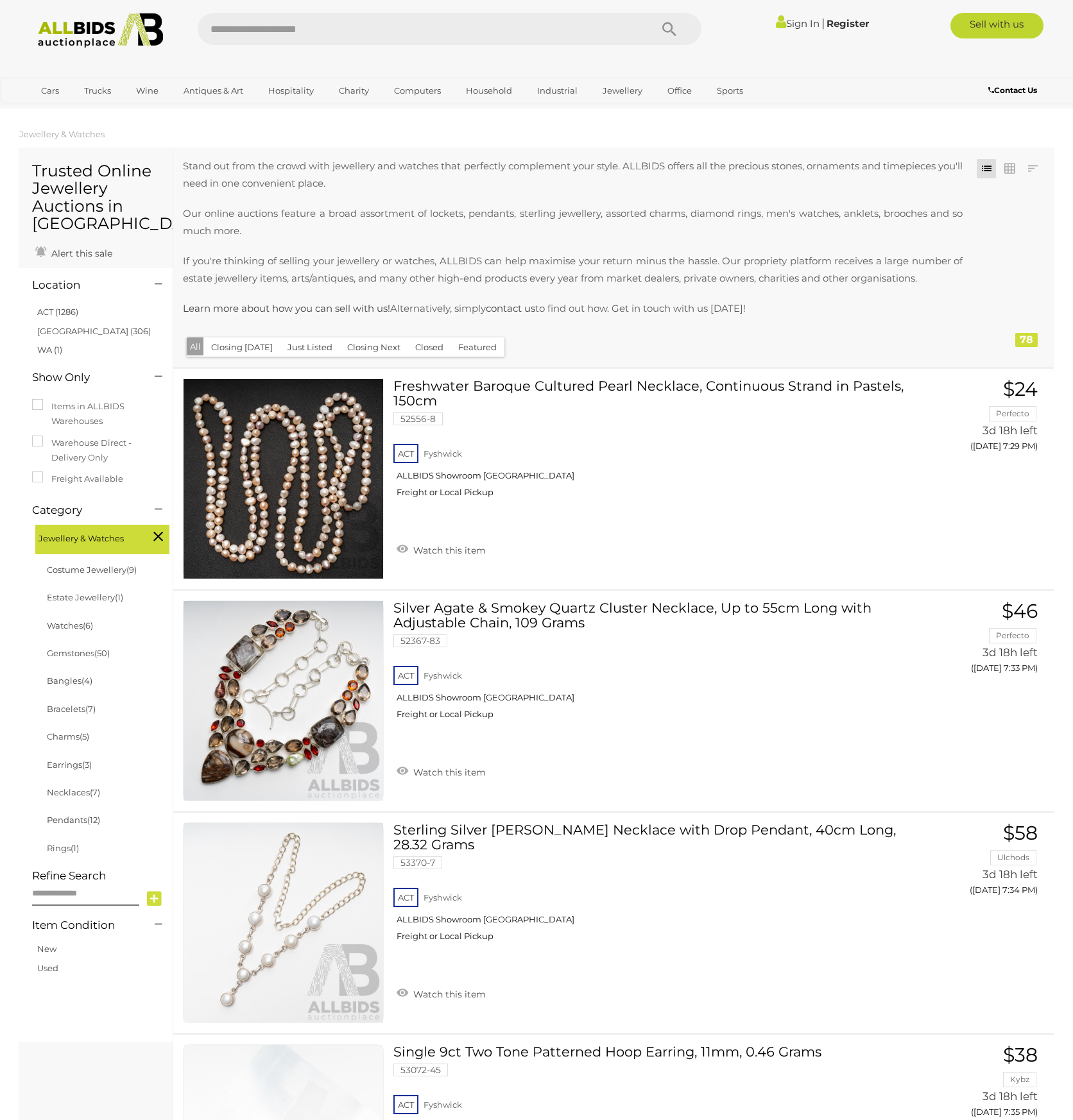 scroll, scrollTop: 0, scrollLeft: 0, axis: both 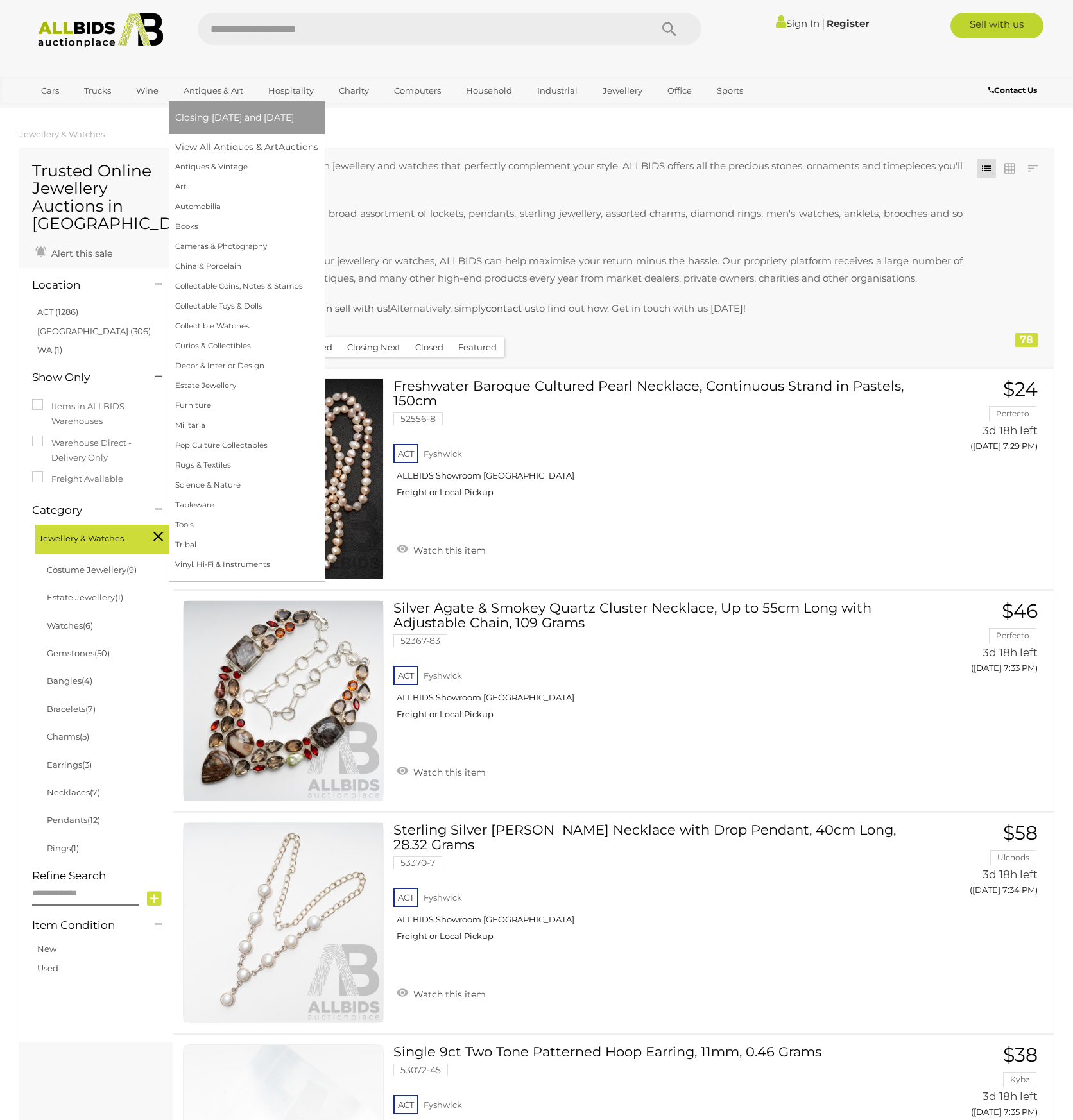 click on "Antiques & Art" at bounding box center [213, 90] 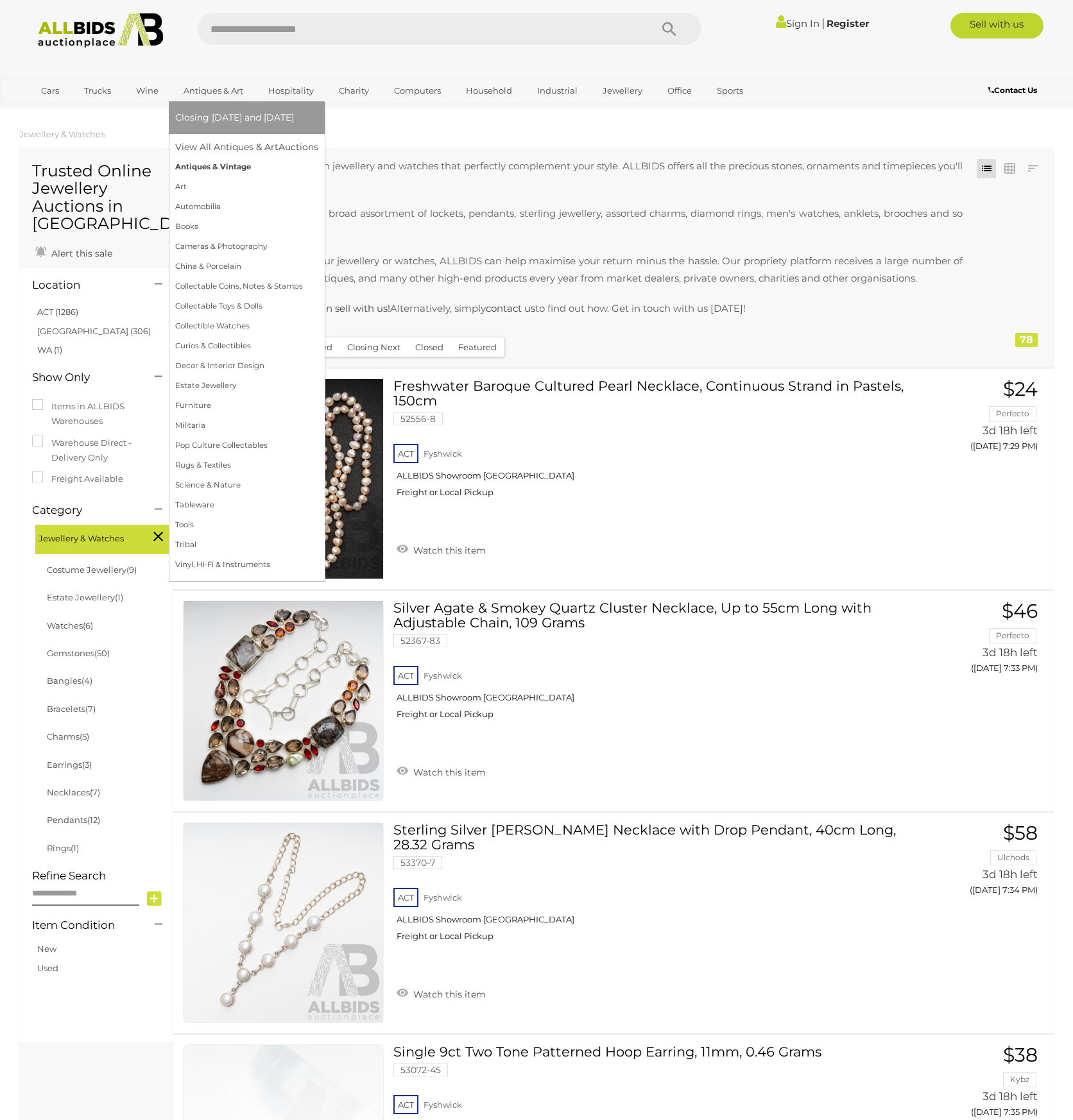 click on "Antiques & Vintage" at bounding box center [246, 167] 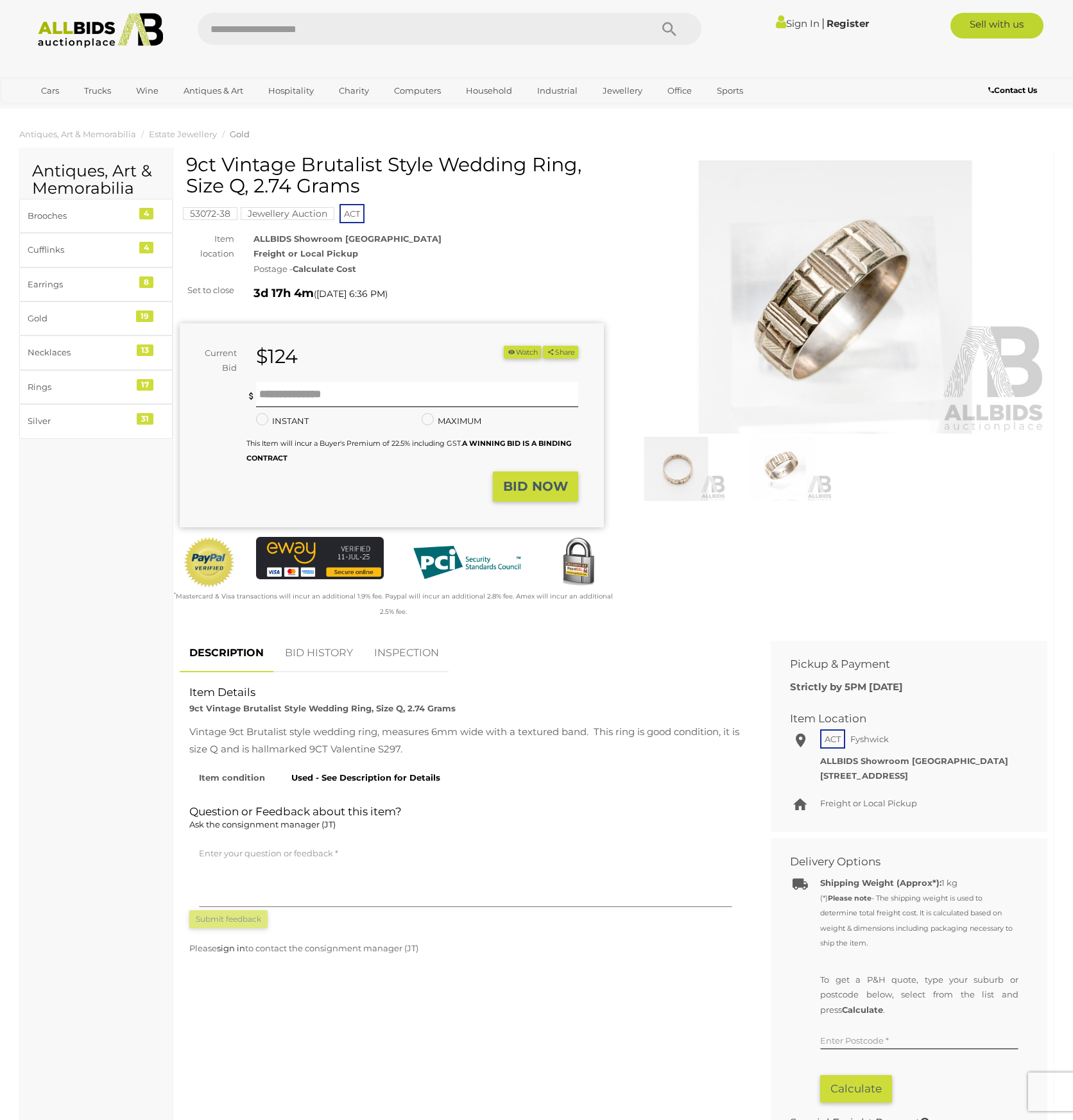 scroll, scrollTop: 0, scrollLeft: 0, axis: both 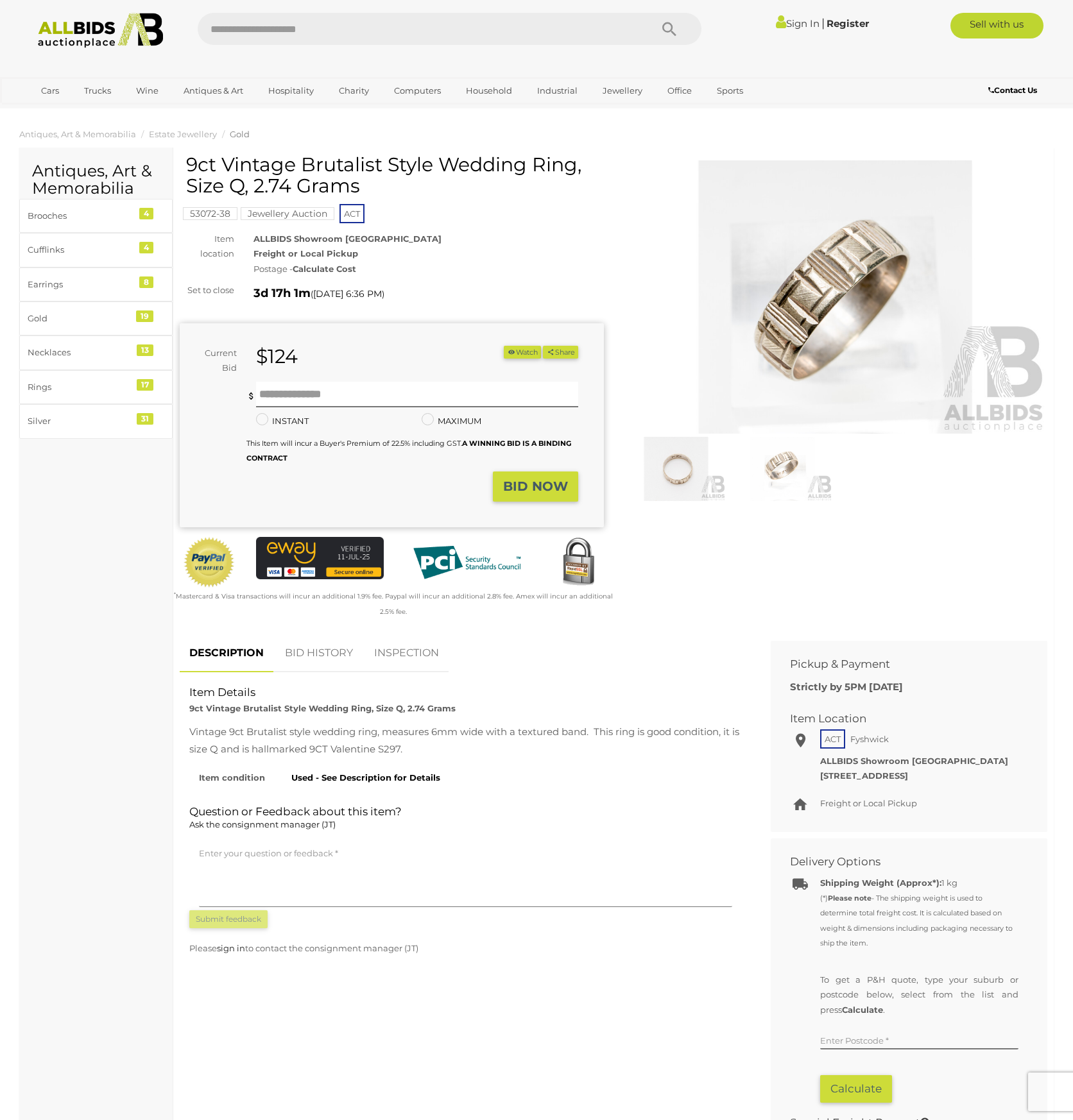 click at bounding box center (835, 297) 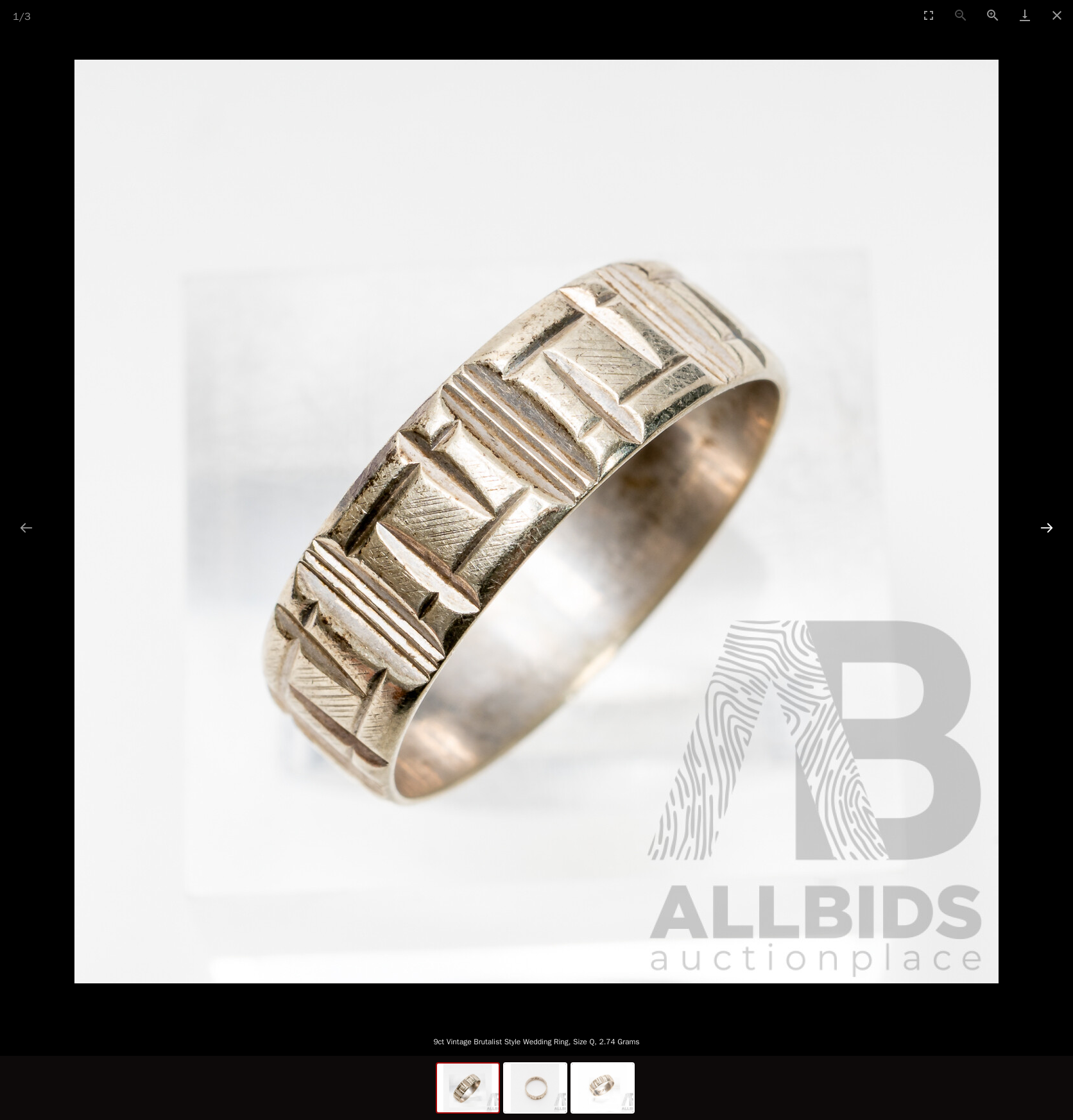 click at bounding box center (1047, 527) 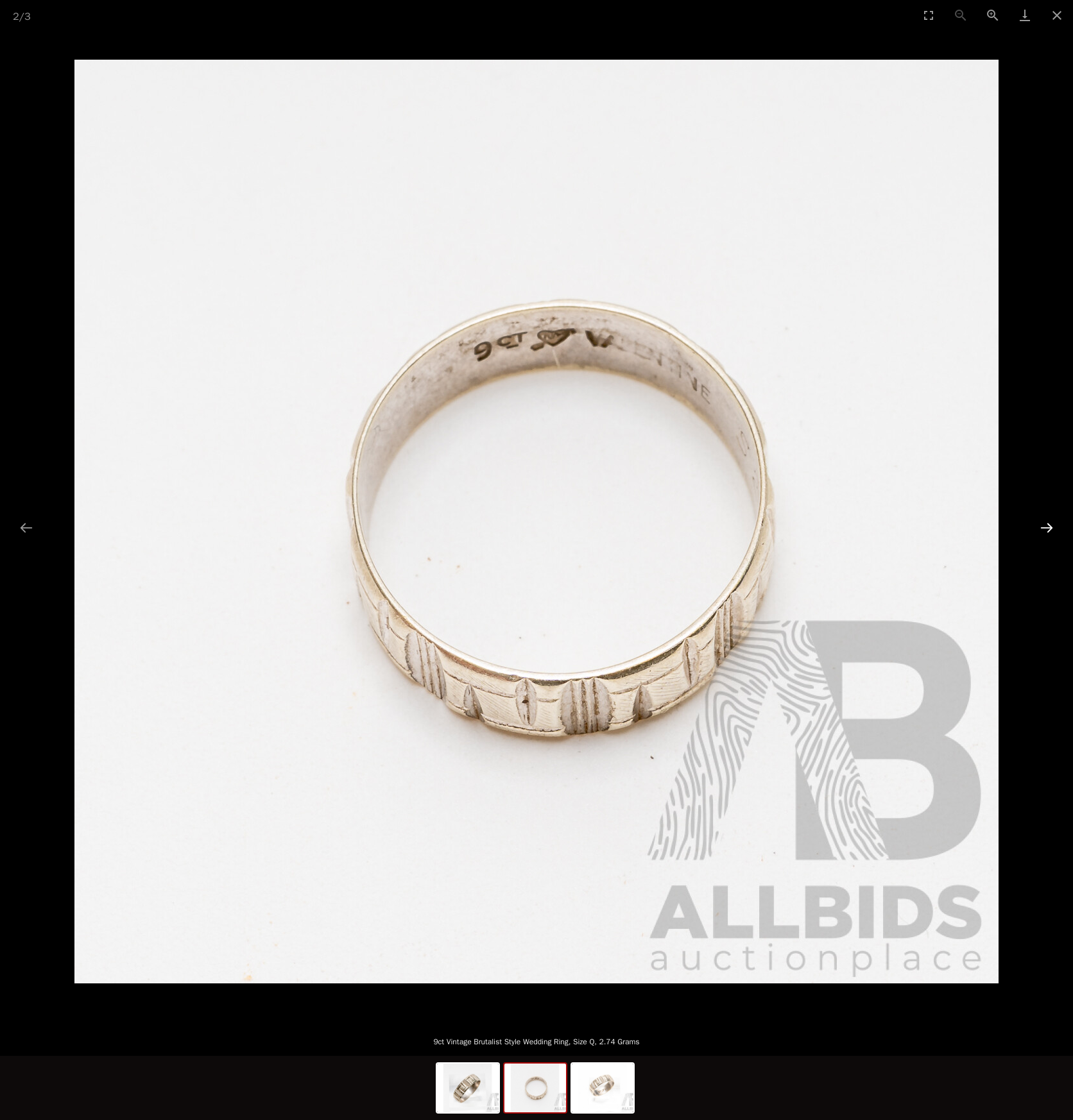 click at bounding box center (1047, 527) 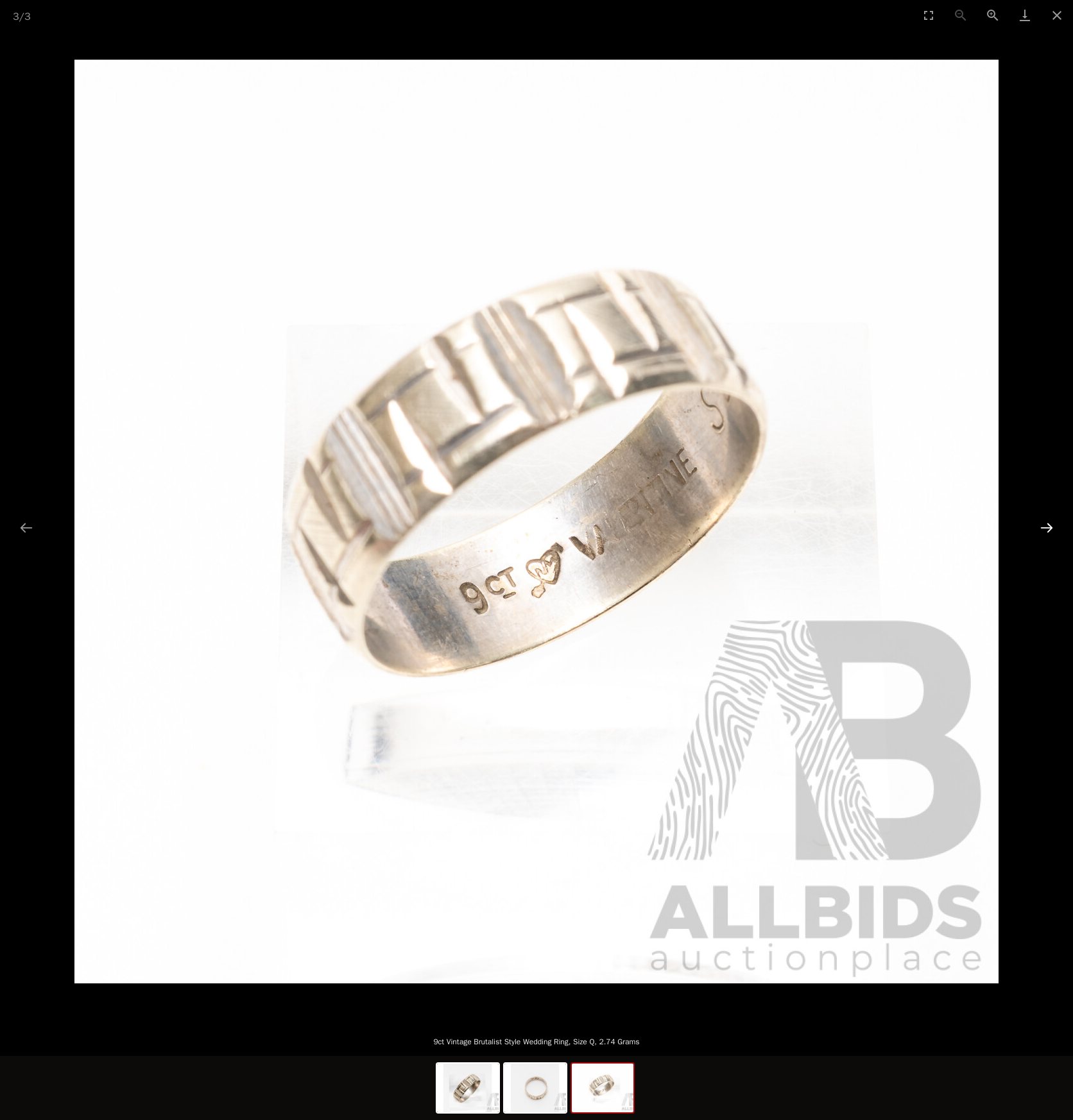 click at bounding box center (1047, 527) 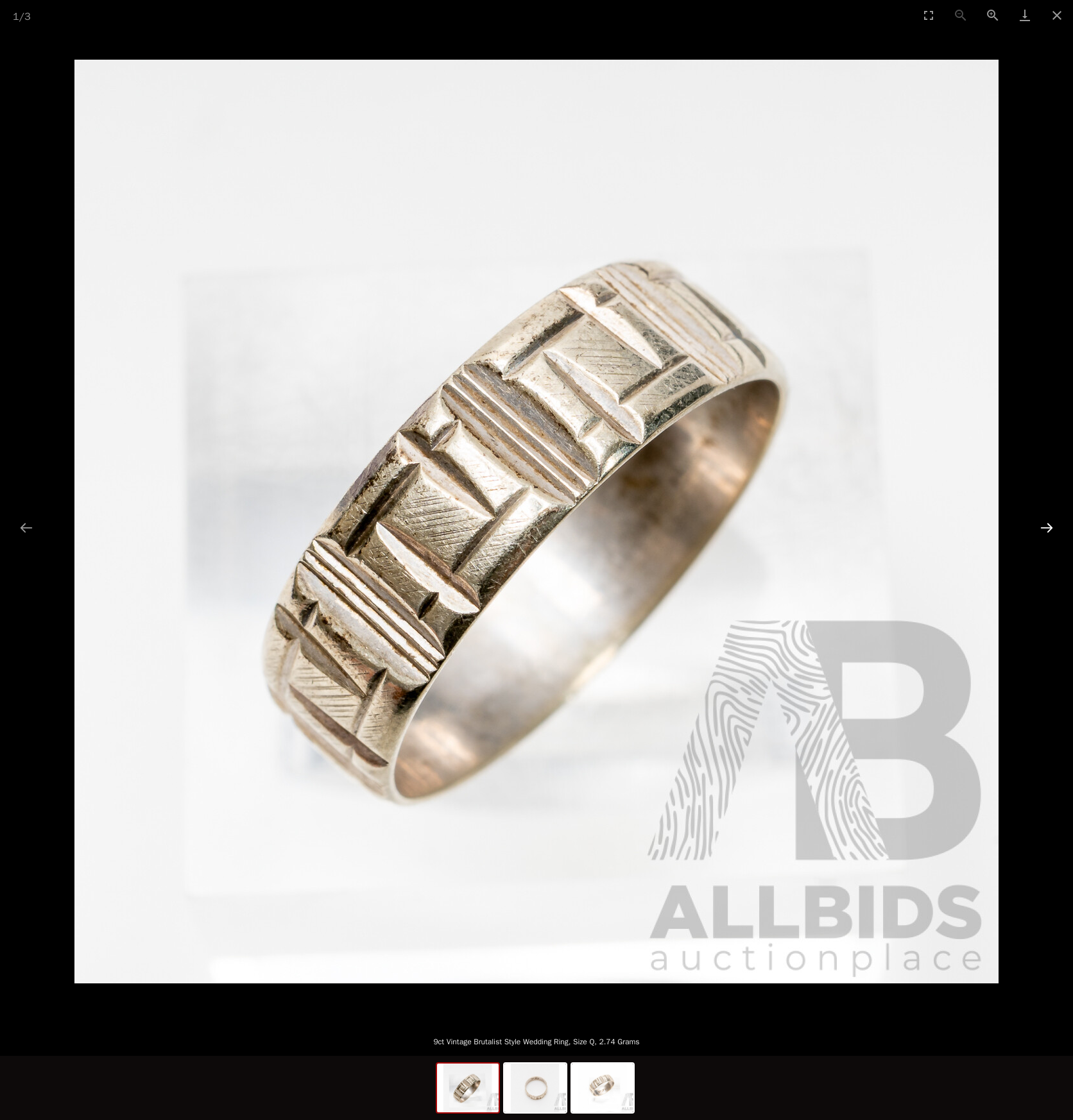 click at bounding box center (1047, 527) 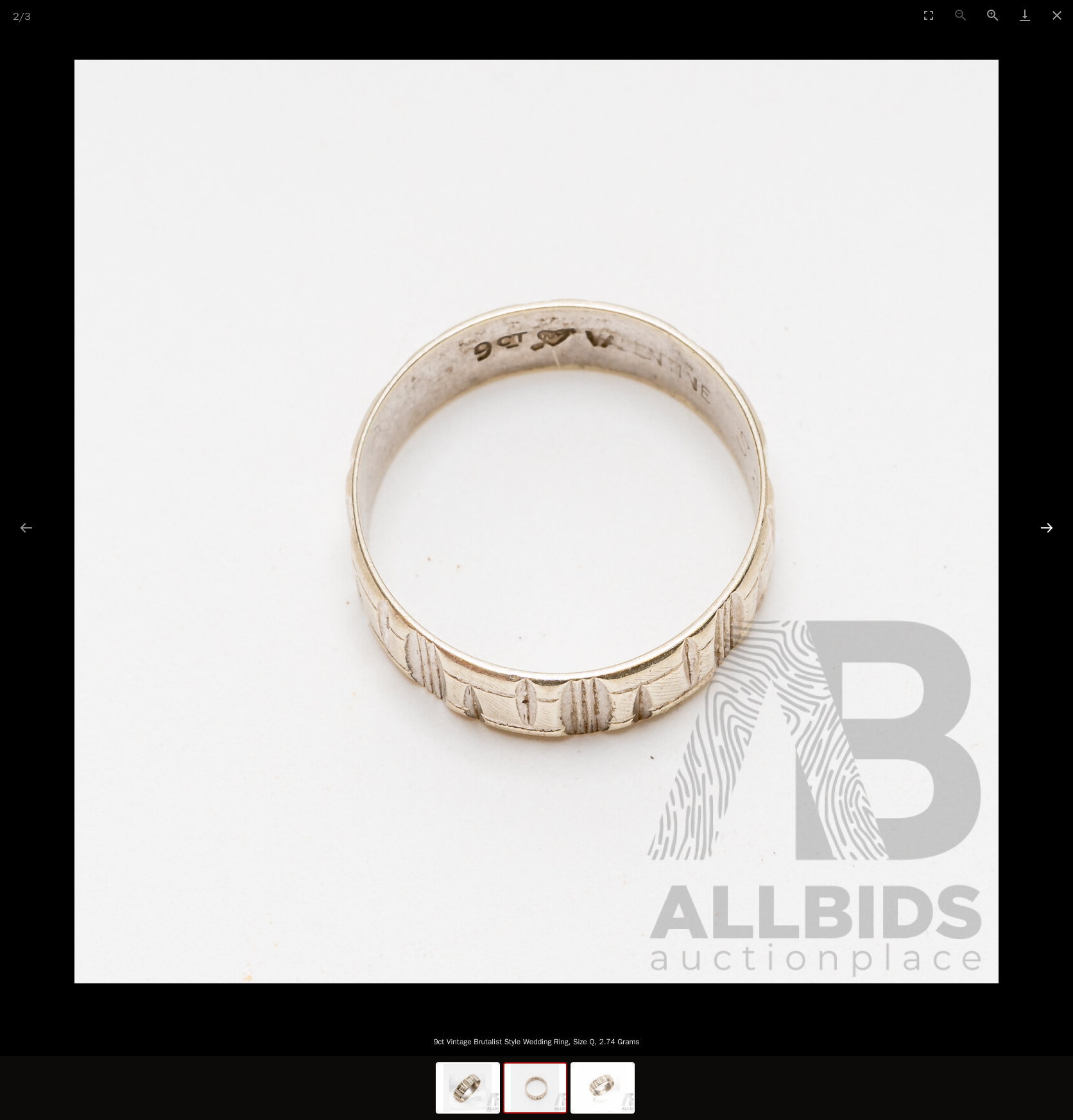 click at bounding box center (1047, 527) 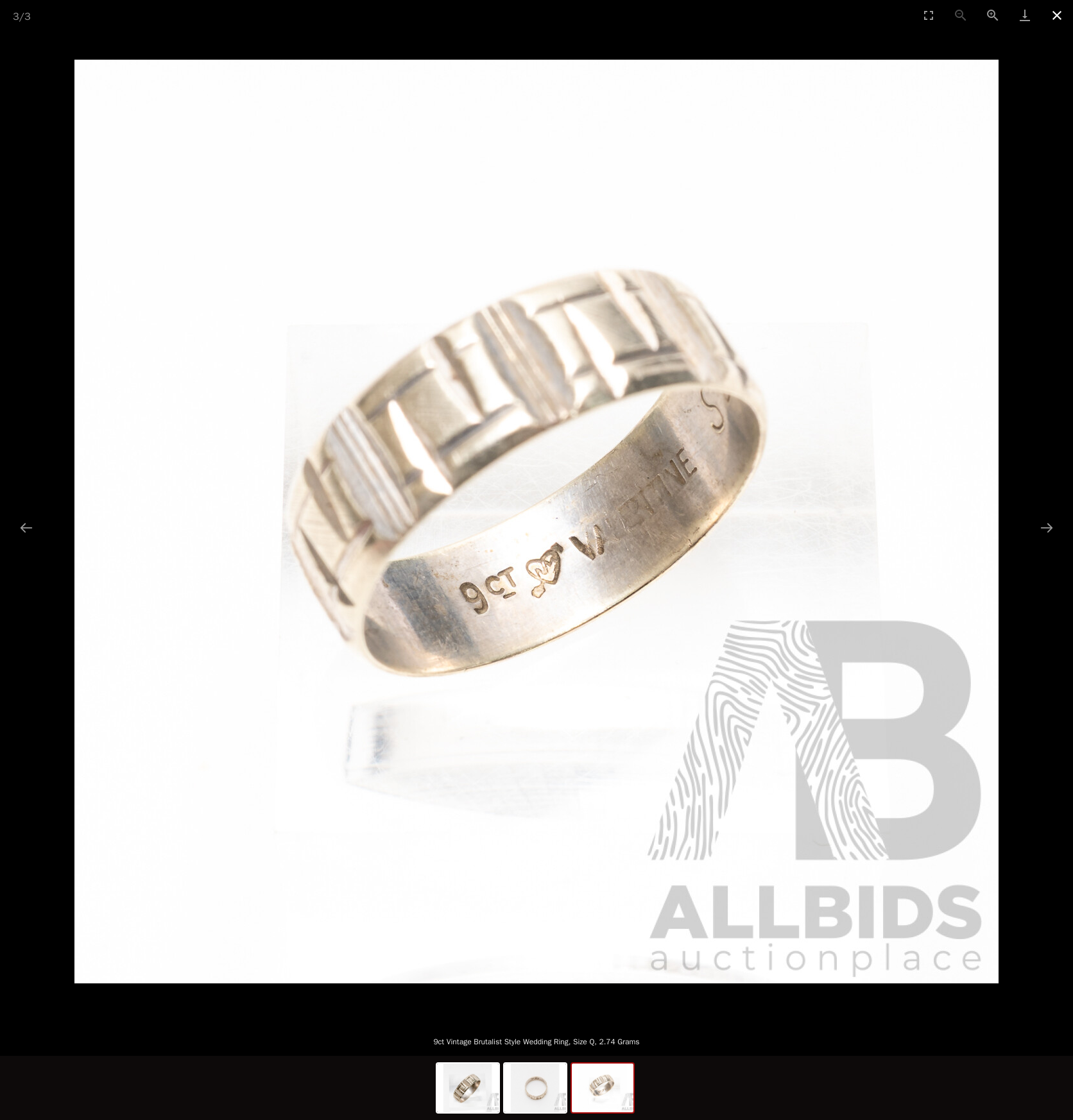 click at bounding box center [1057, 15] 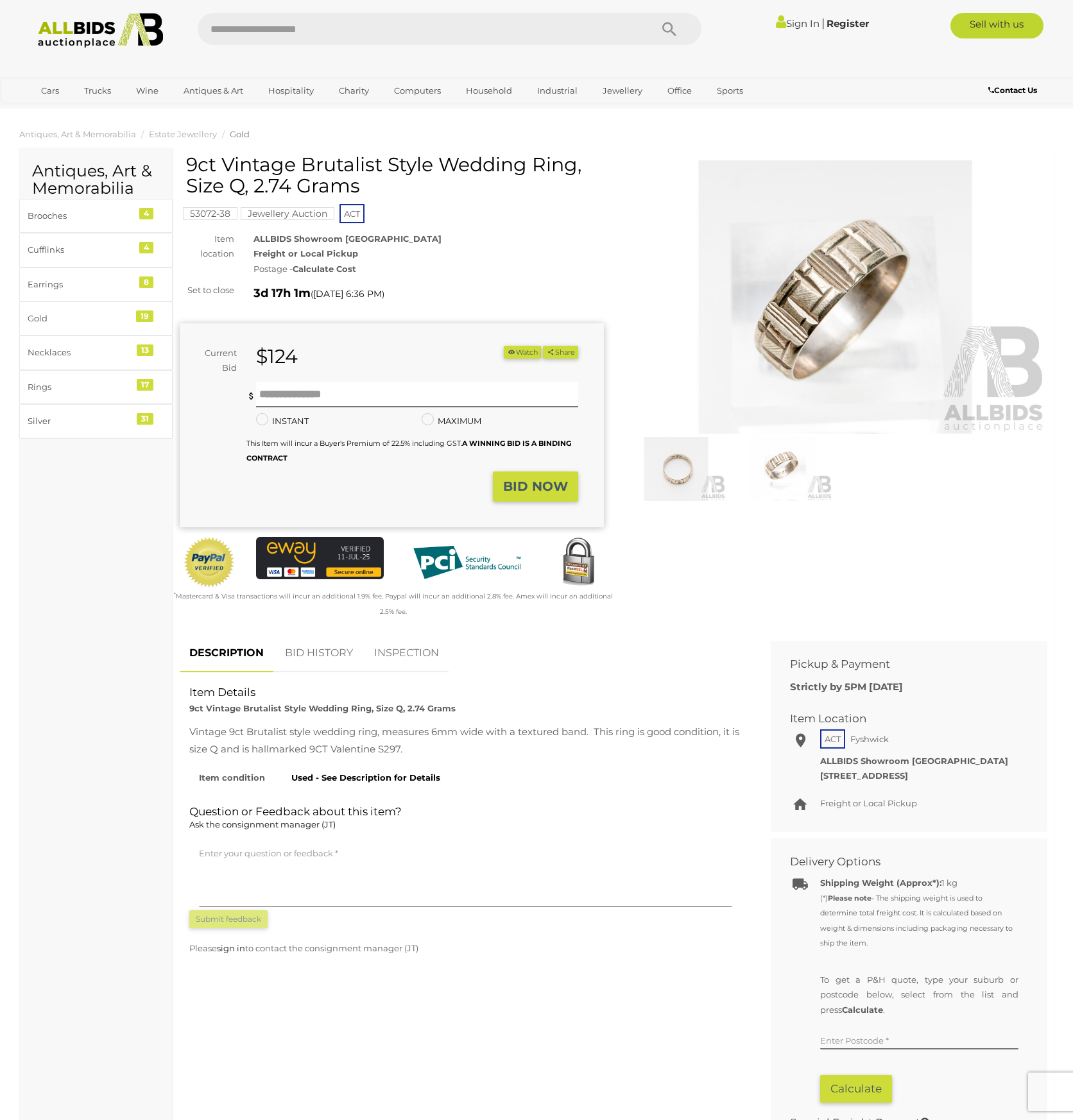 scroll, scrollTop: 0, scrollLeft: 0, axis: both 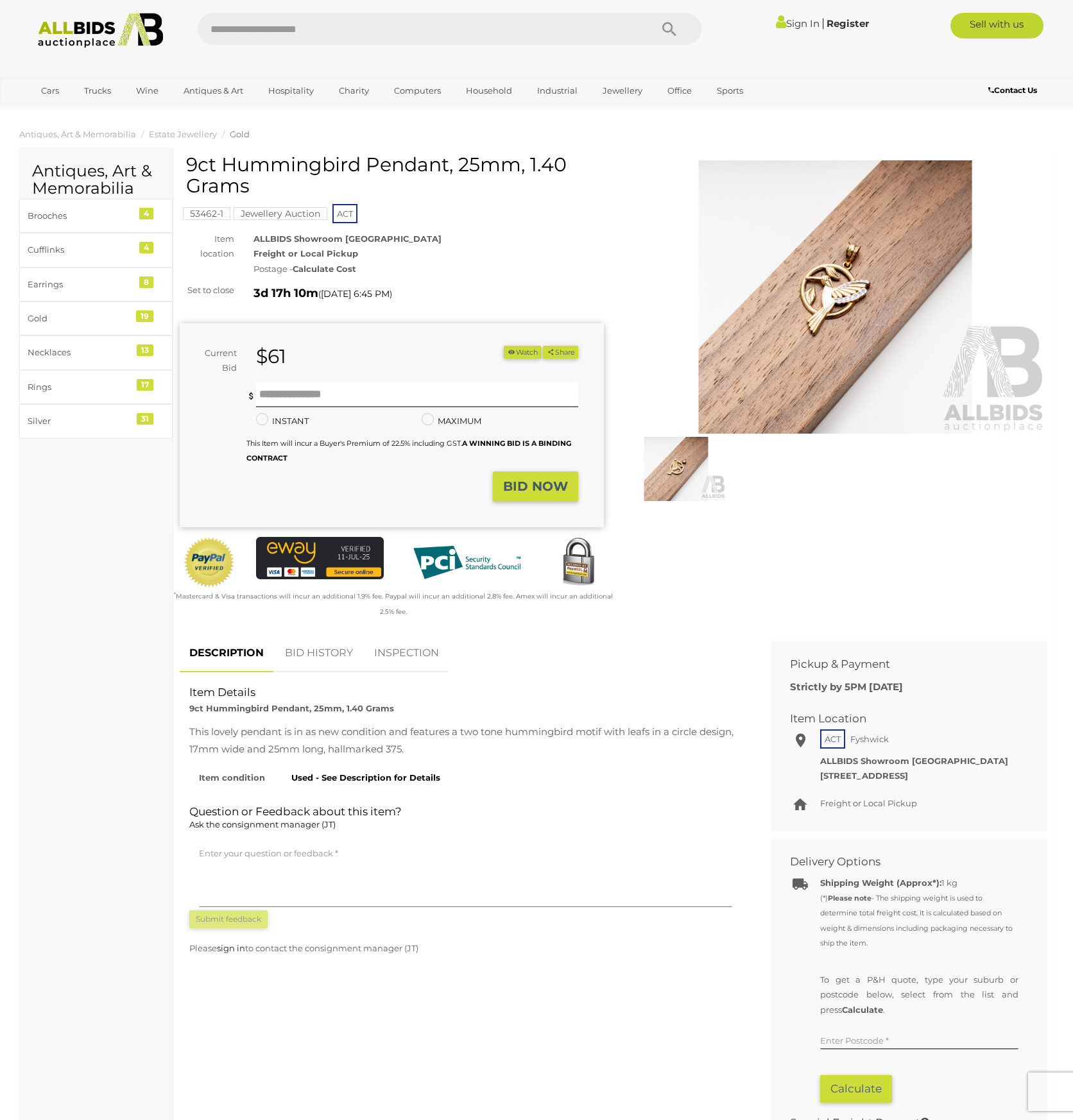 click at bounding box center [835, 297] 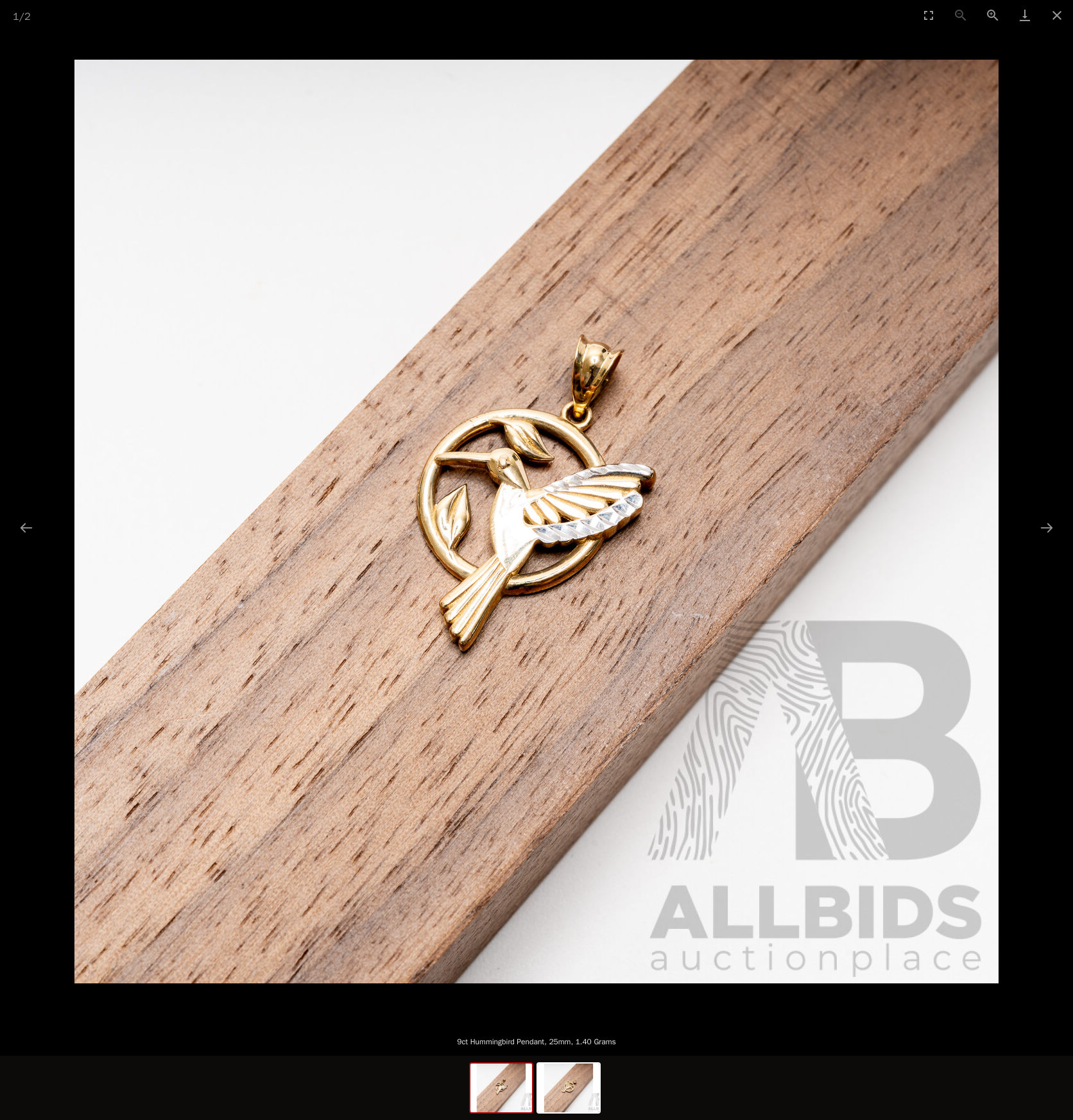click at bounding box center [536, 522] 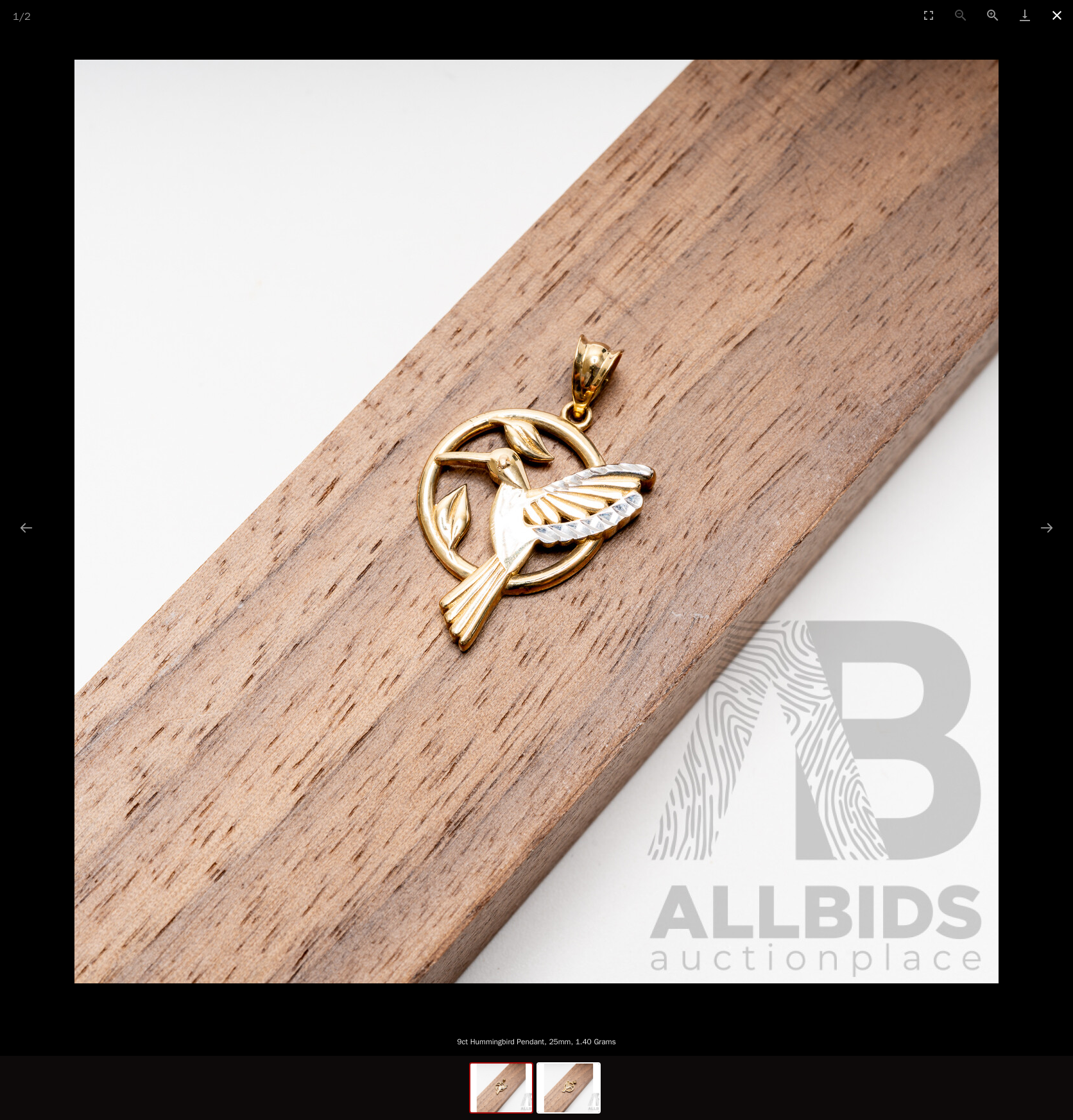 click at bounding box center (1057, 15) 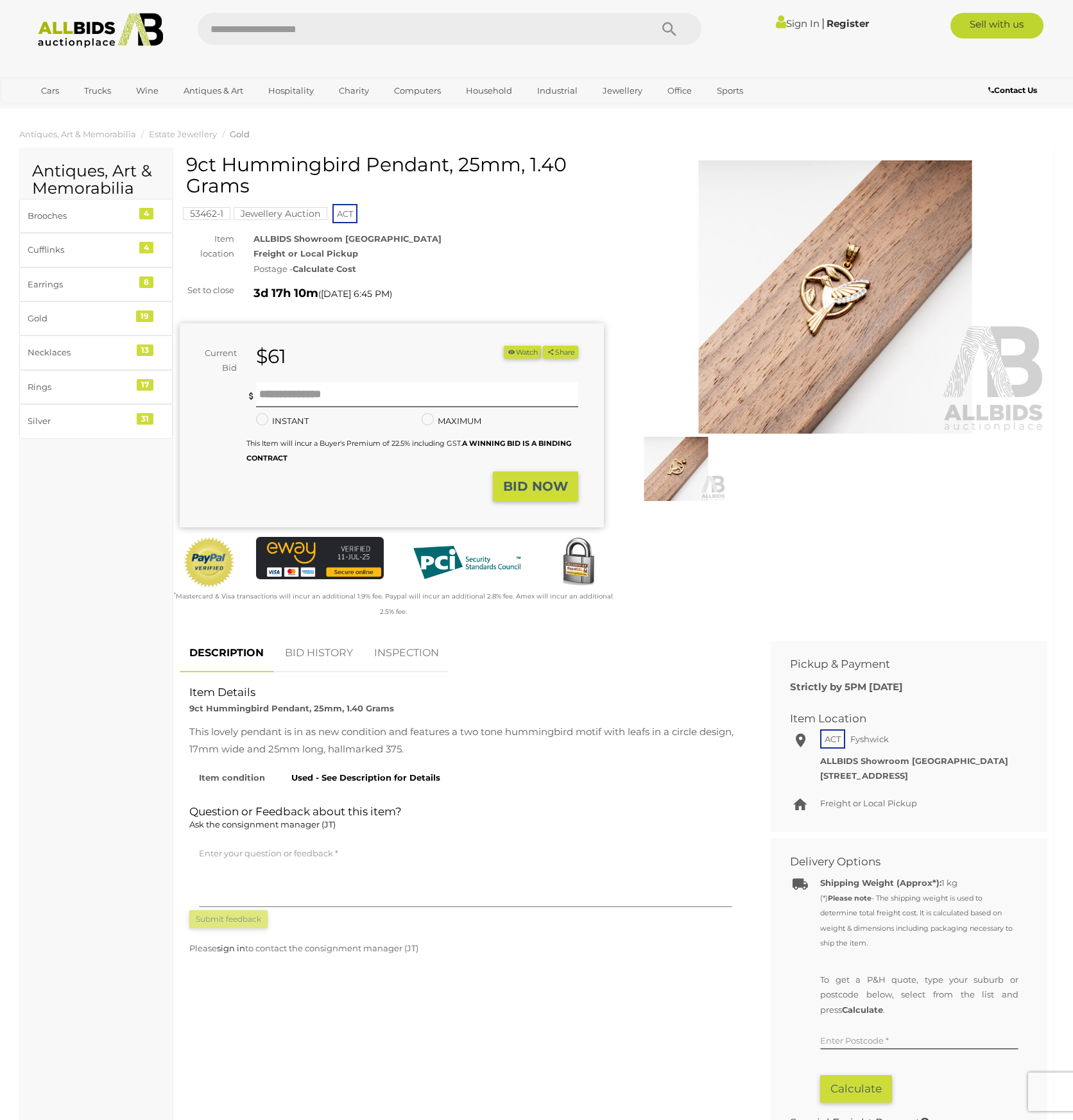 click at bounding box center [835, 297] 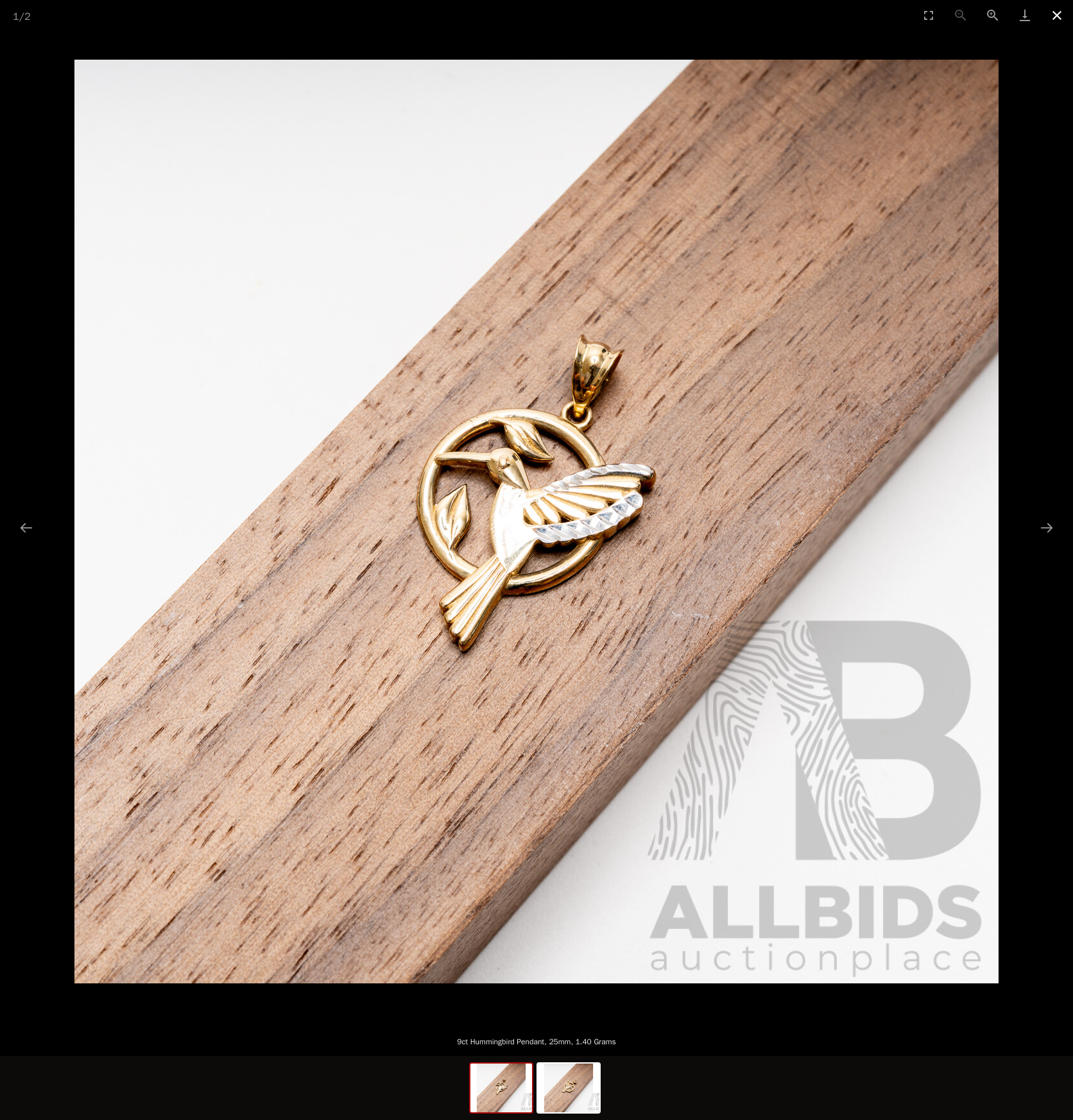 click at bounding box center [1057, 15] 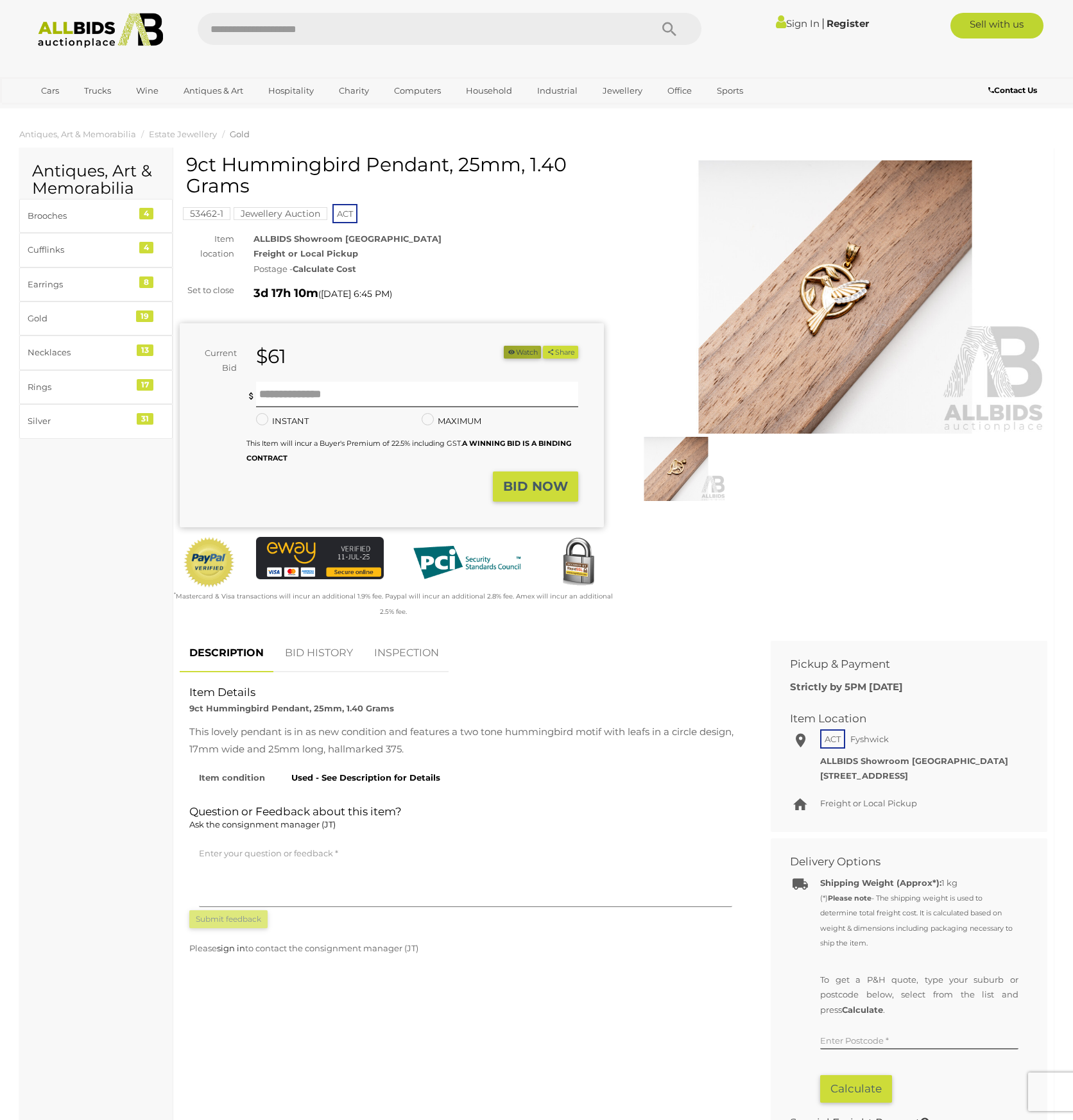 click on "Watch" at bounding box center [522, 352] 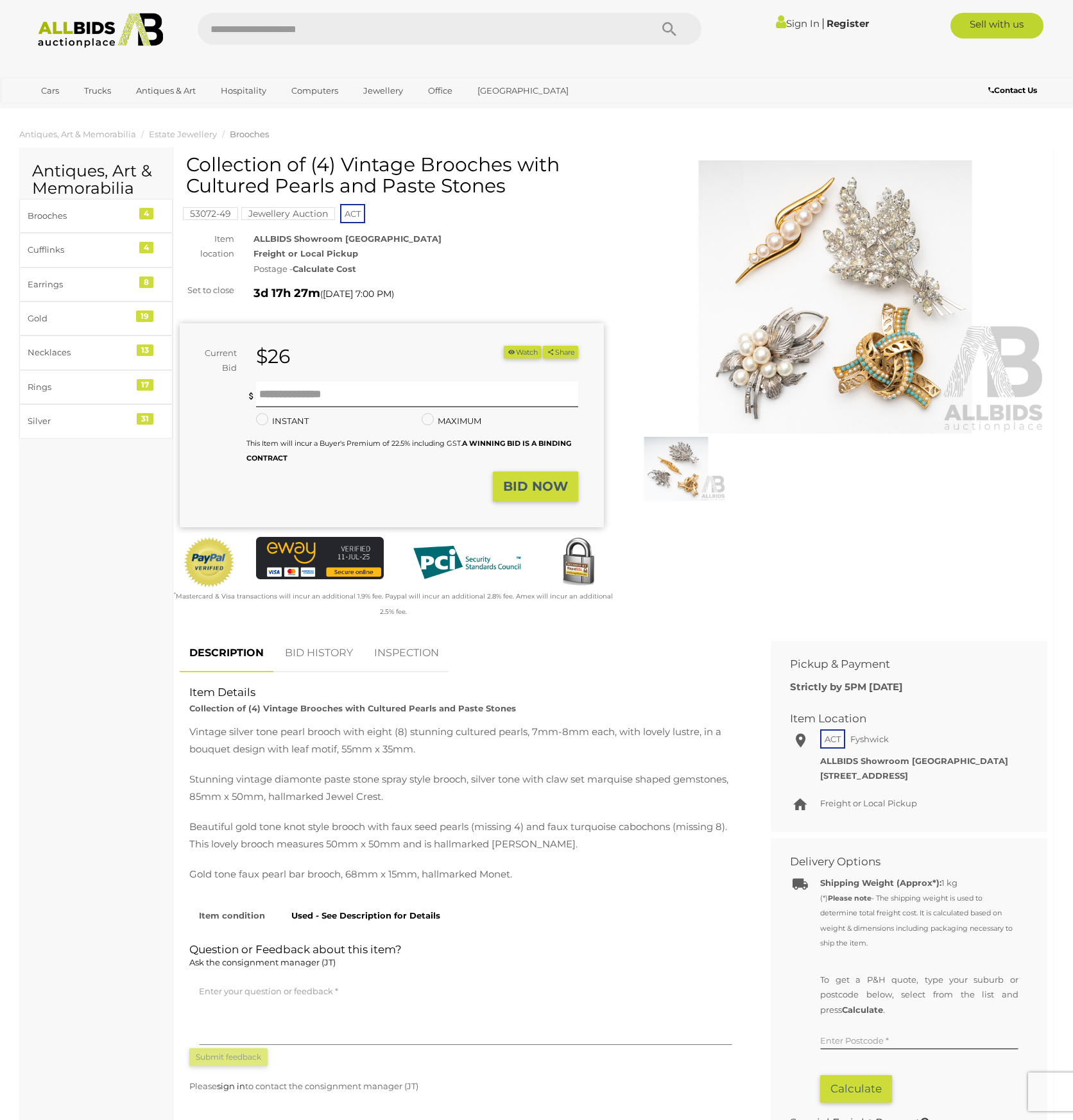 scroll, scrollTop: 0, scrollLeft: 0, axis: both 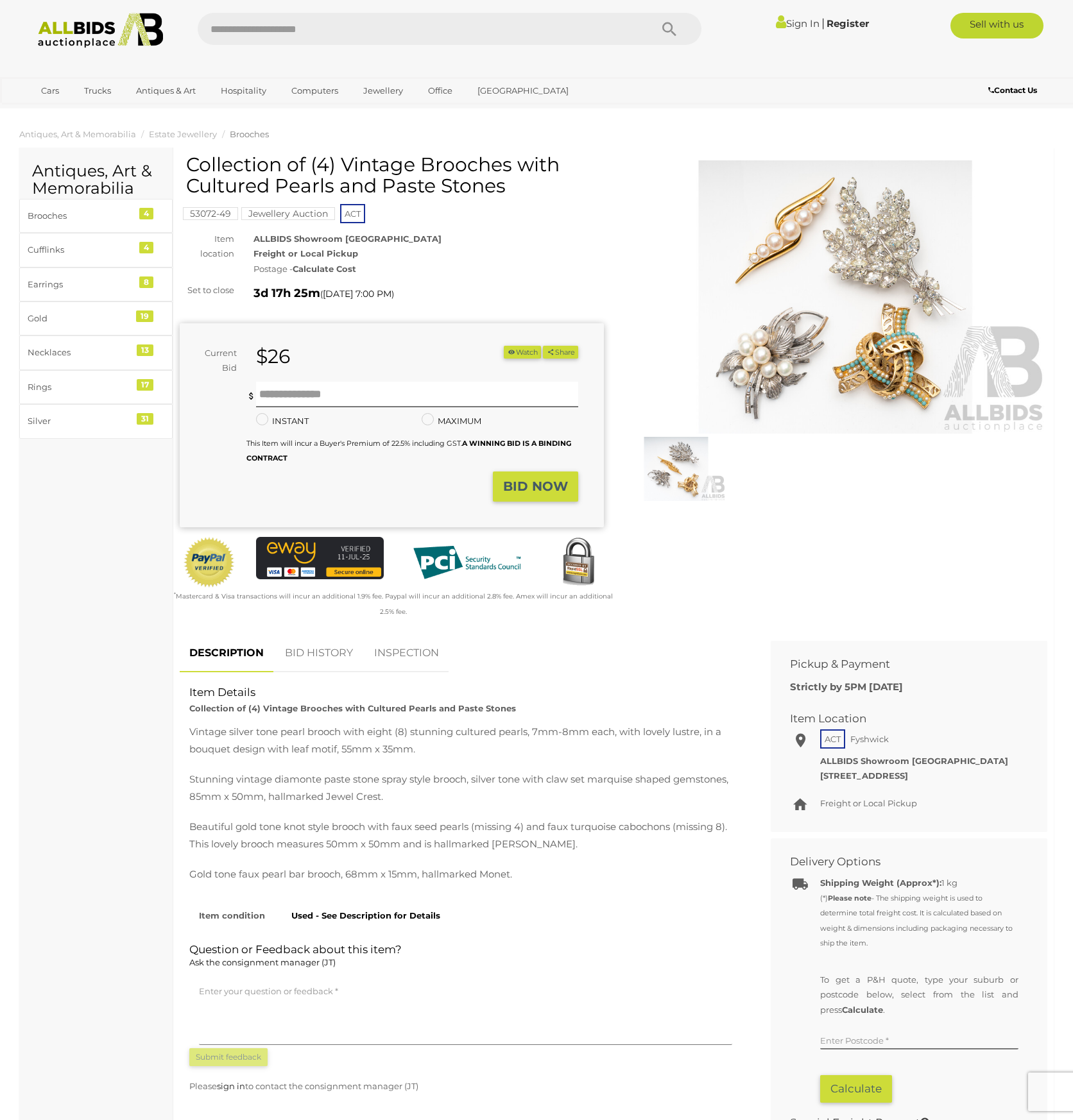 click at bounding box center [835, 297] 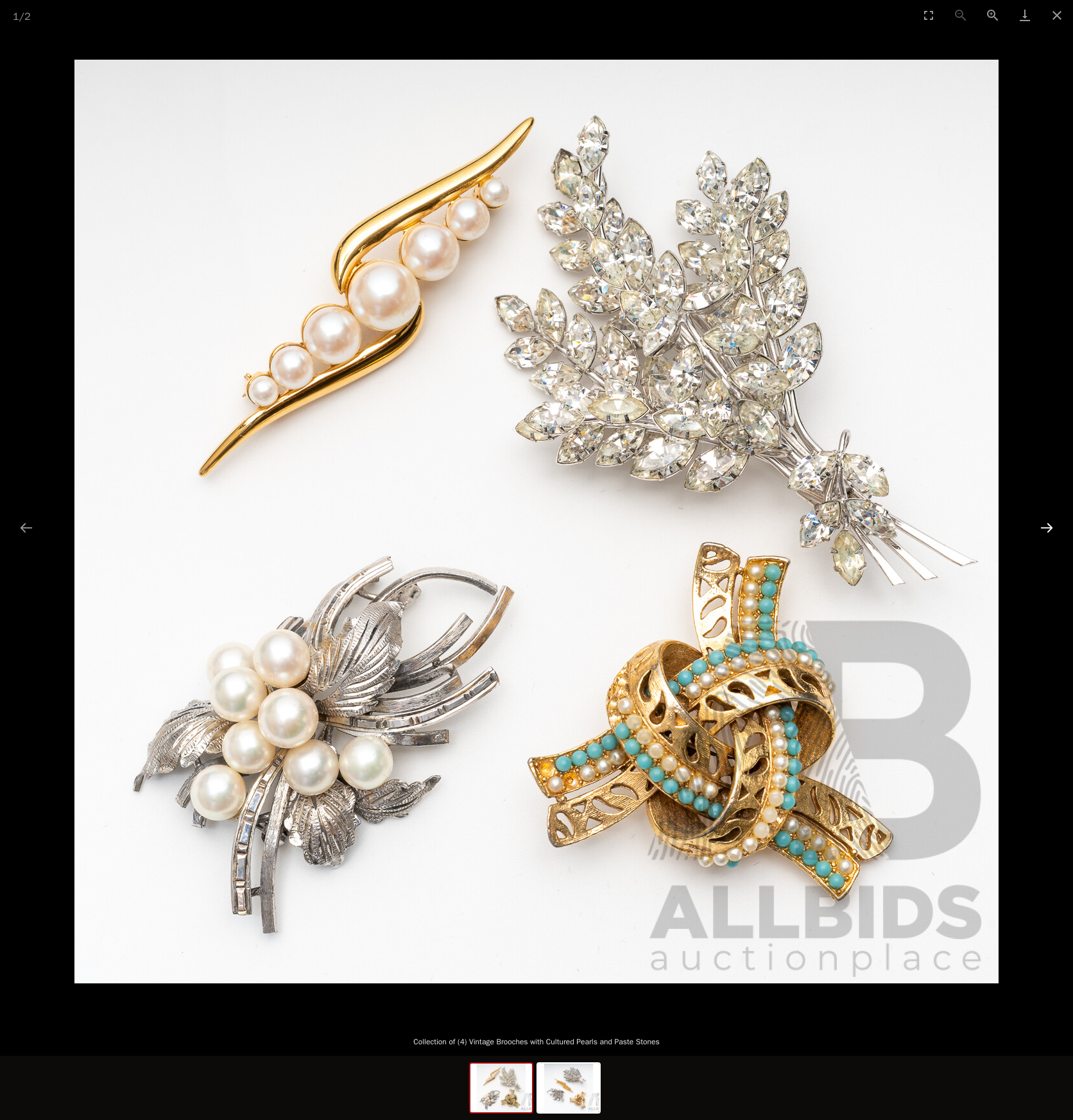 click at bounding box center (1047, 527) 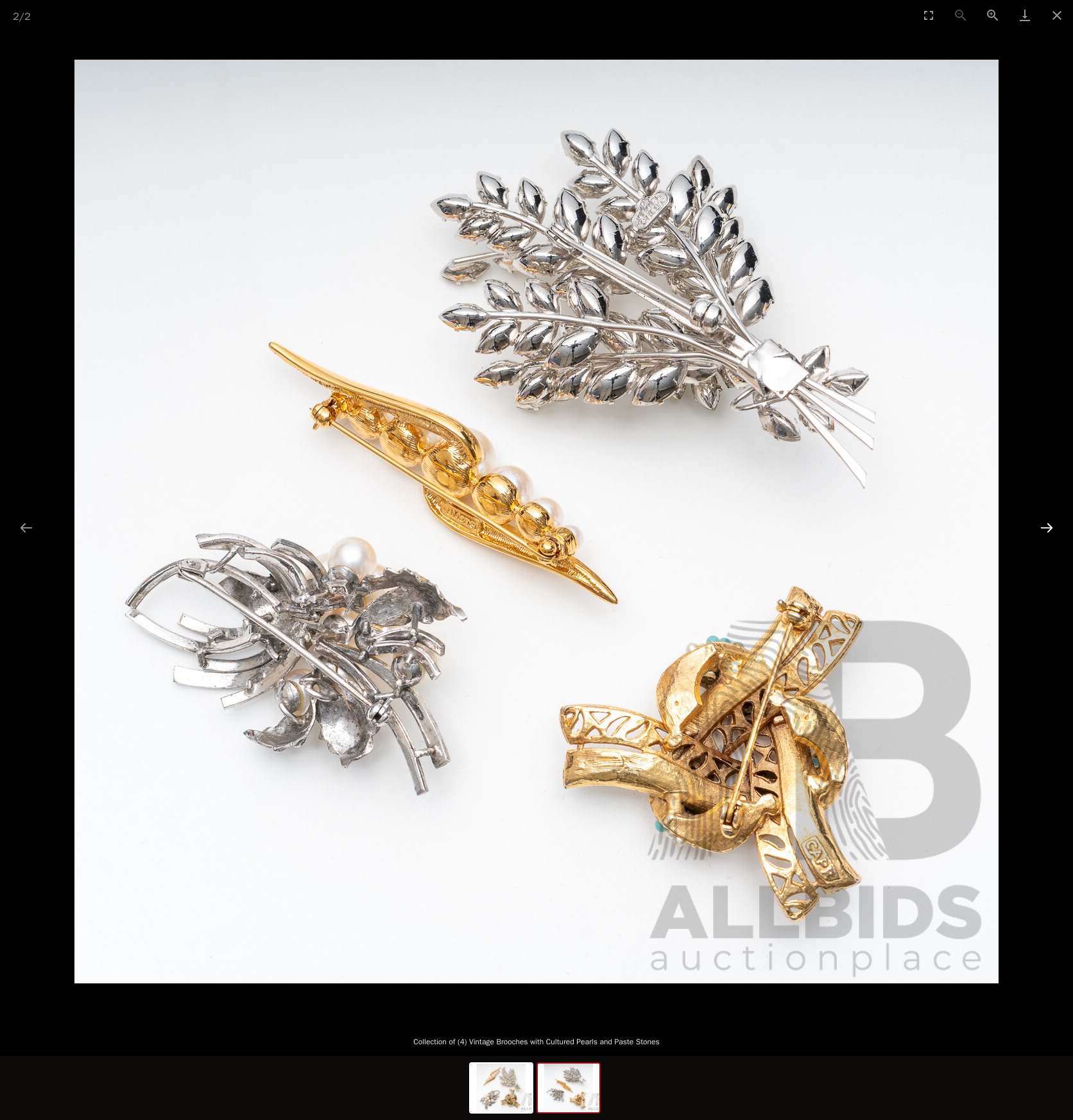 click at bounding box center (1047, 527) 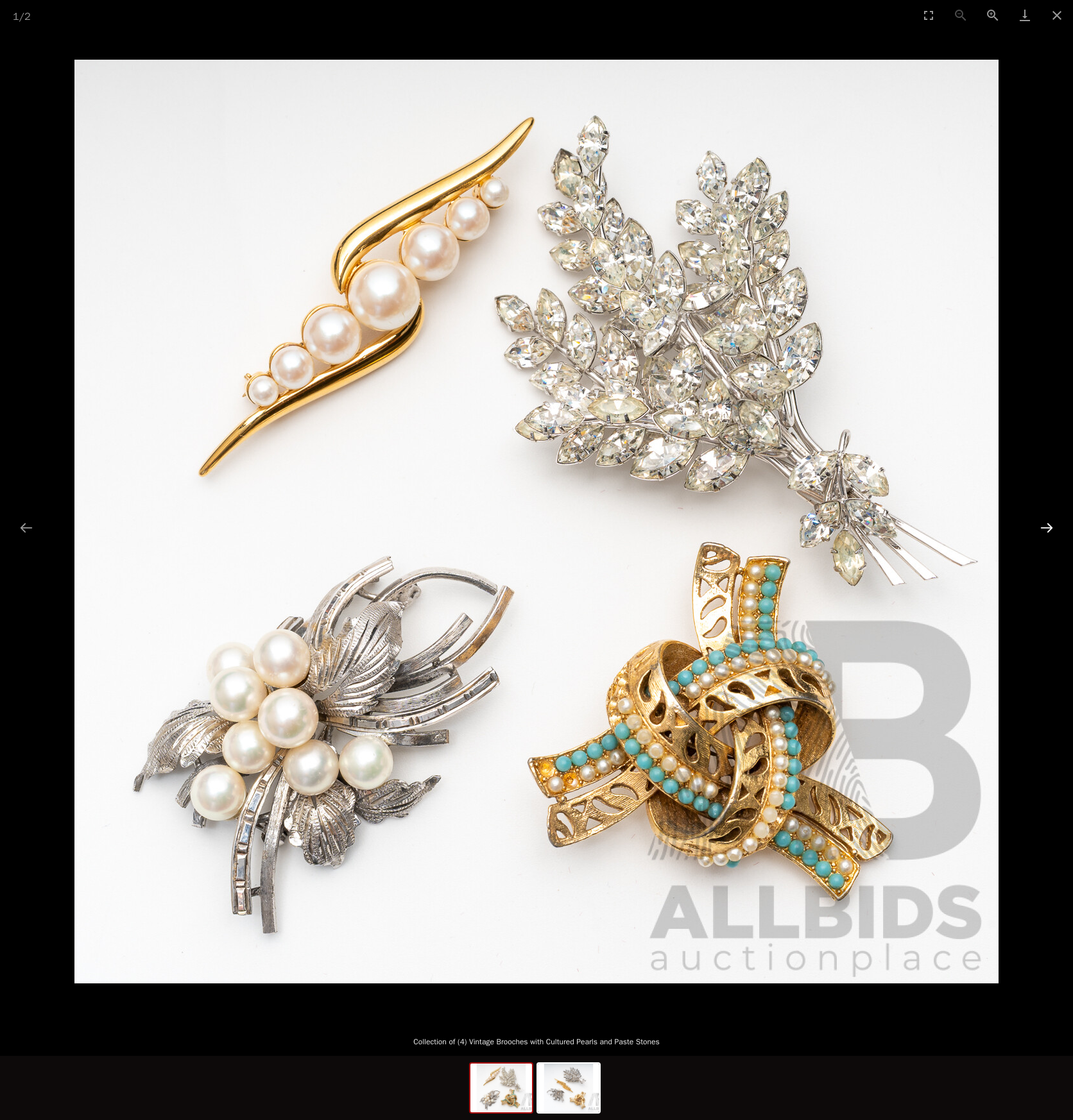 click at bounding box center [1047, 527] 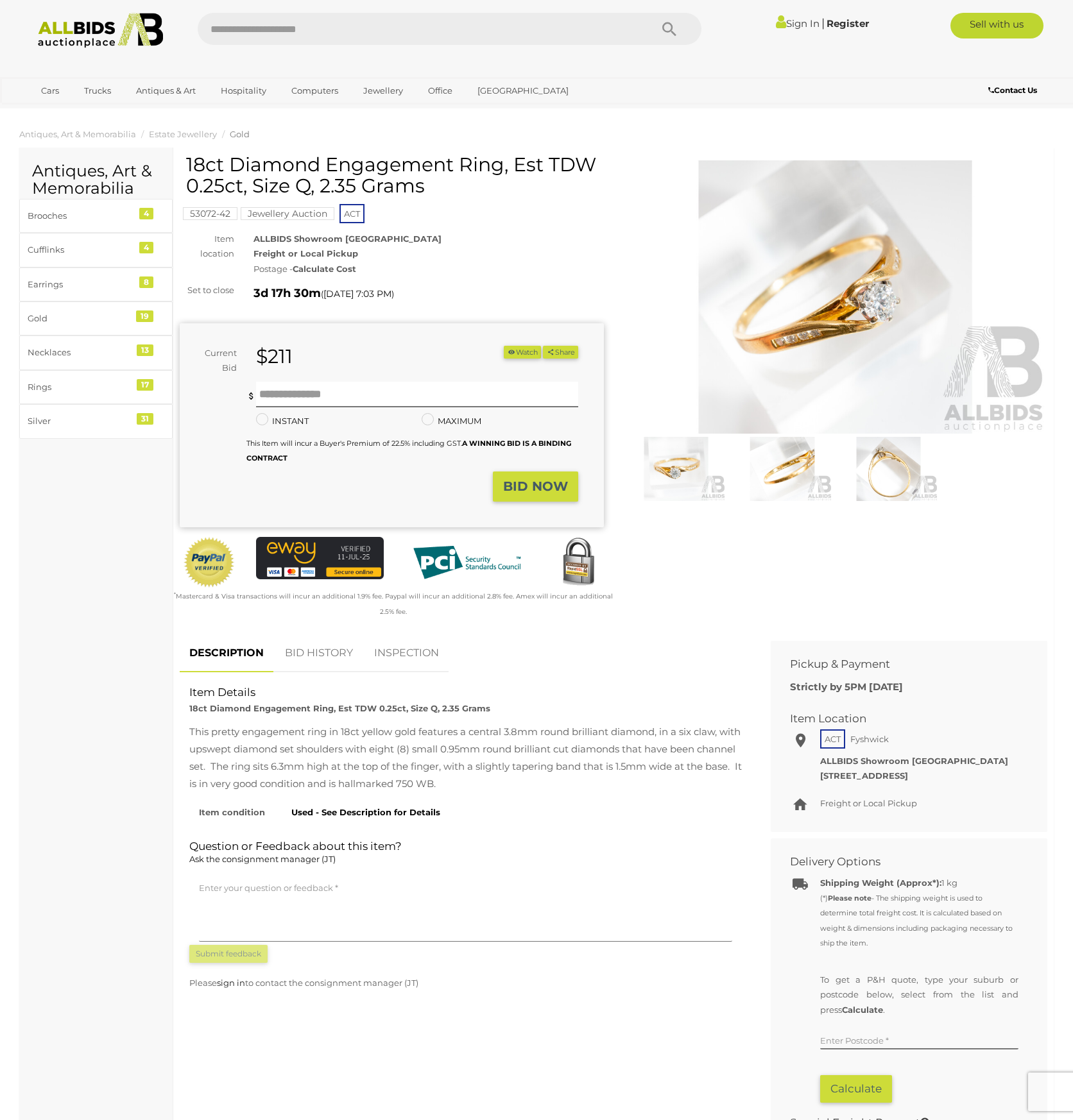 scroll, scrollTop: 0, scrollLeft: 0, axis: both 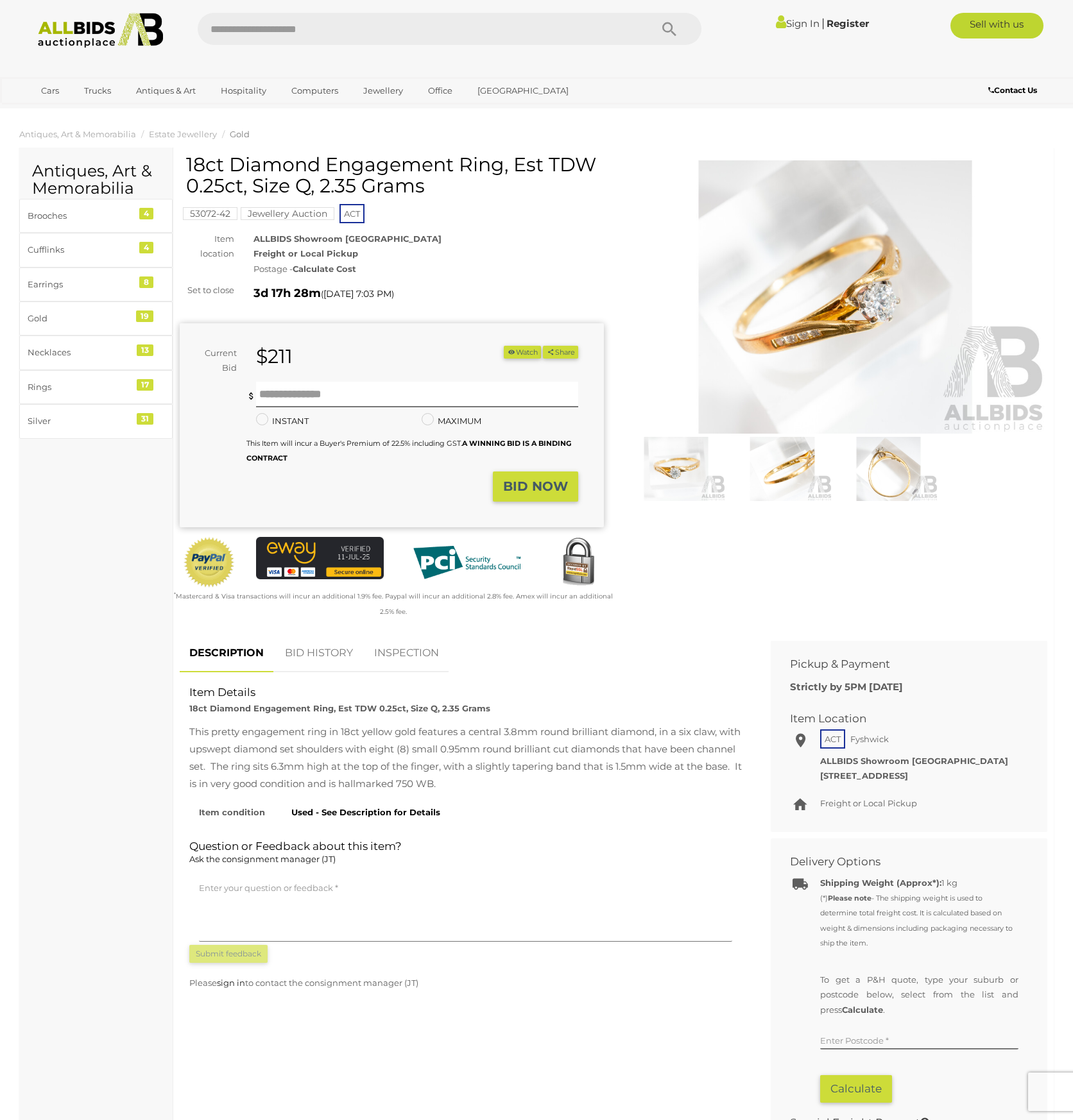 click at bounding box center [835, 297] 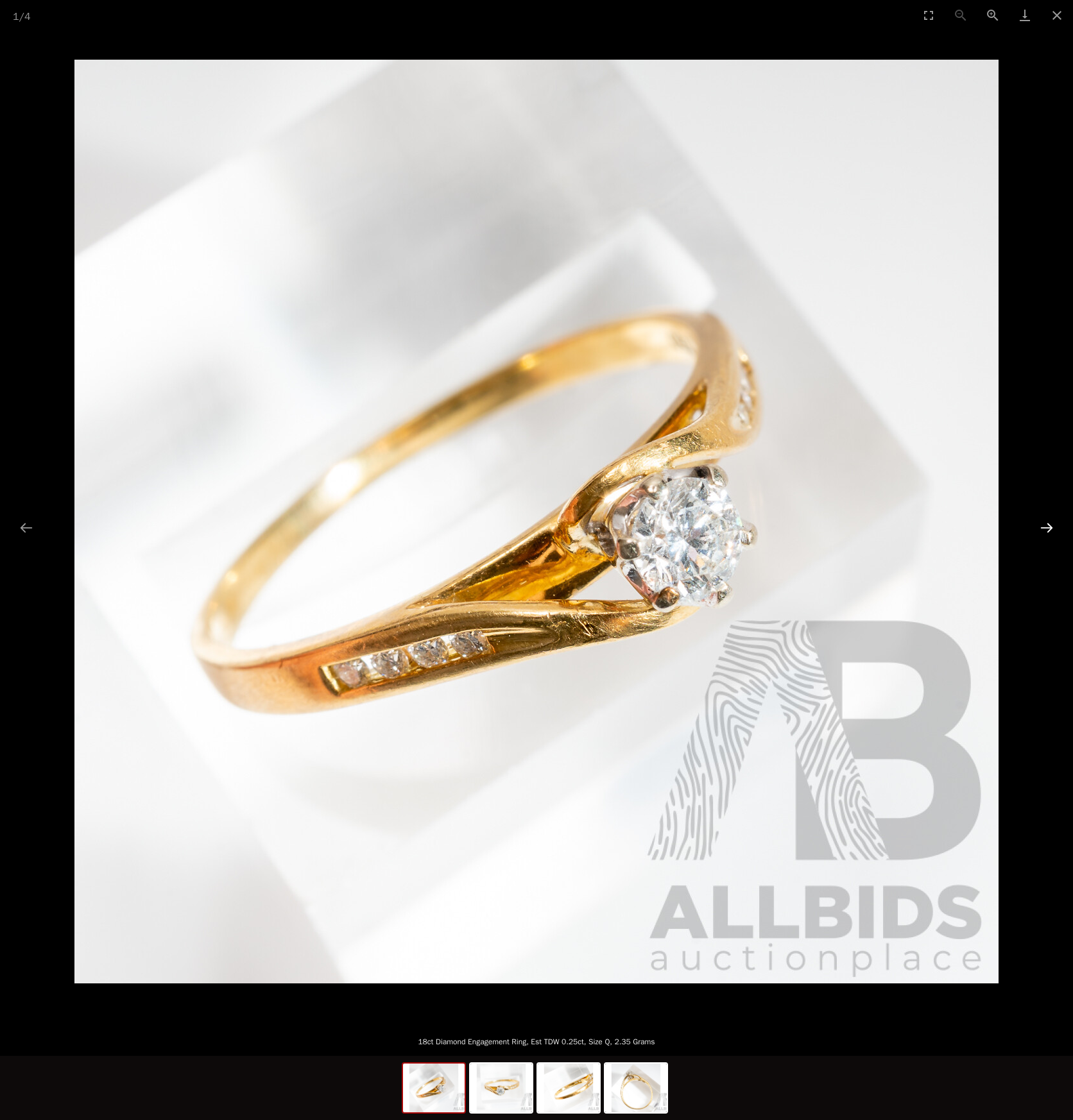 click at bounding box center (1047, 527) 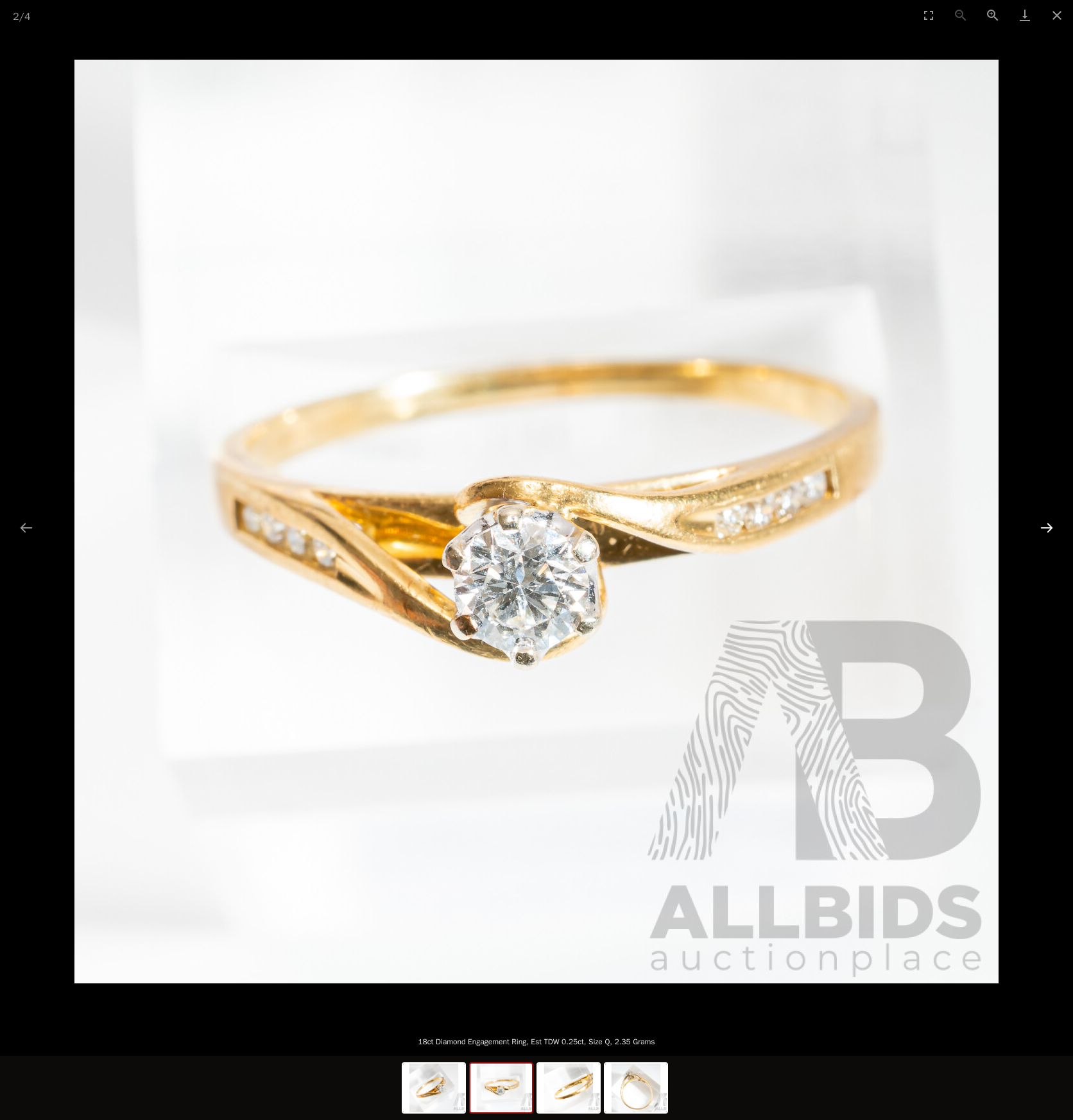 click at bounding box center [1047, 527] 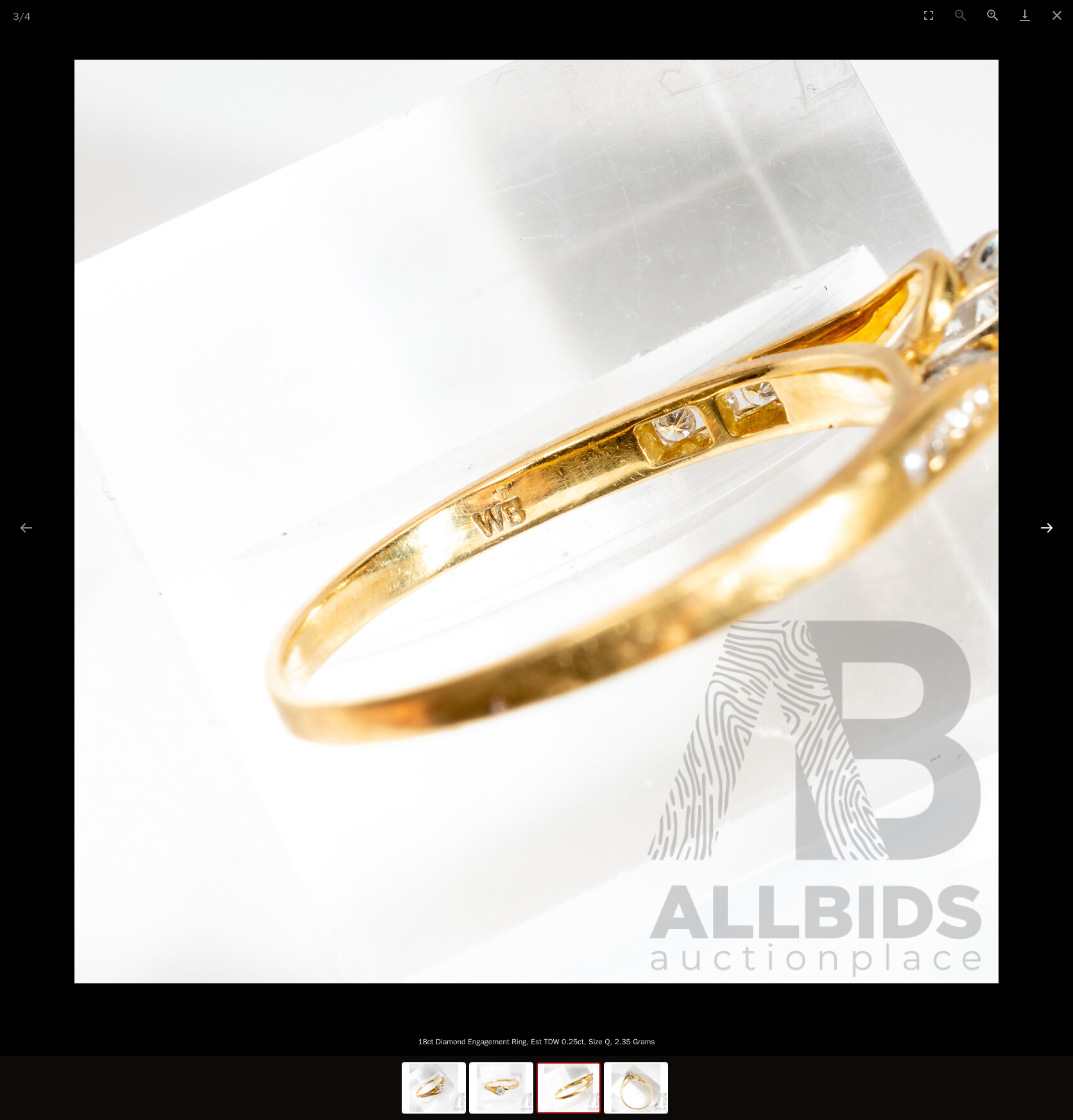 click at bounding box center [1047, 527] 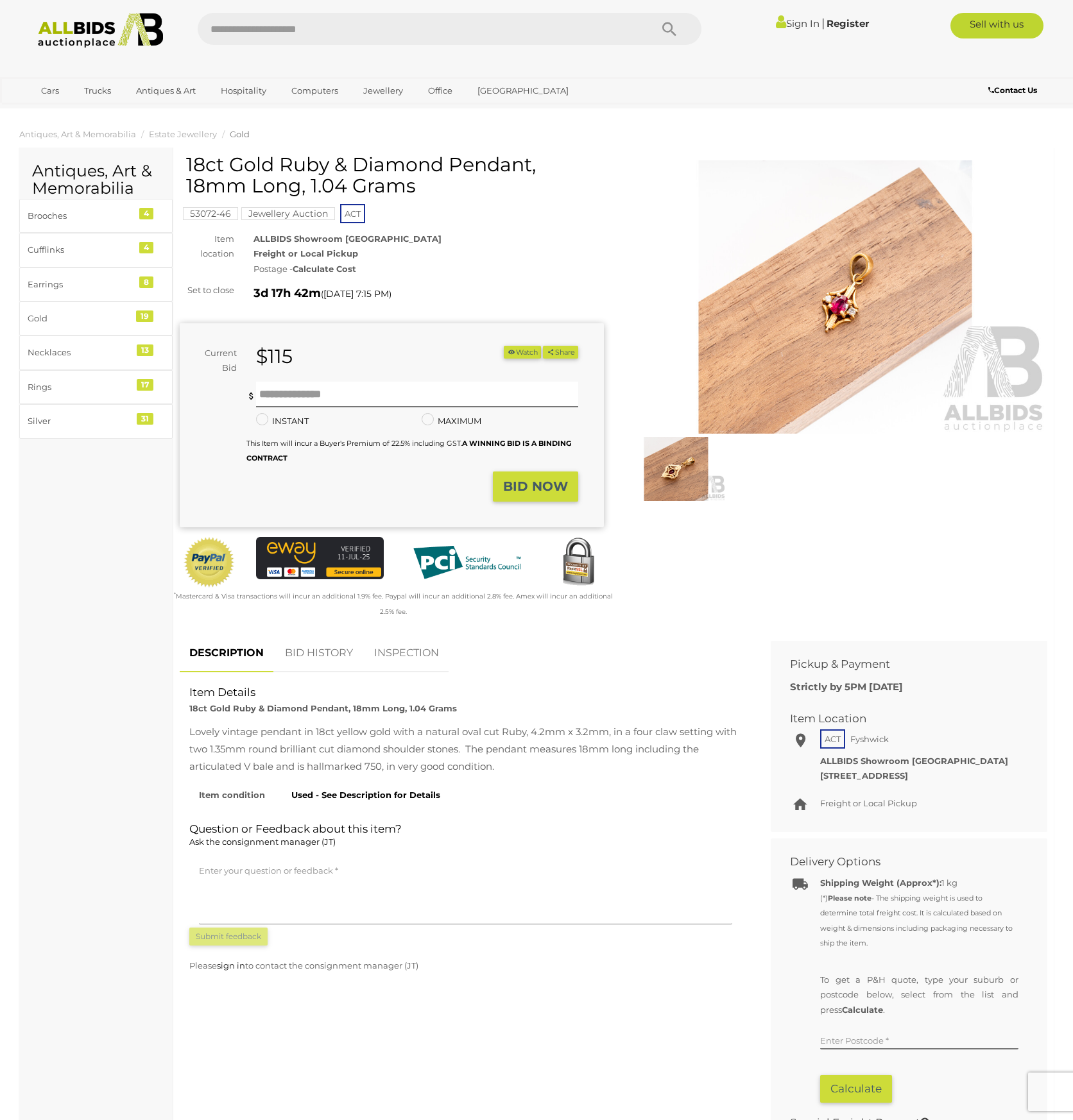 scroll, scrollTop: 0, scrollLeft: 0, axis: both 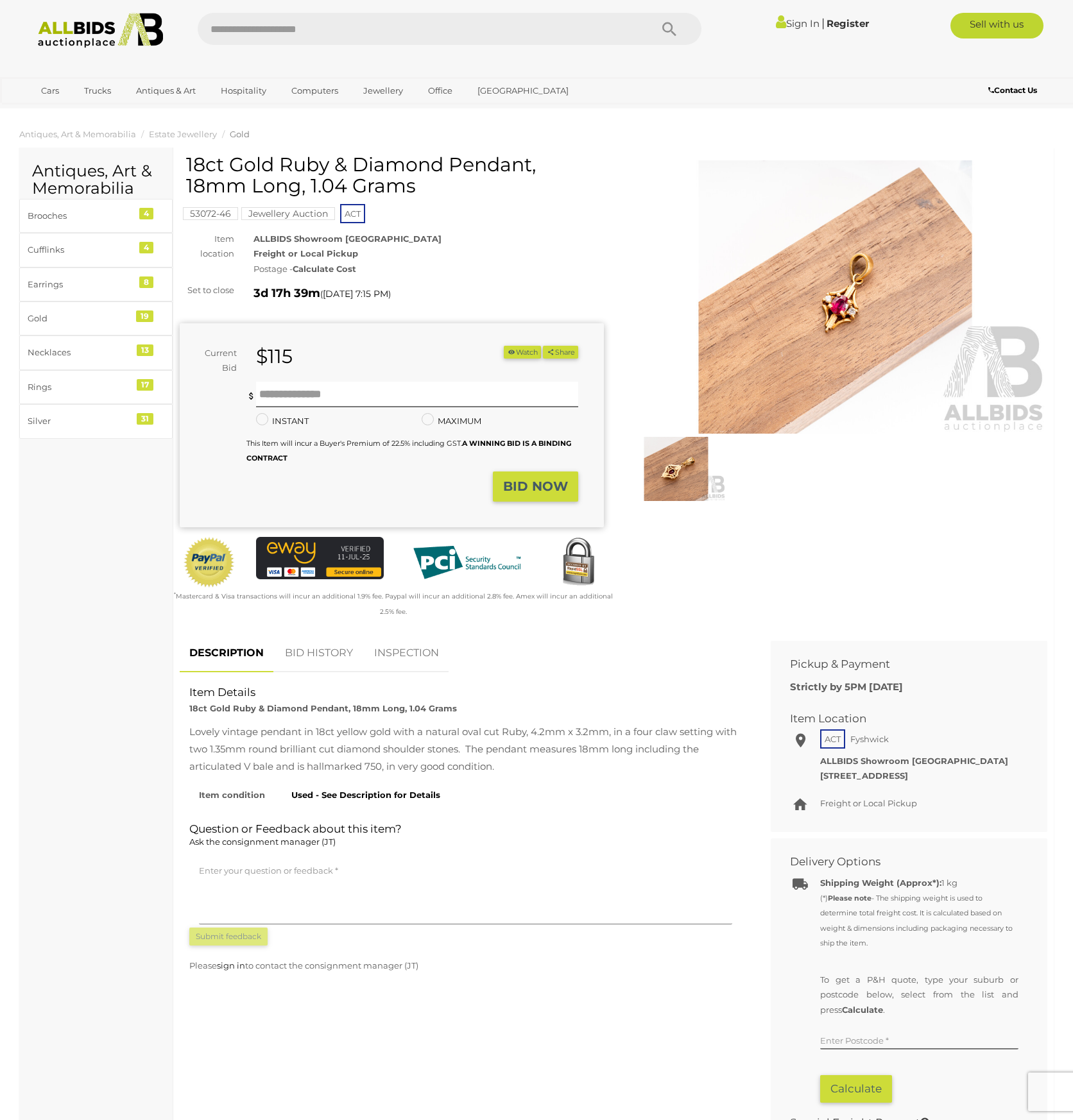 click at bounding box center [835, 297] 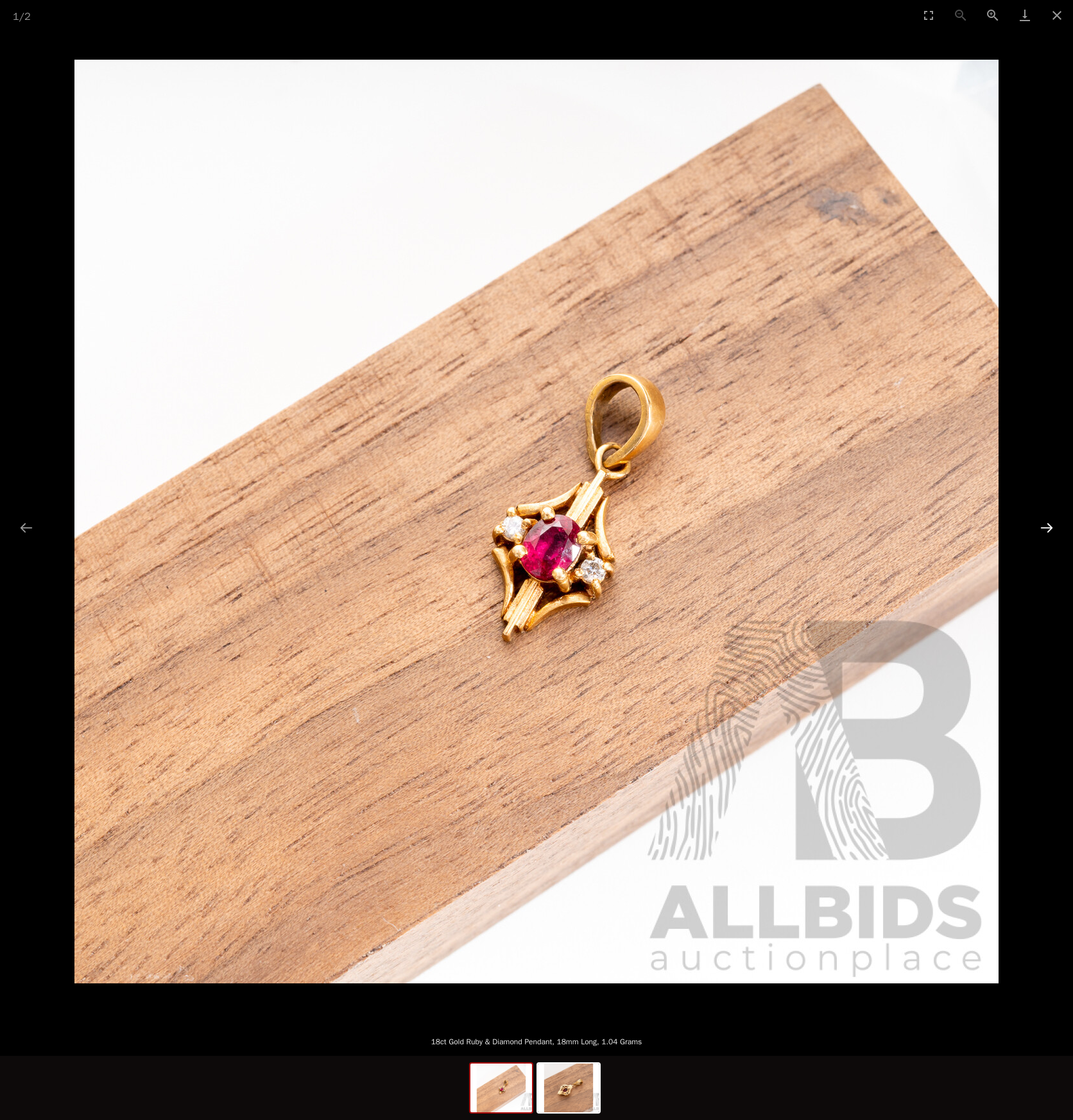 click at bounding box center [1047, 527] 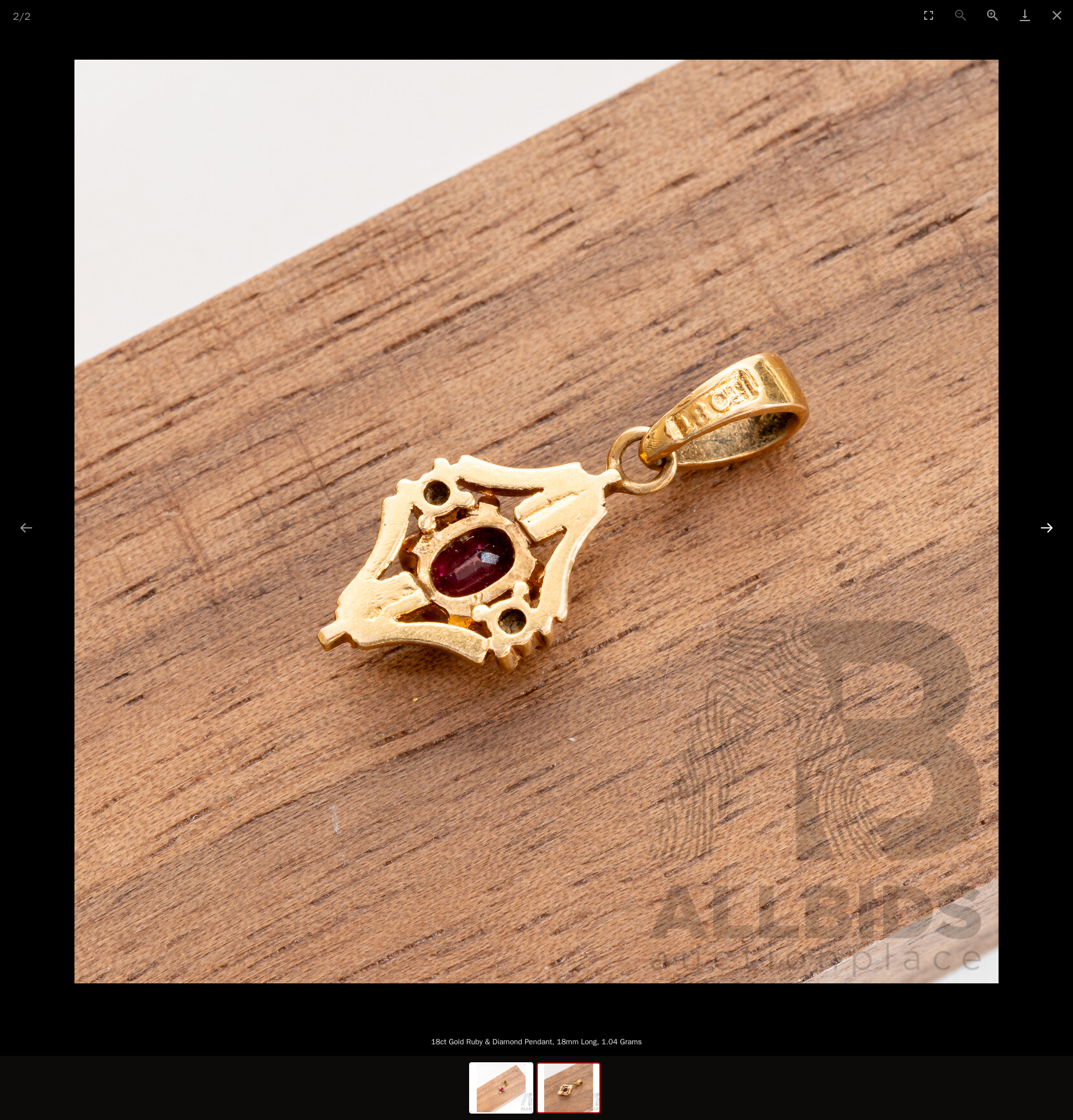 click at bounding box center [1047, 527] 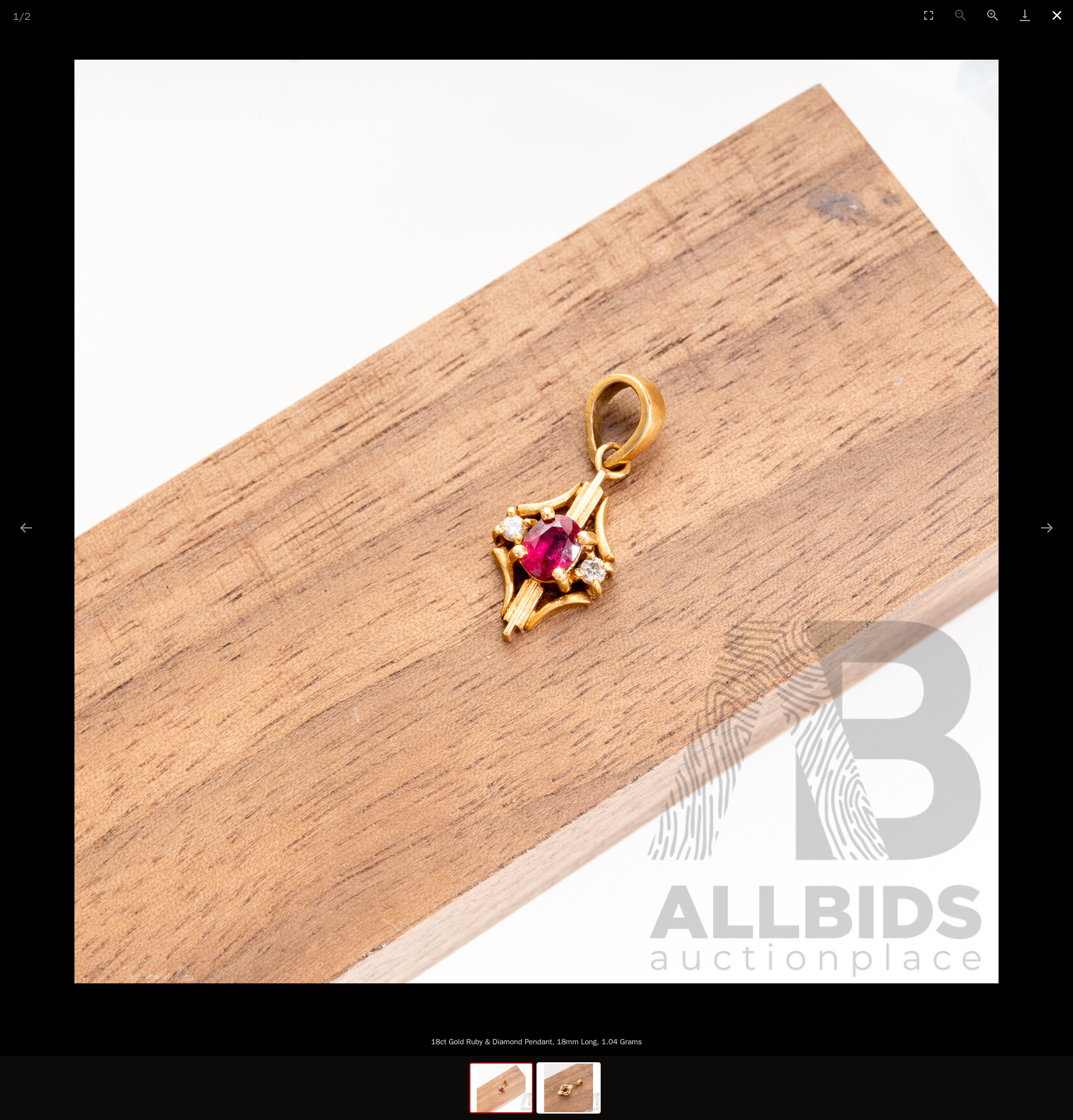 click at bounding box center (1057, 15) 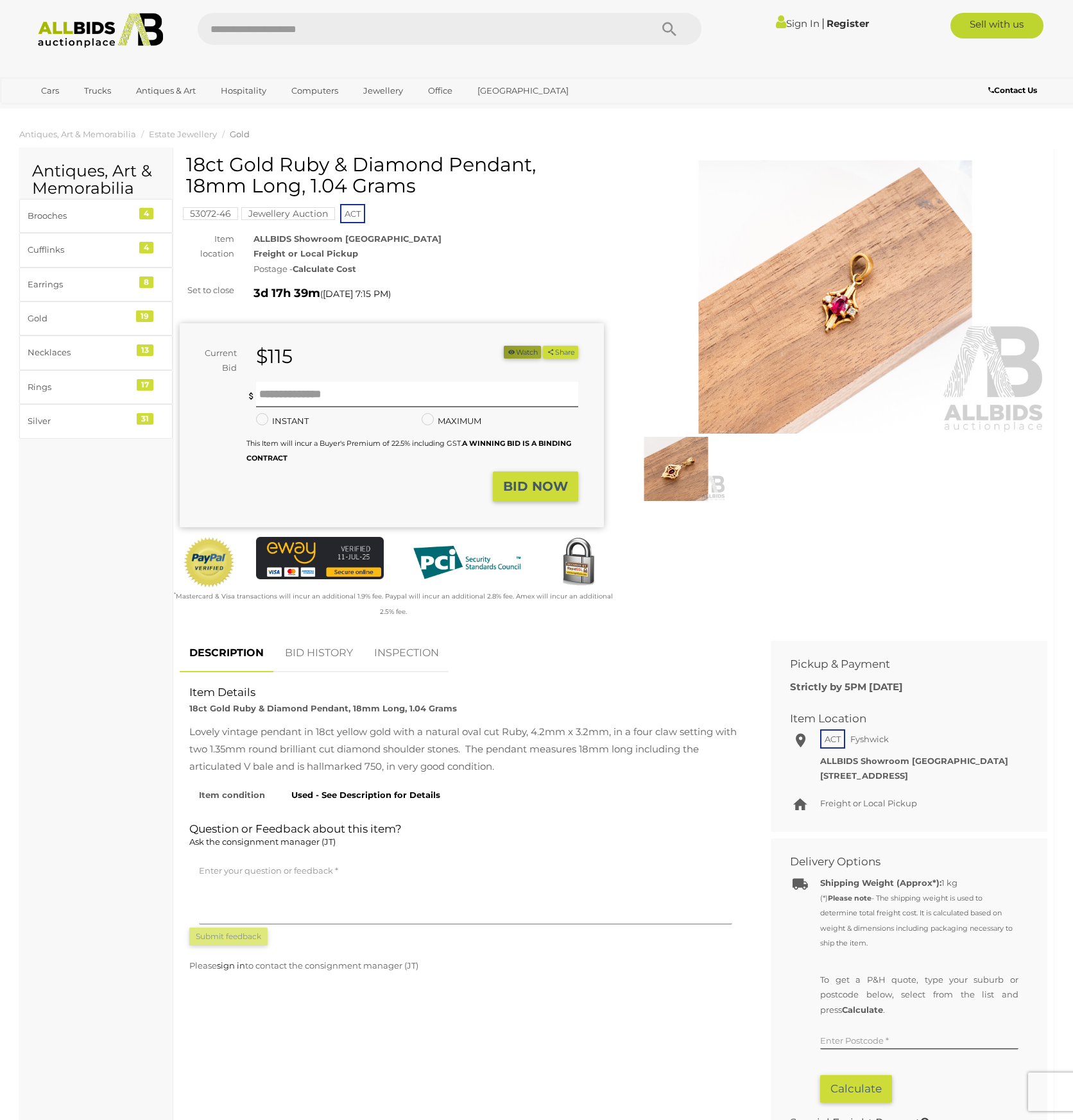 click on "Watch" at bounding box center (522, 352) 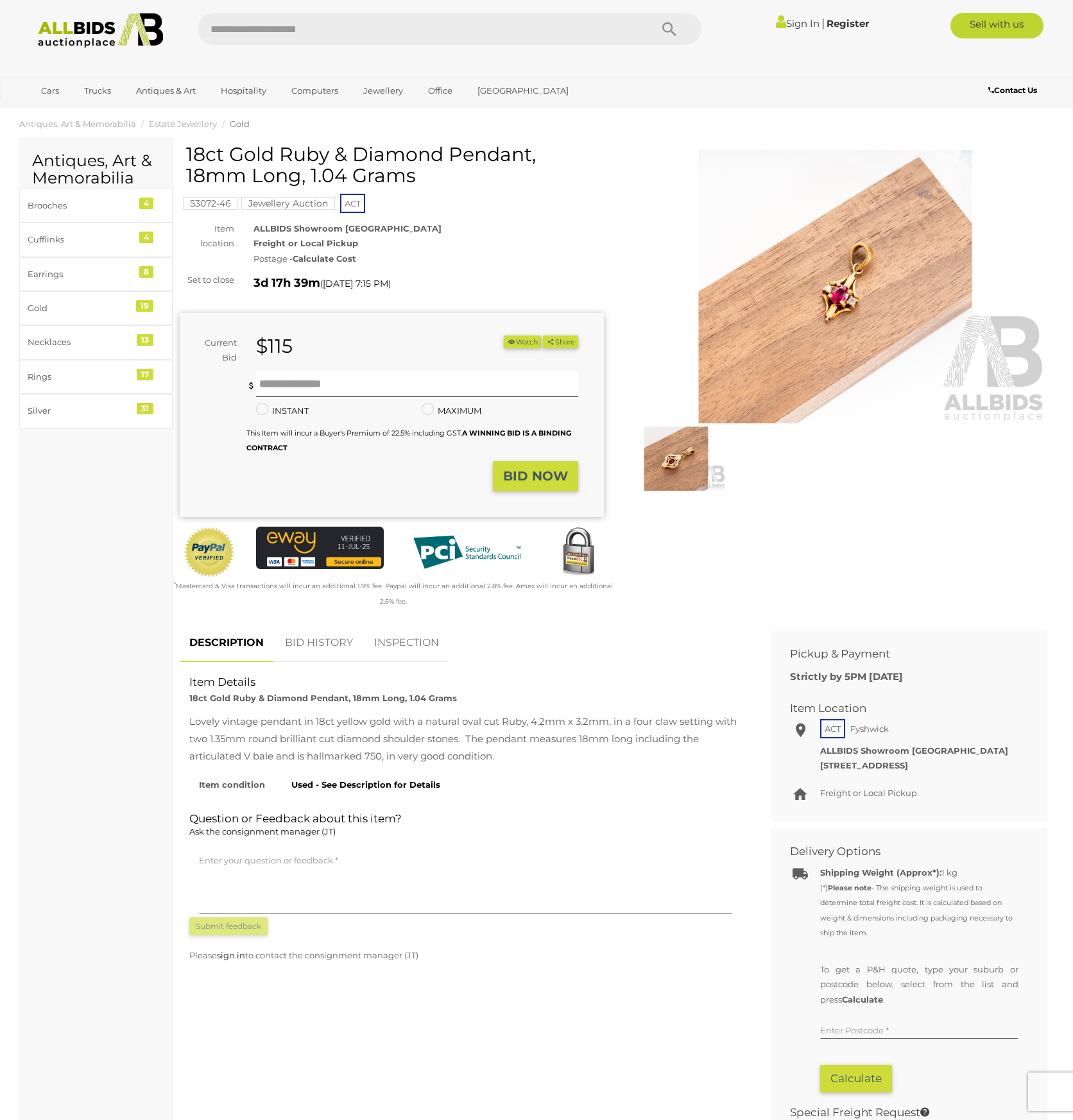 scroll, scrollTop: 0, scrollLeft: 0, axis: both 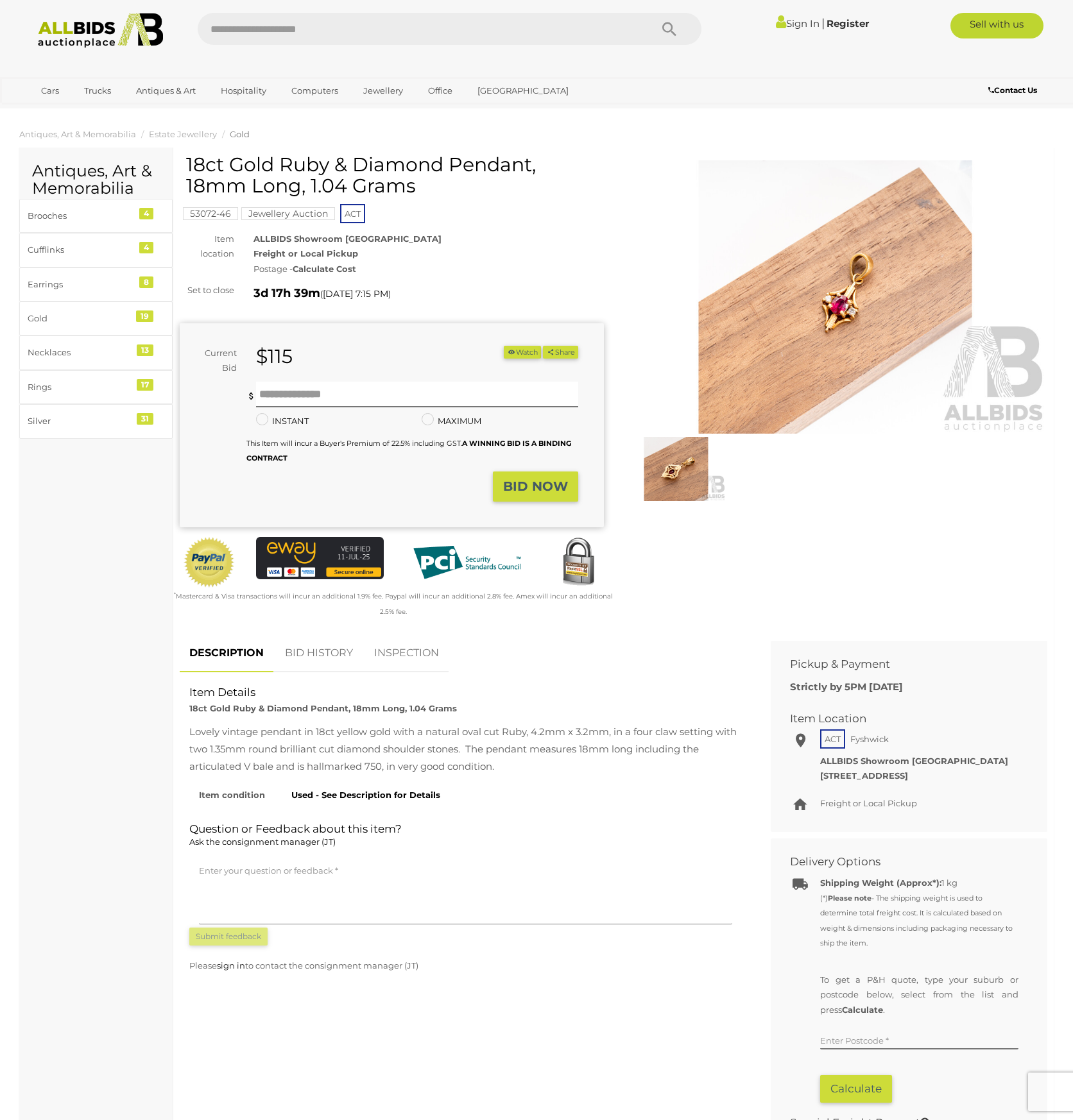 click at bounding box center (536, 64) 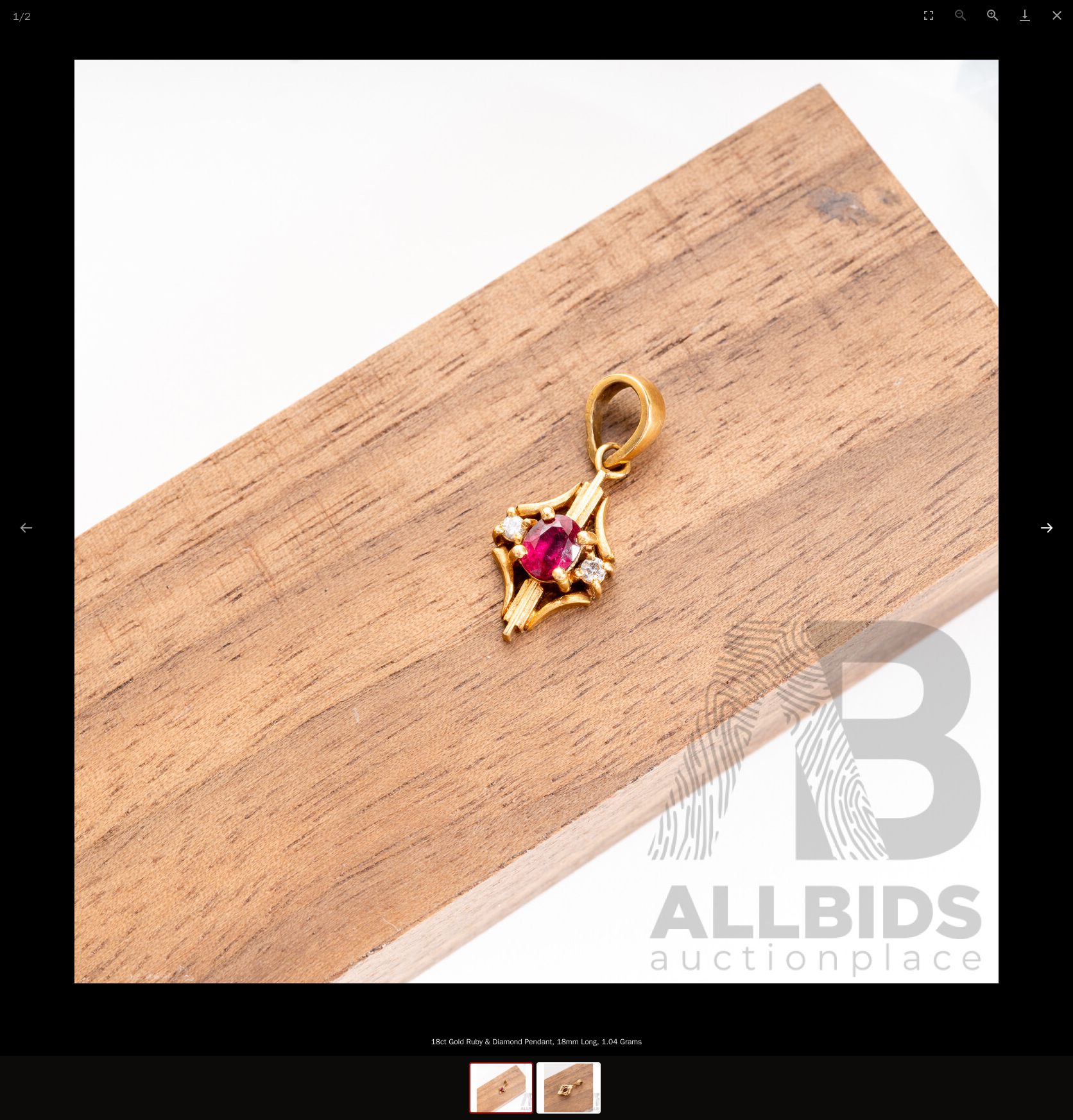 click at bounding box center (1047, 527) 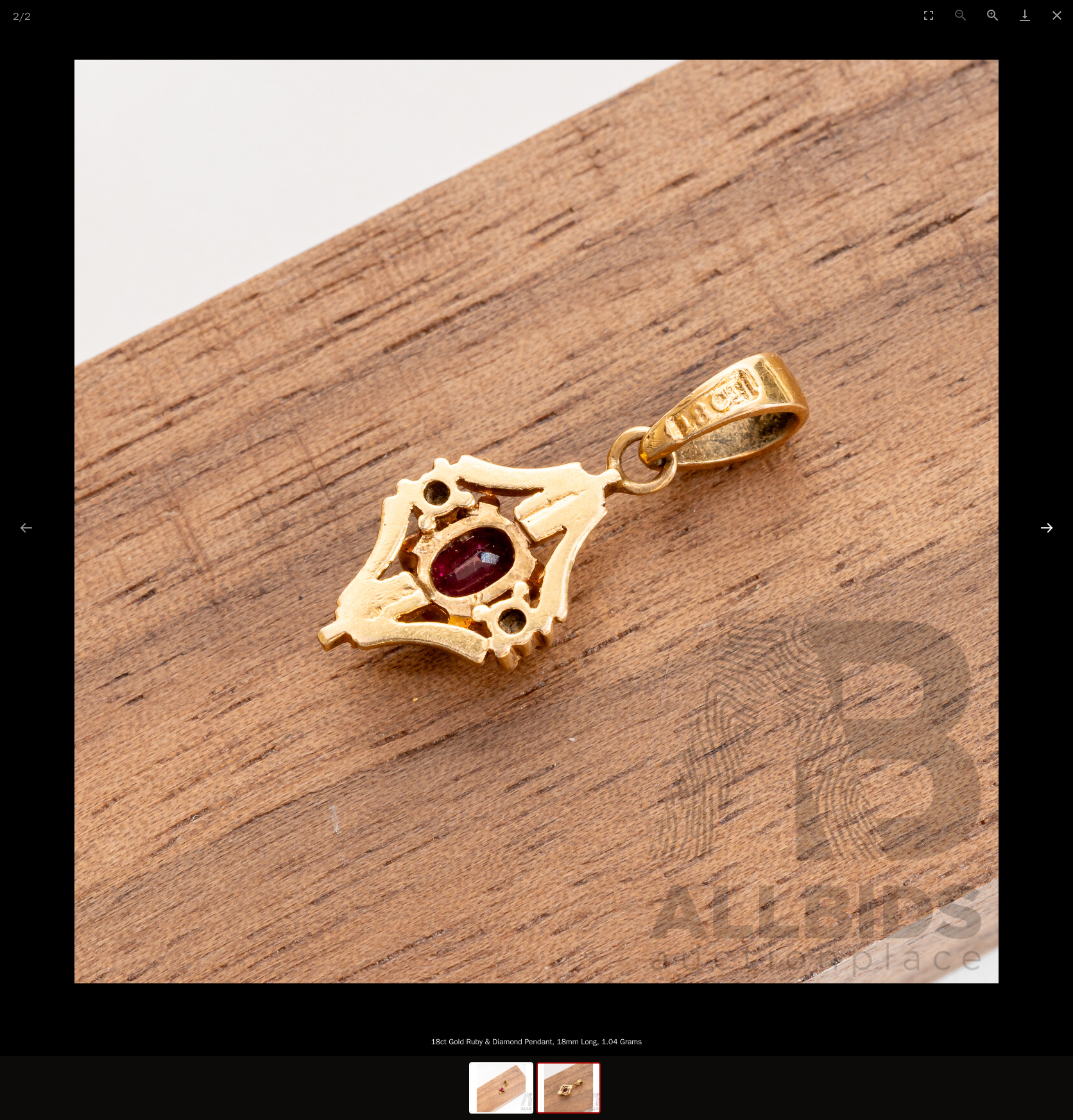 click at bounding box center [1047, 527] 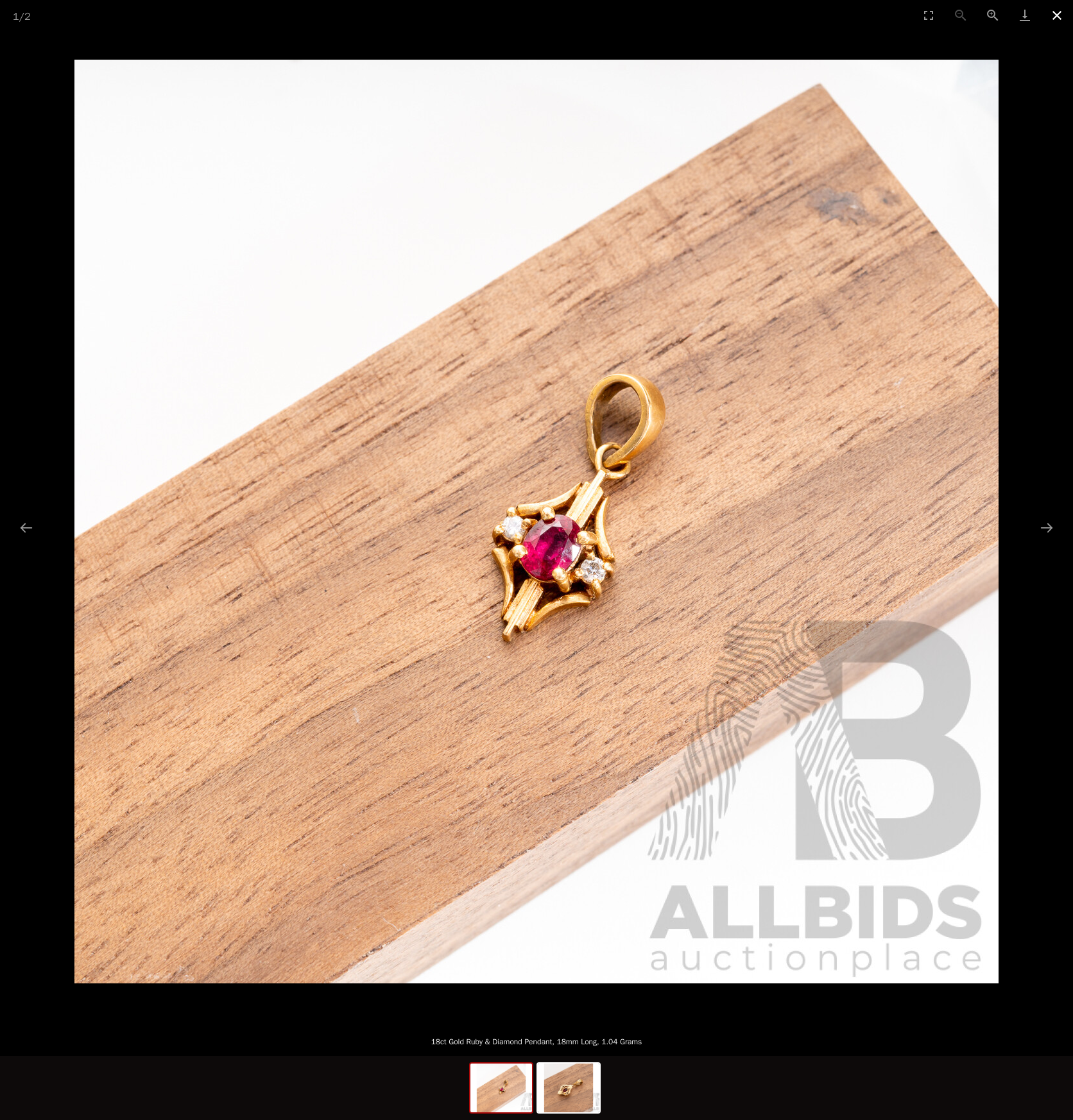 click at bounding box center [1057, 15] 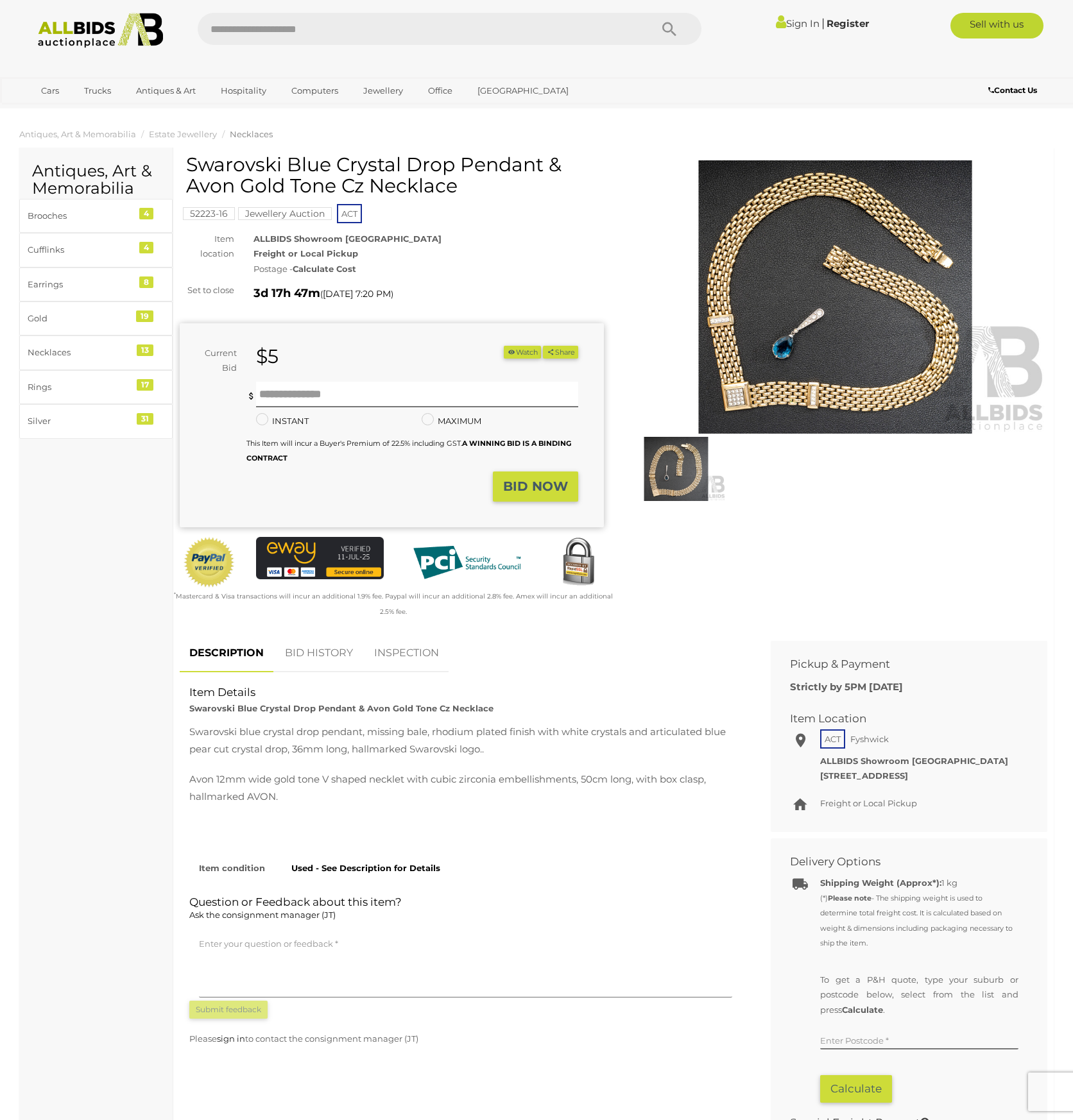 scroll, scrollTop: 0, scrollLeft: 0, axis: both 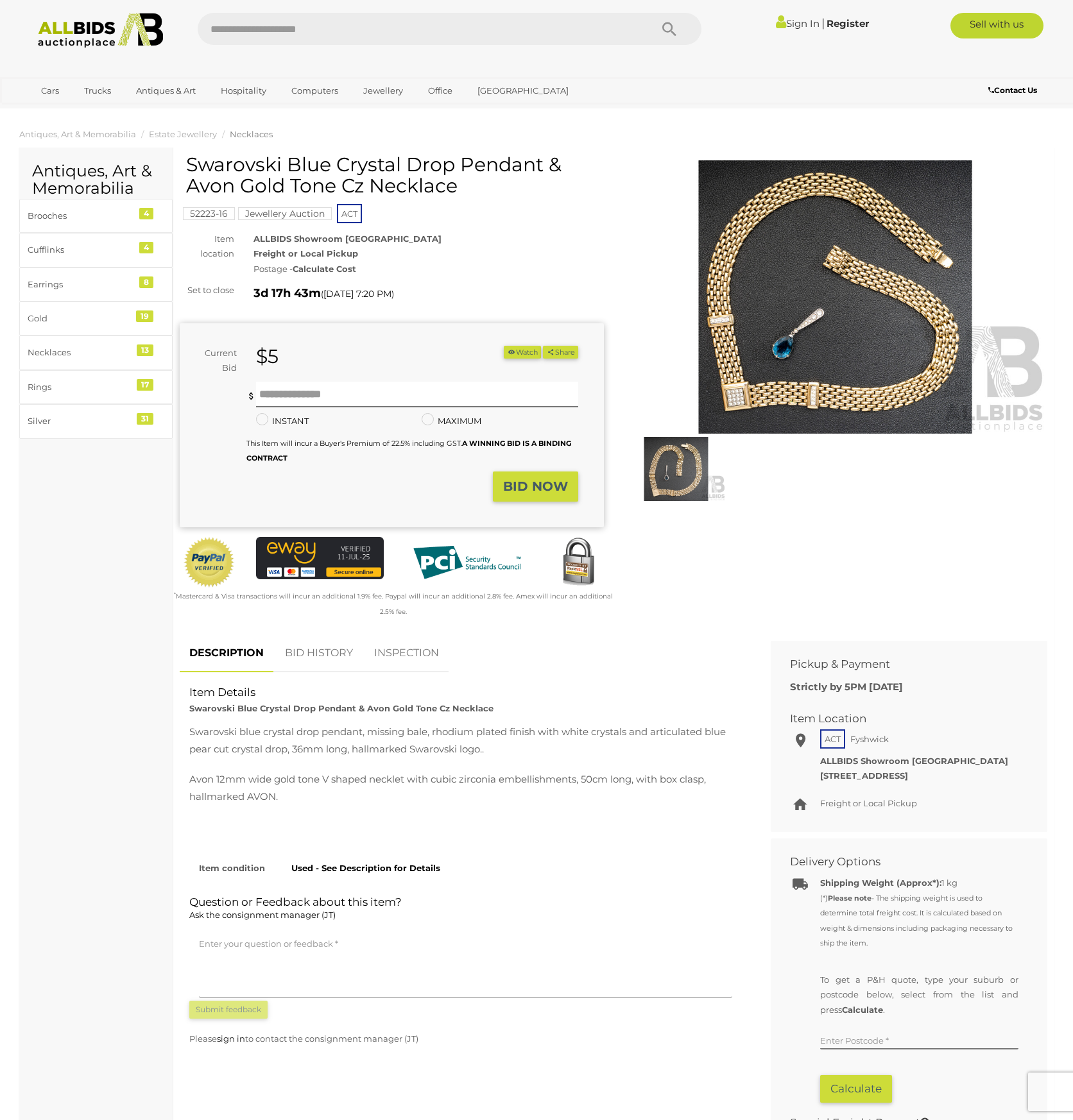 click at bounding box center (835, 297) 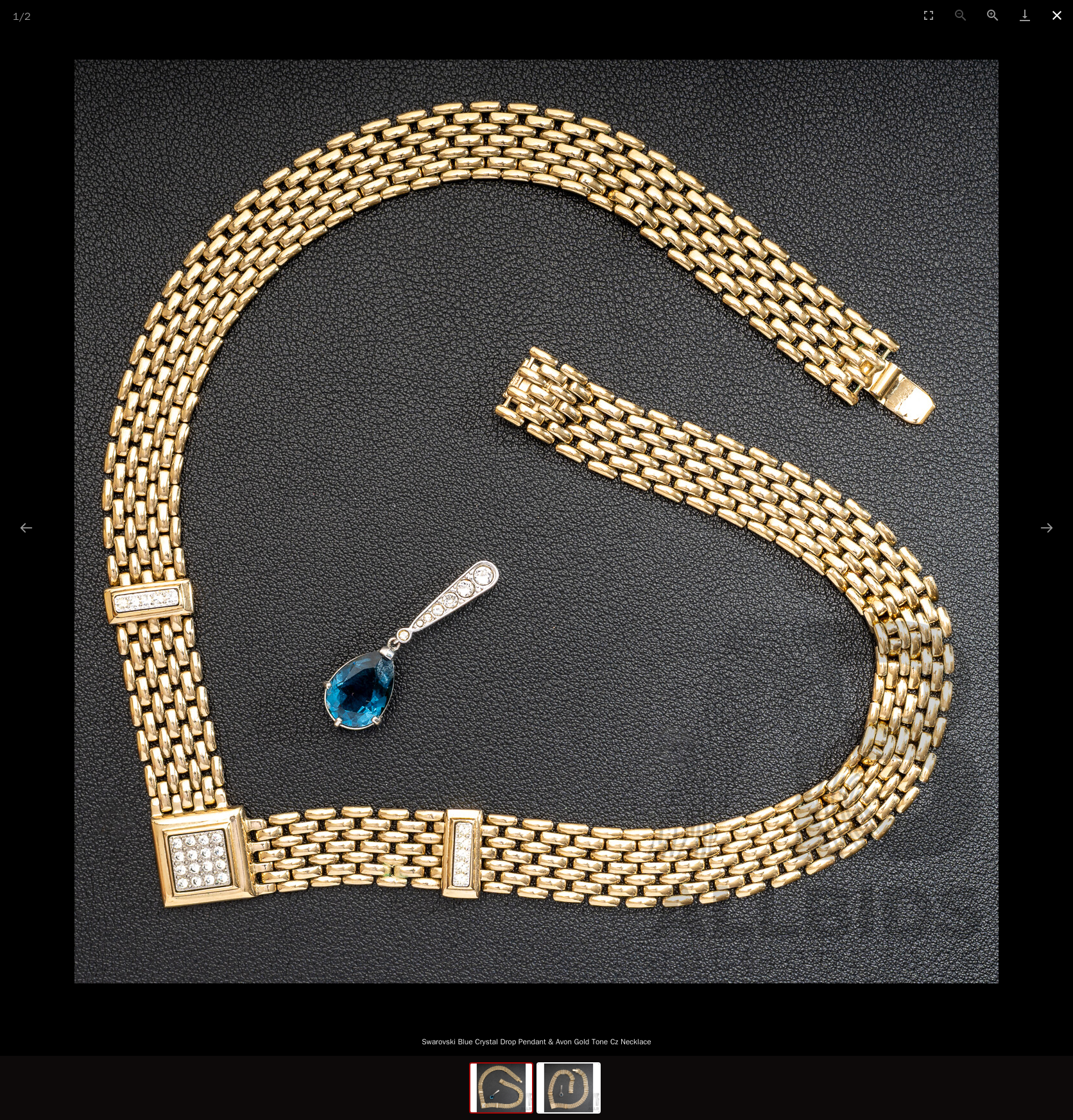 click at bounding box center [1057, 15] 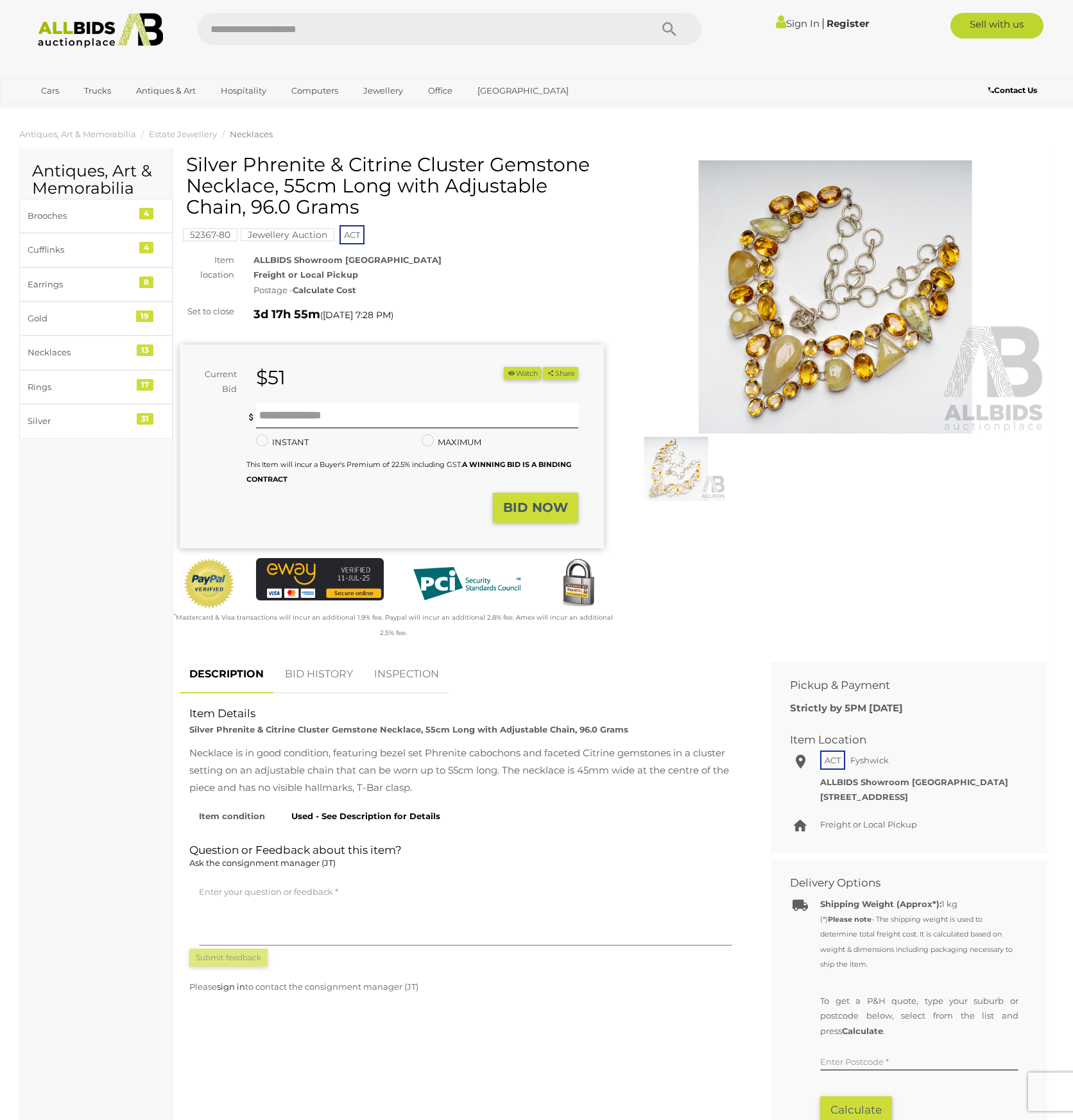 scroll, scrollTop: 0, scrollLeft: 0, axis: both 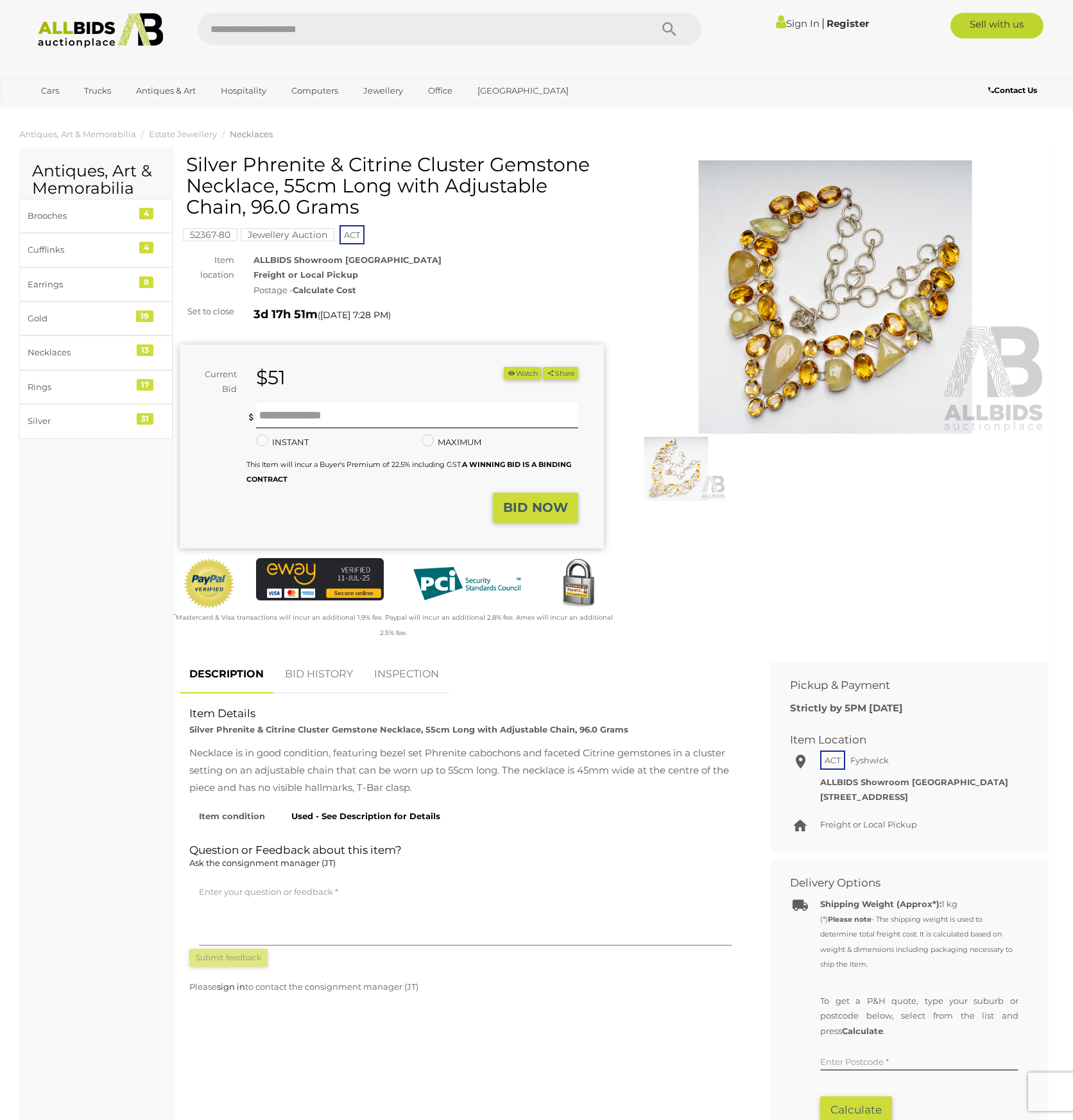 click at bounding box center [835, 297] 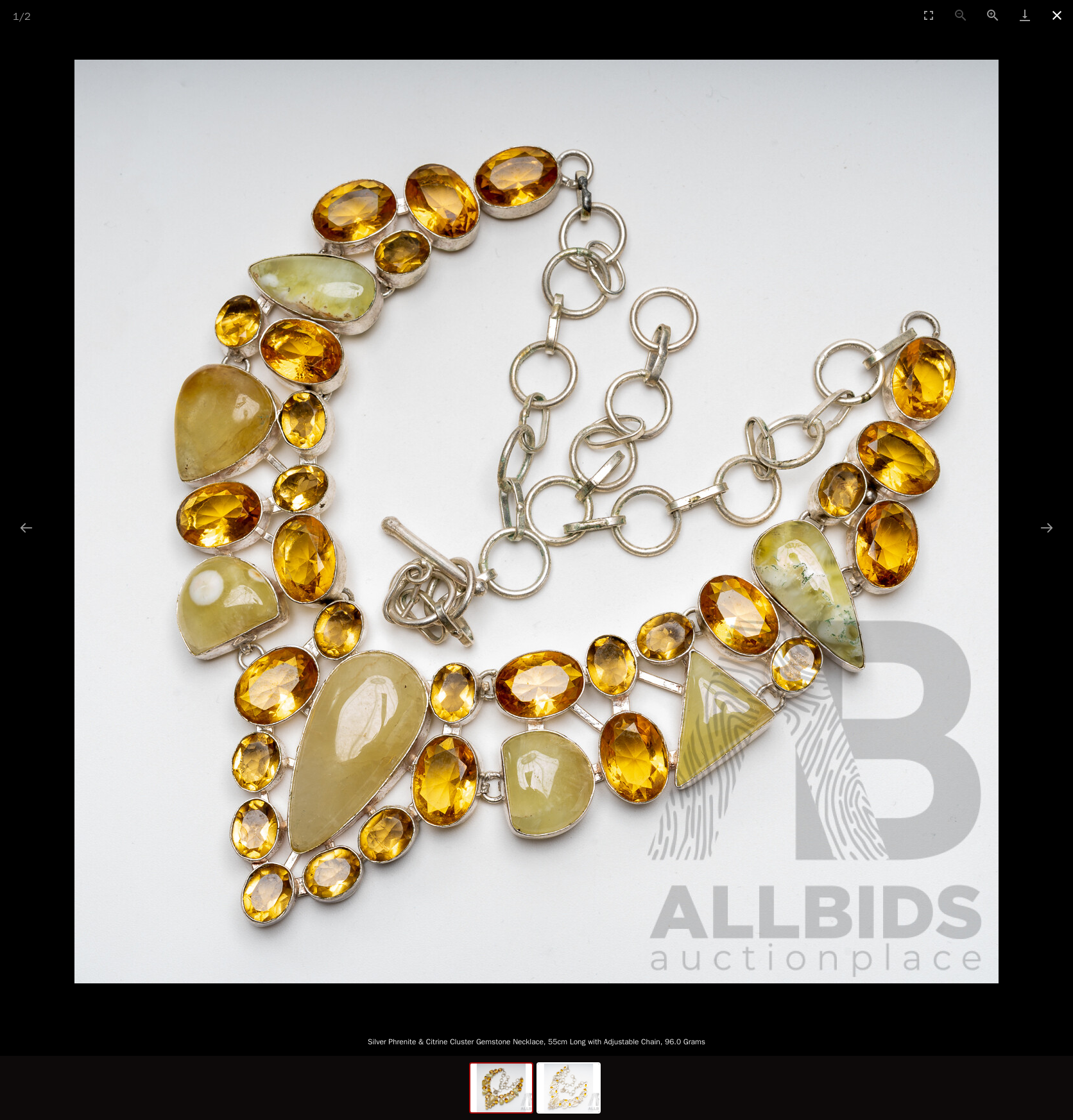 click at bounding box center (1057, 15) 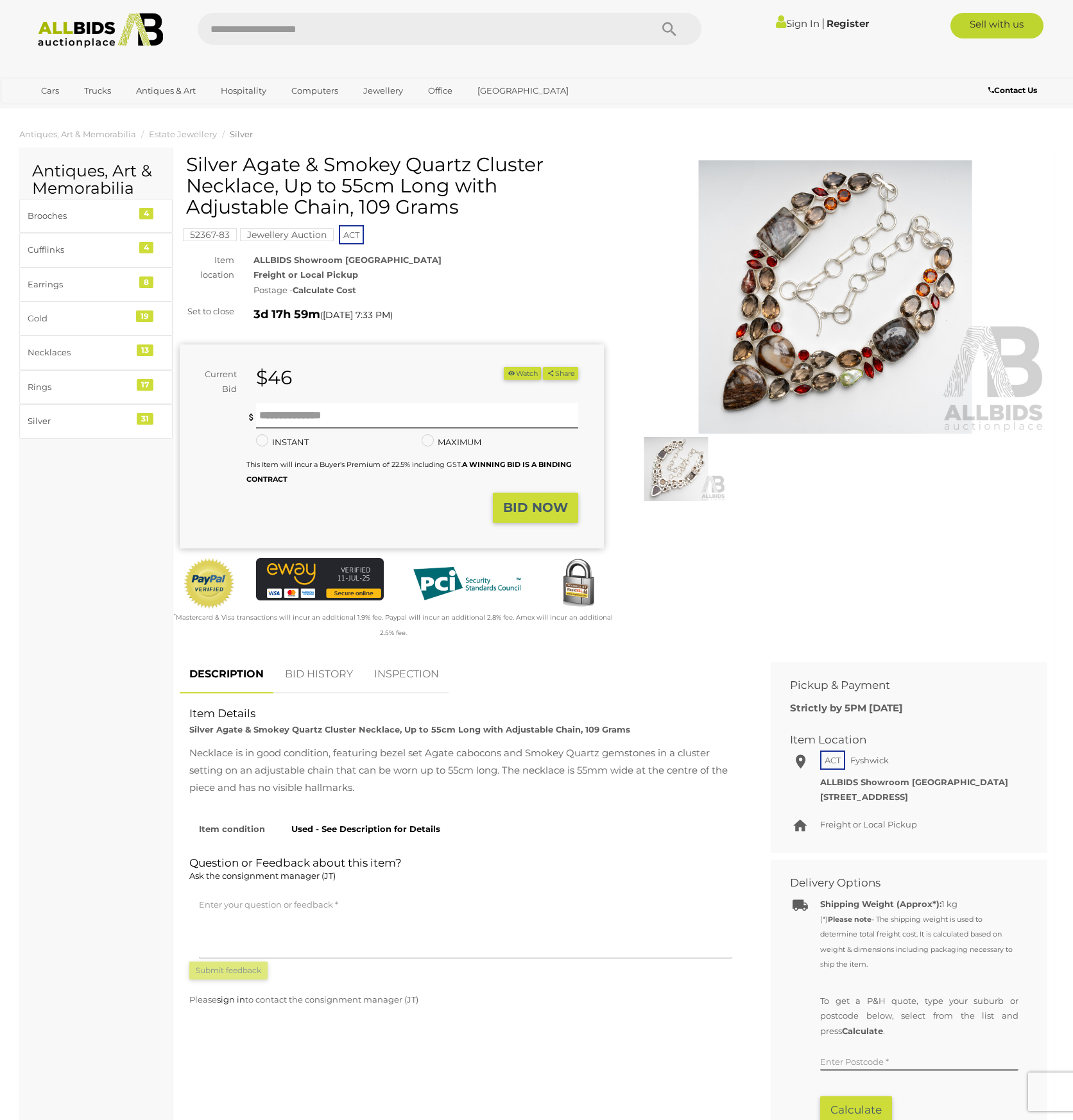 scroll, scrollTop: 0, scrollLeft: 0, axis: both 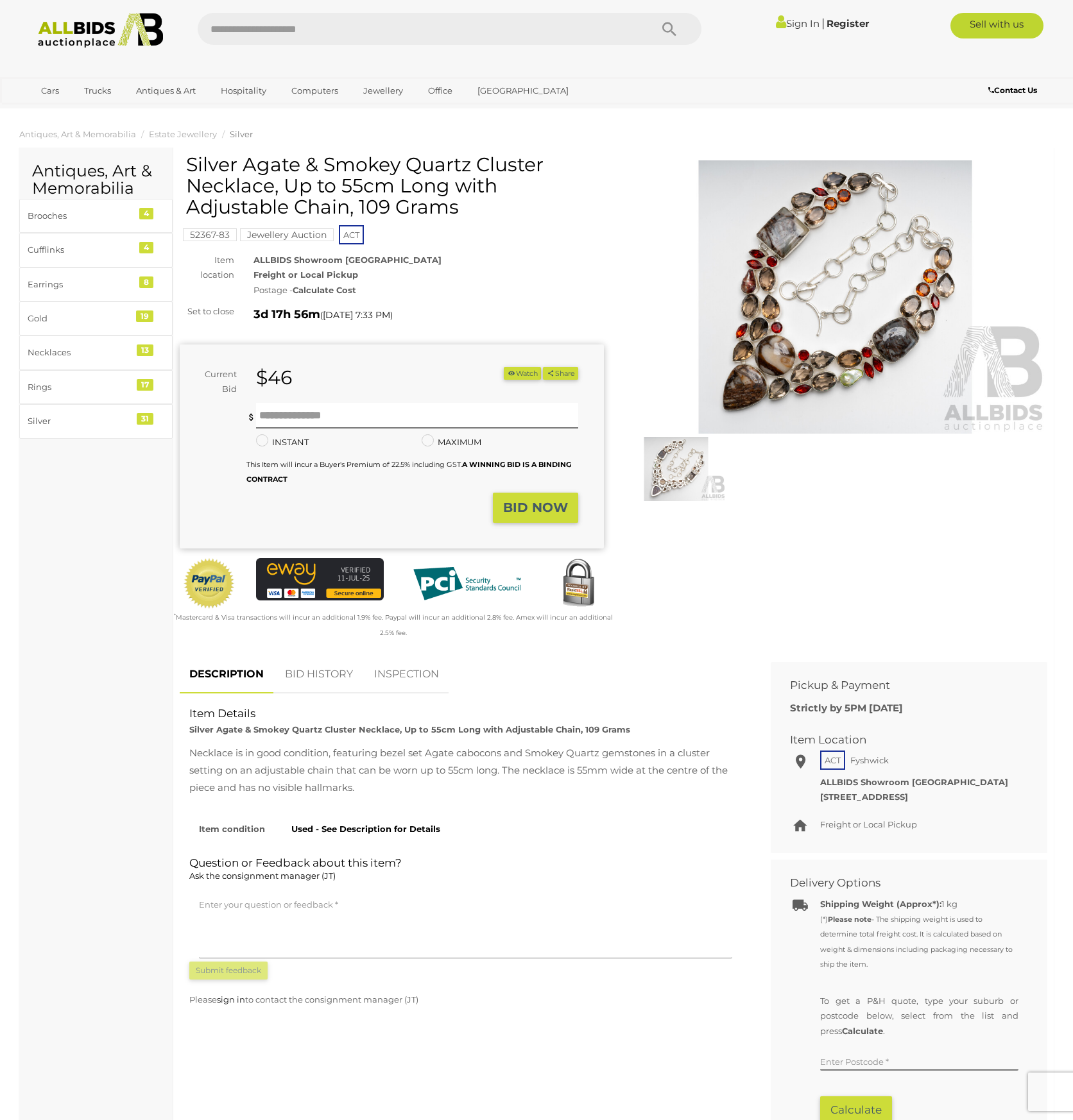 click at bounding box center (835, 297) 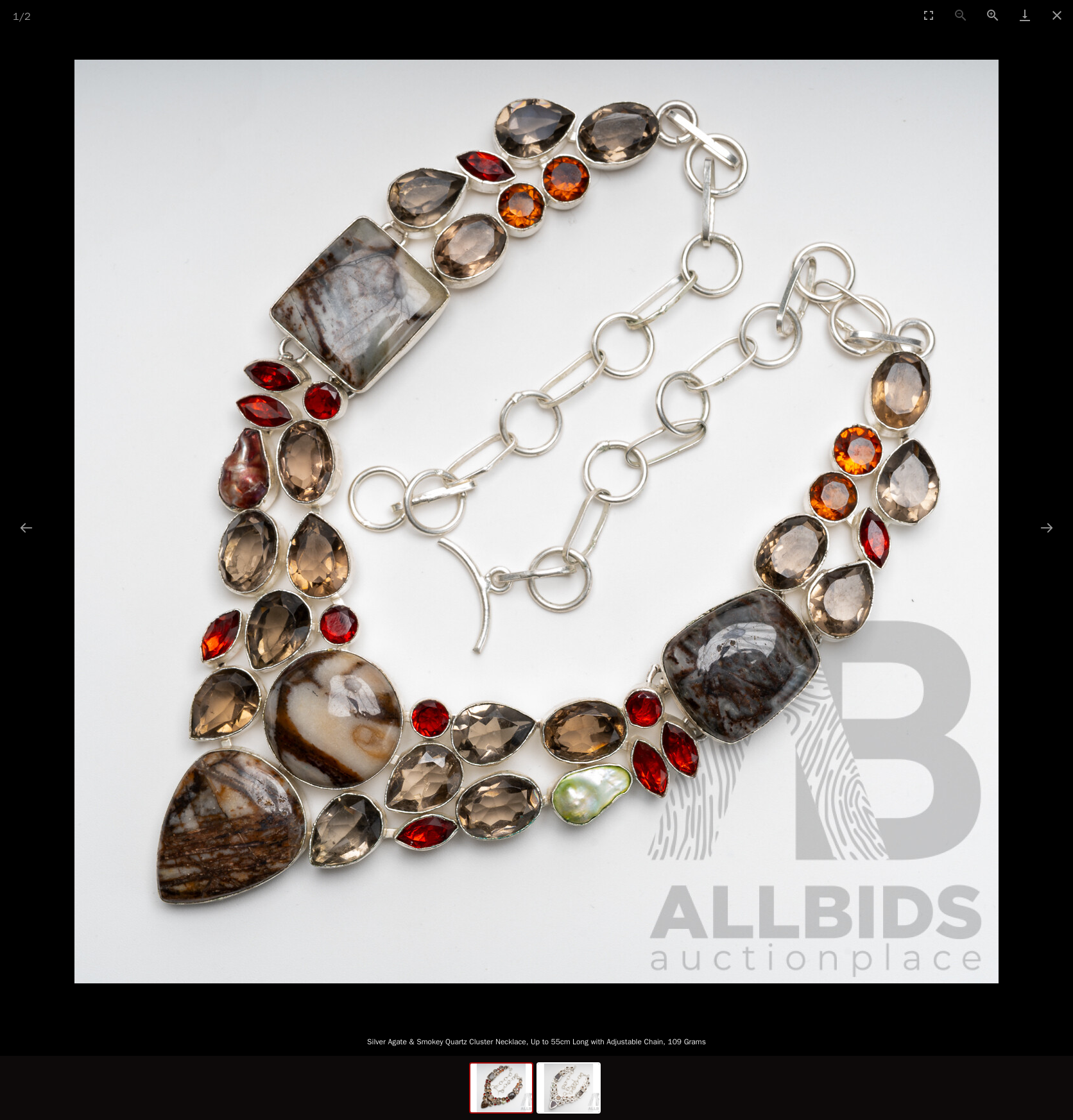 click at bounding box center (536, 522) 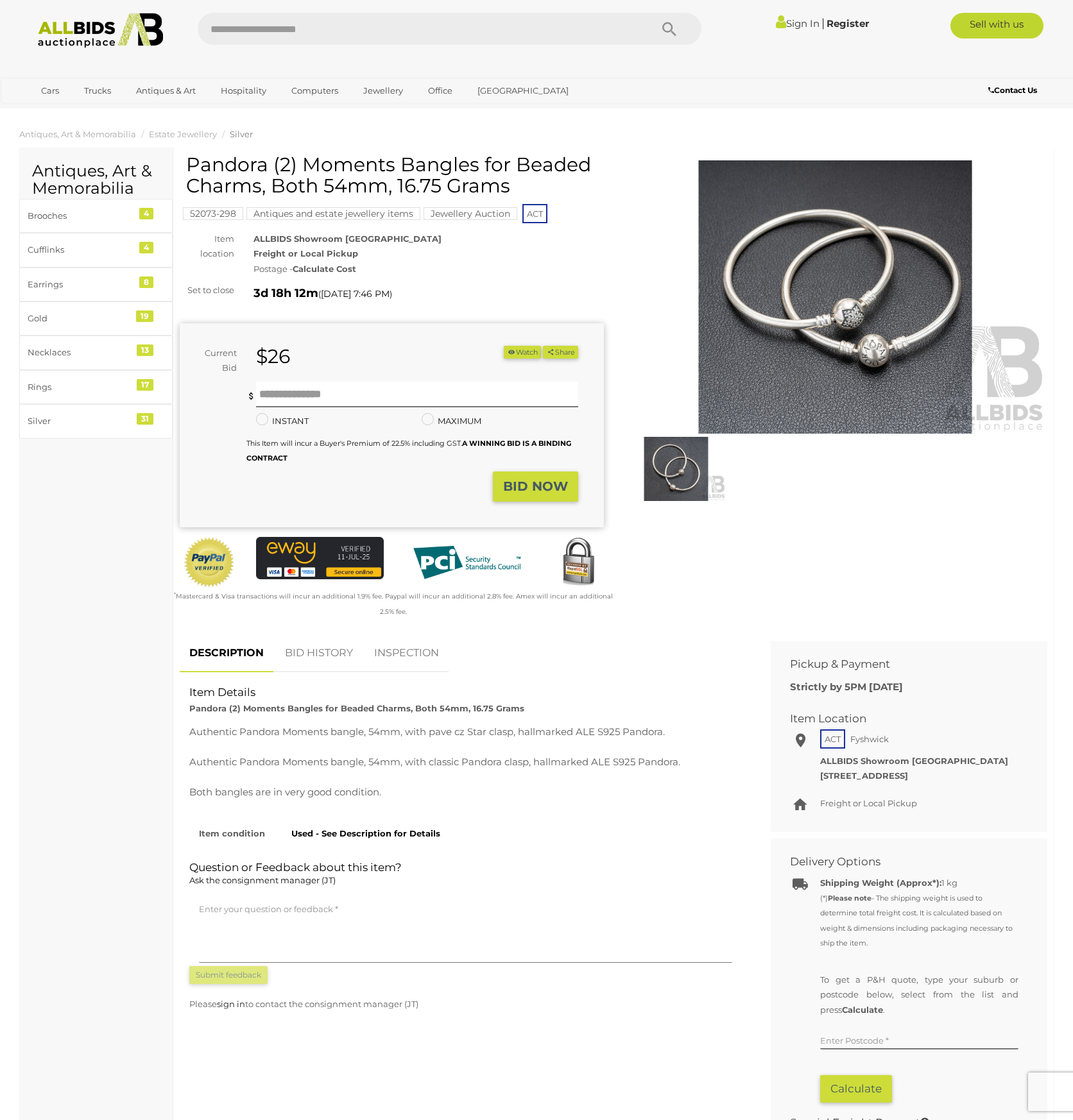 scroll, scrollTop: 0, scrollLeft: 0, axis: both 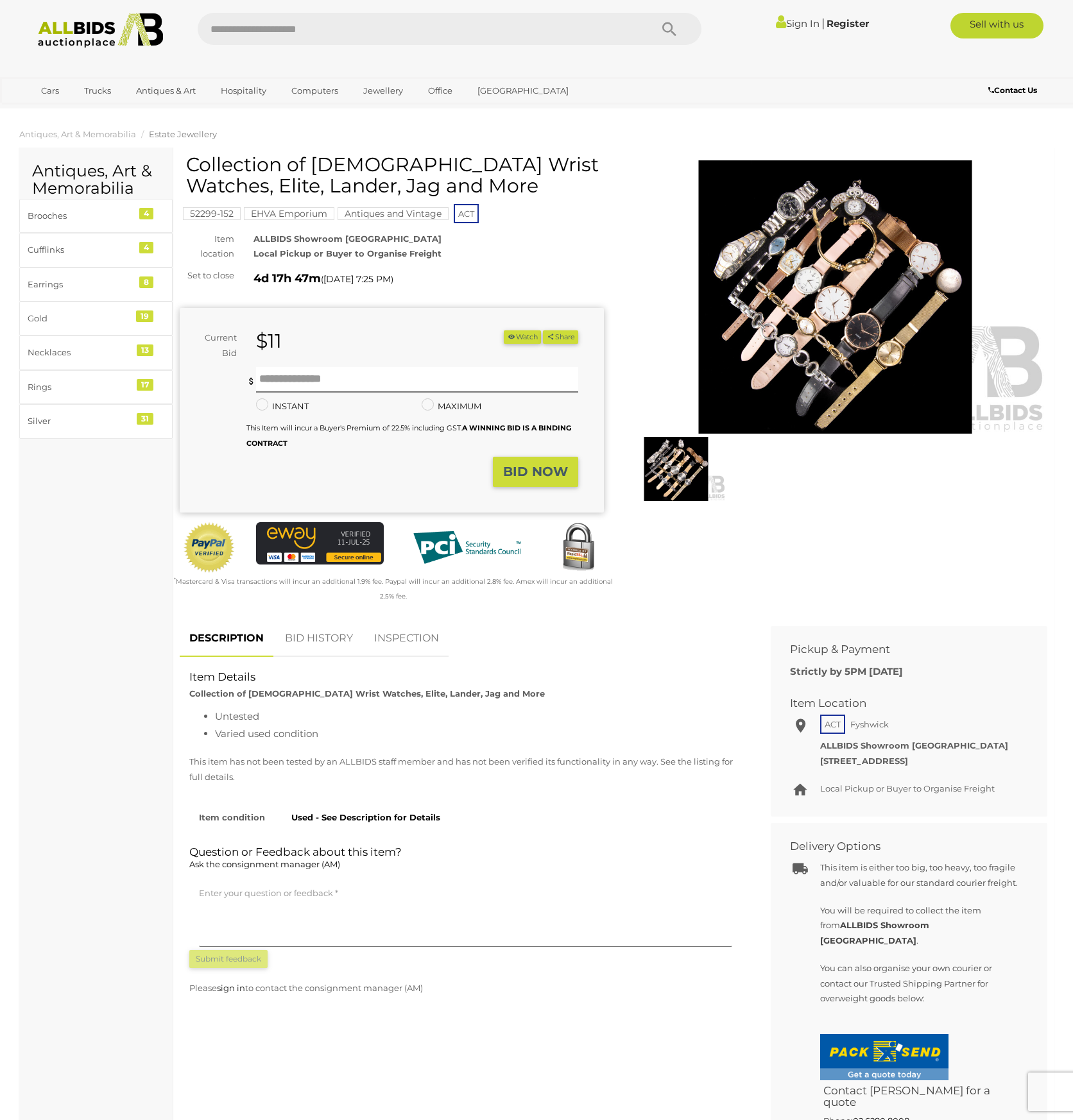 click at bounding box center (835, 297) 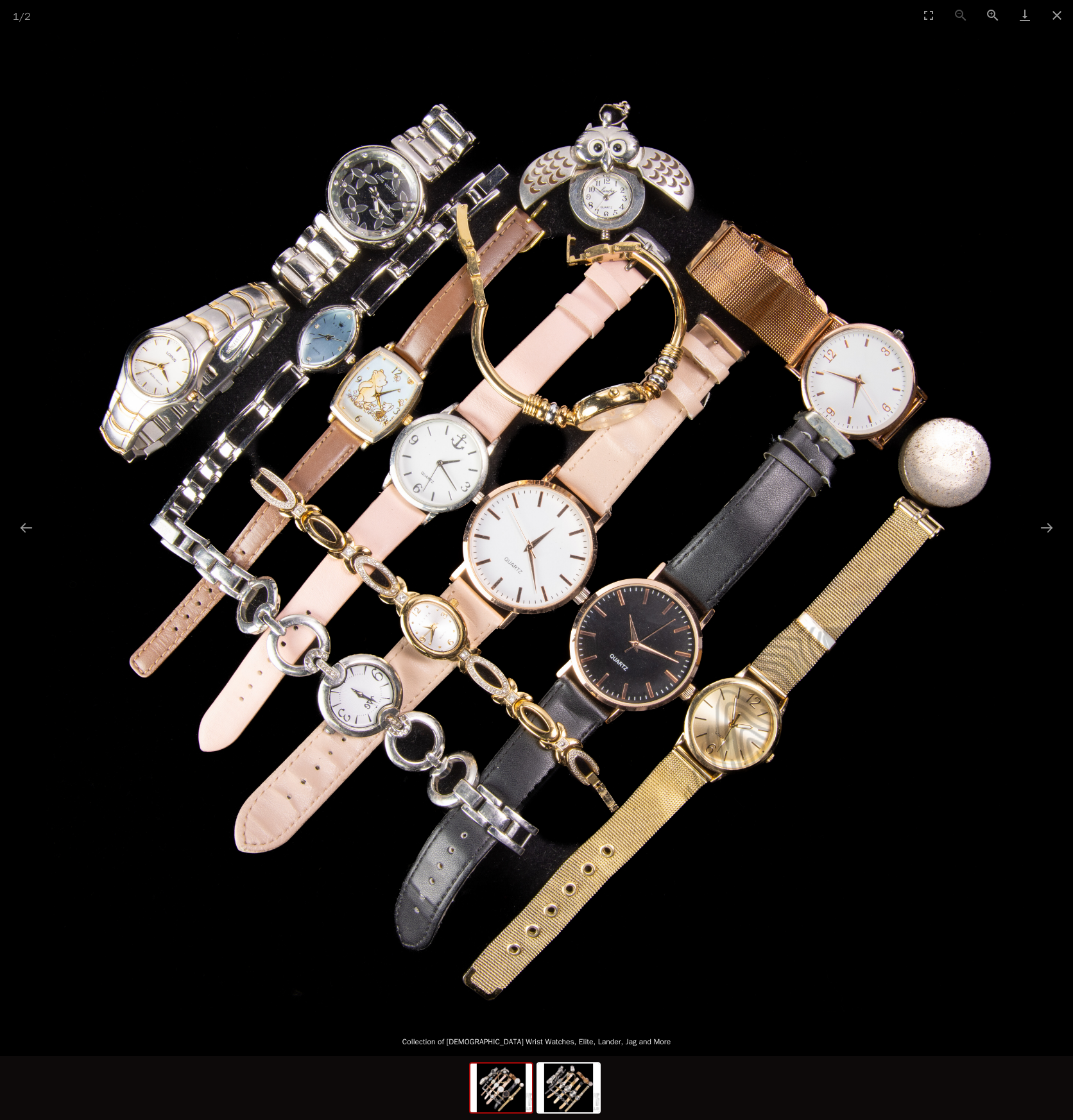 click at bounding box center [536, 522] 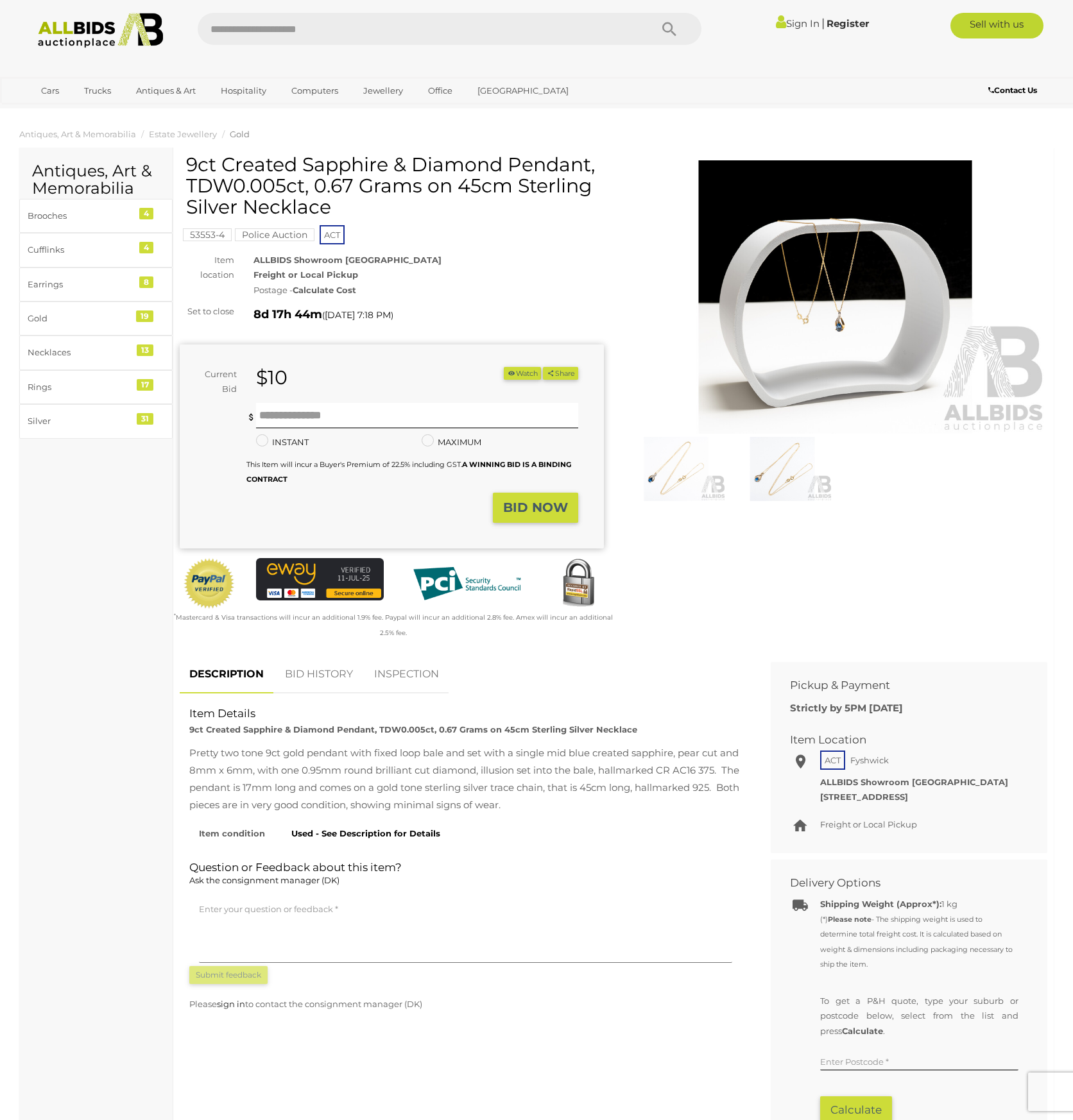 scroll, scrollTop: 0, scrollLeft: 0, axis: both 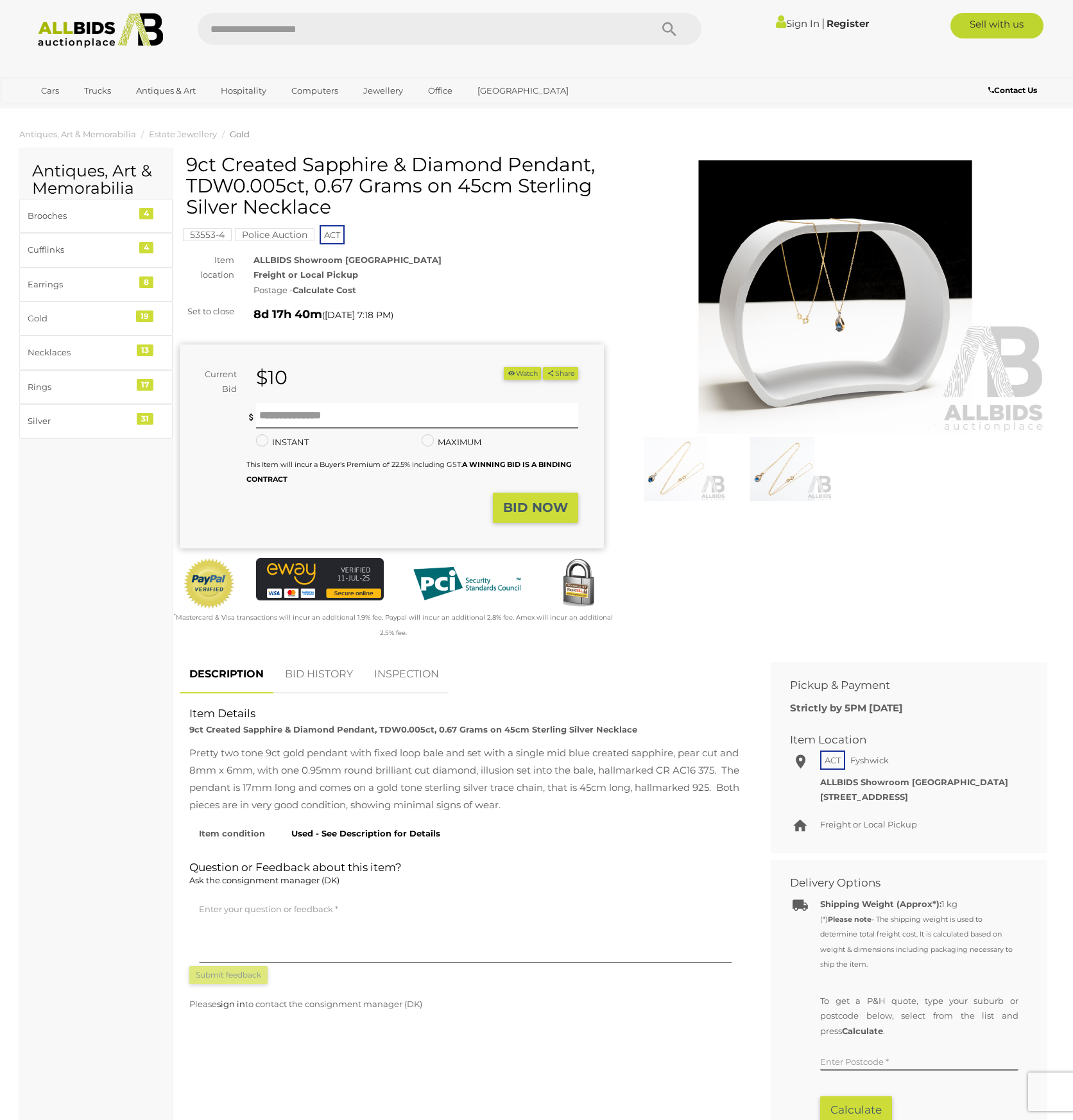 click at bounding box center [835, 297] 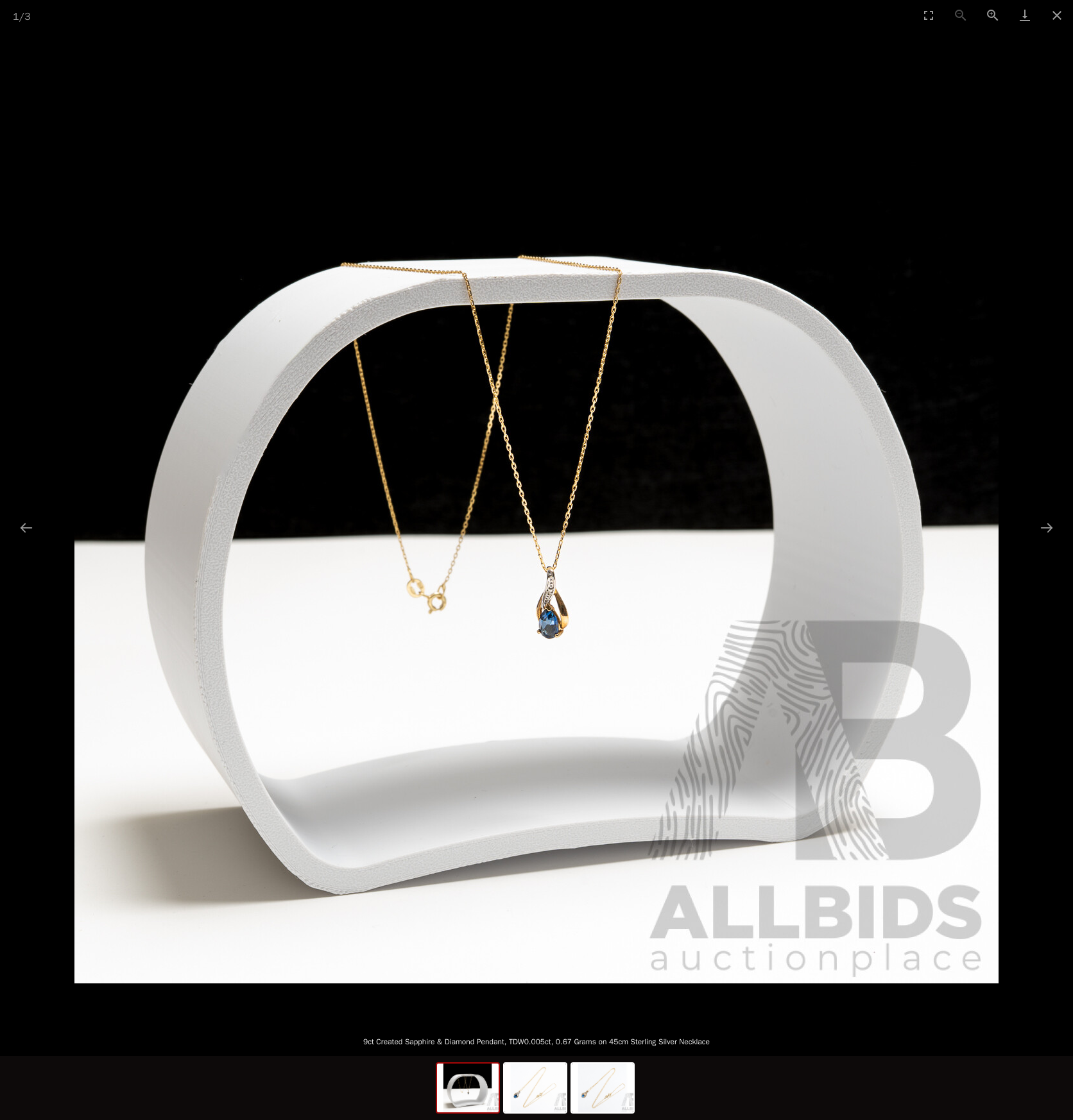 click at bounding box center (536, 522) 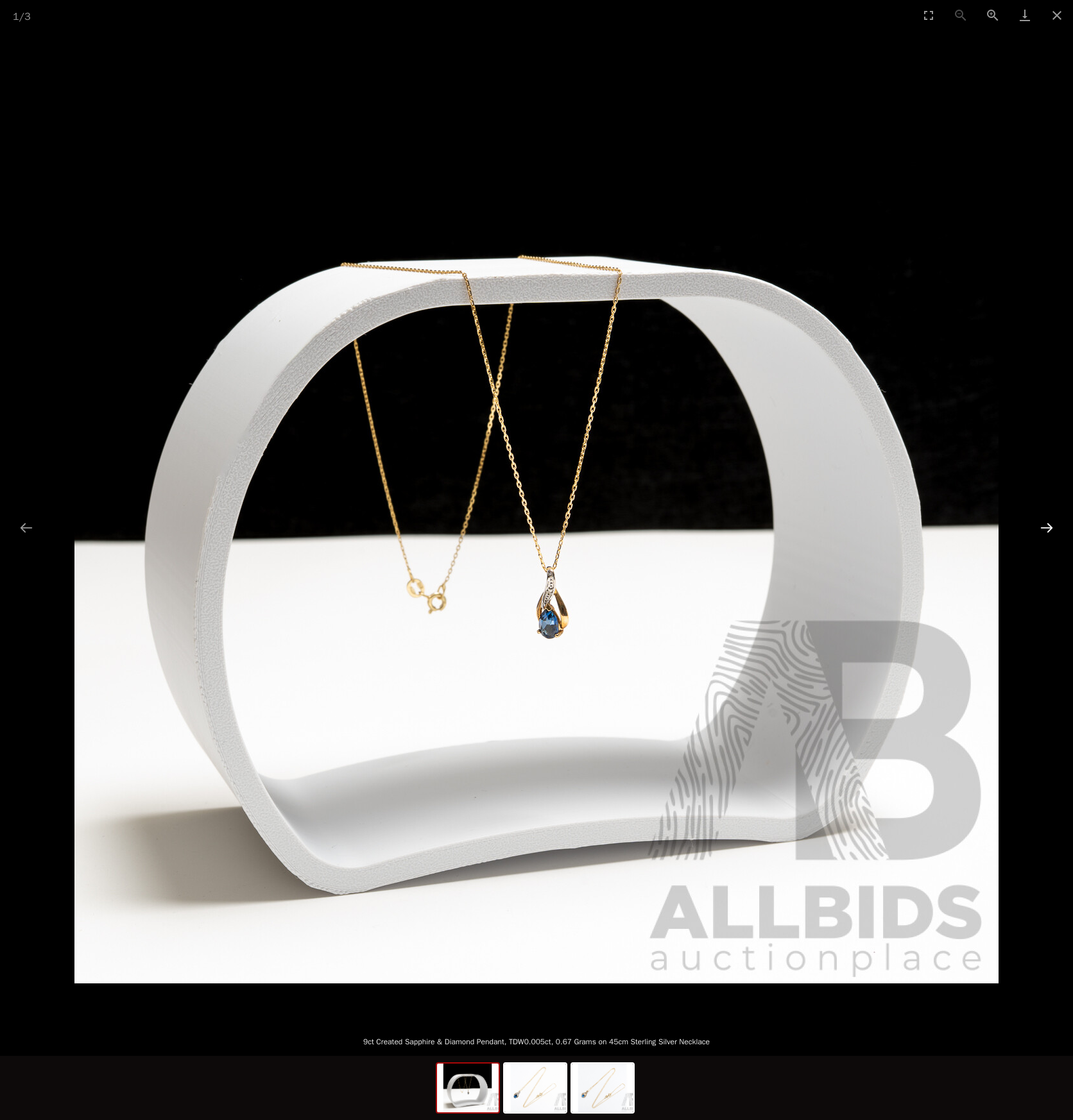 click at bounding box center [1047, 527] 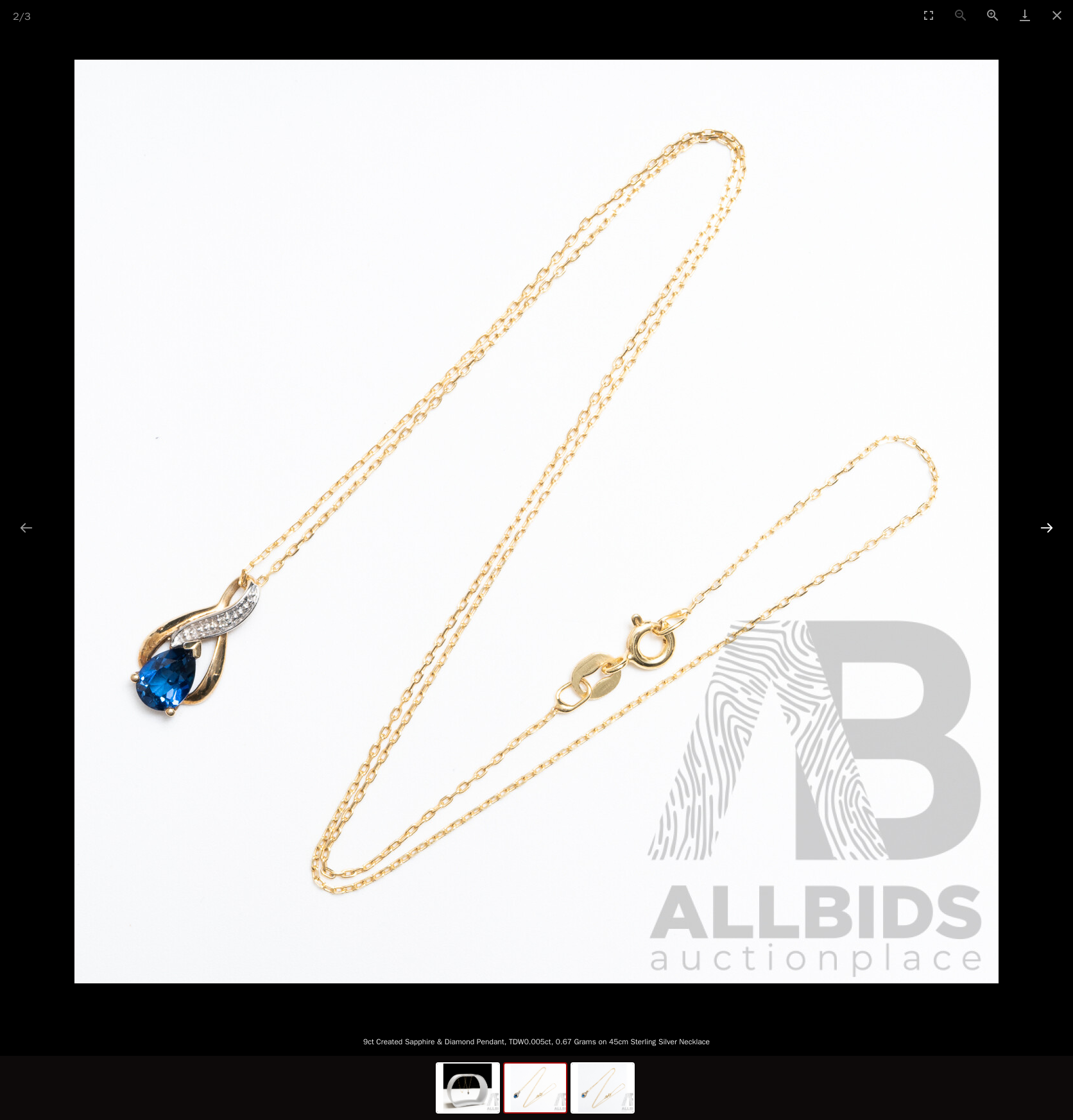 click at bounding box center [1047, 527] 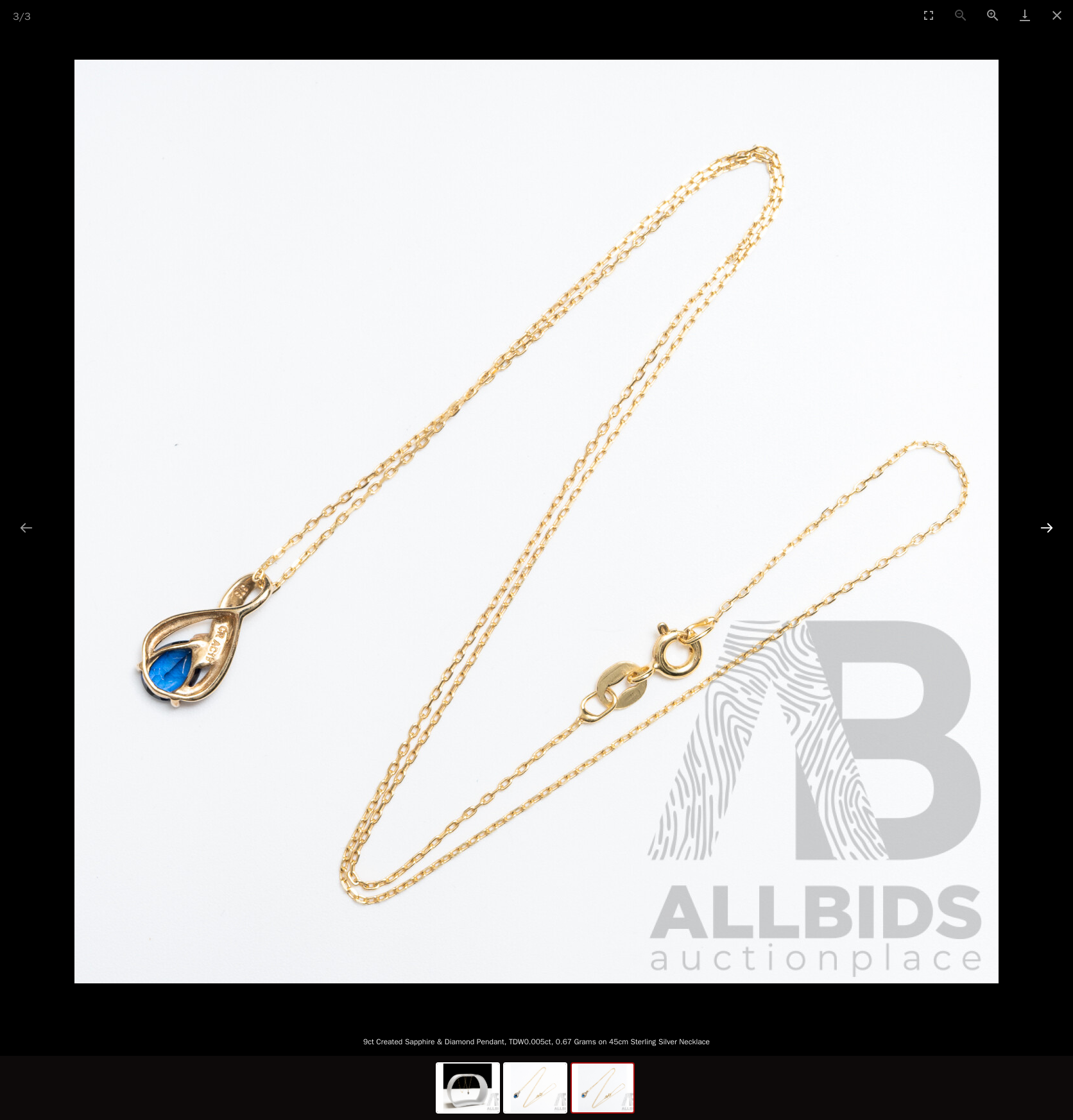 click at bounding box center [1047, 527] 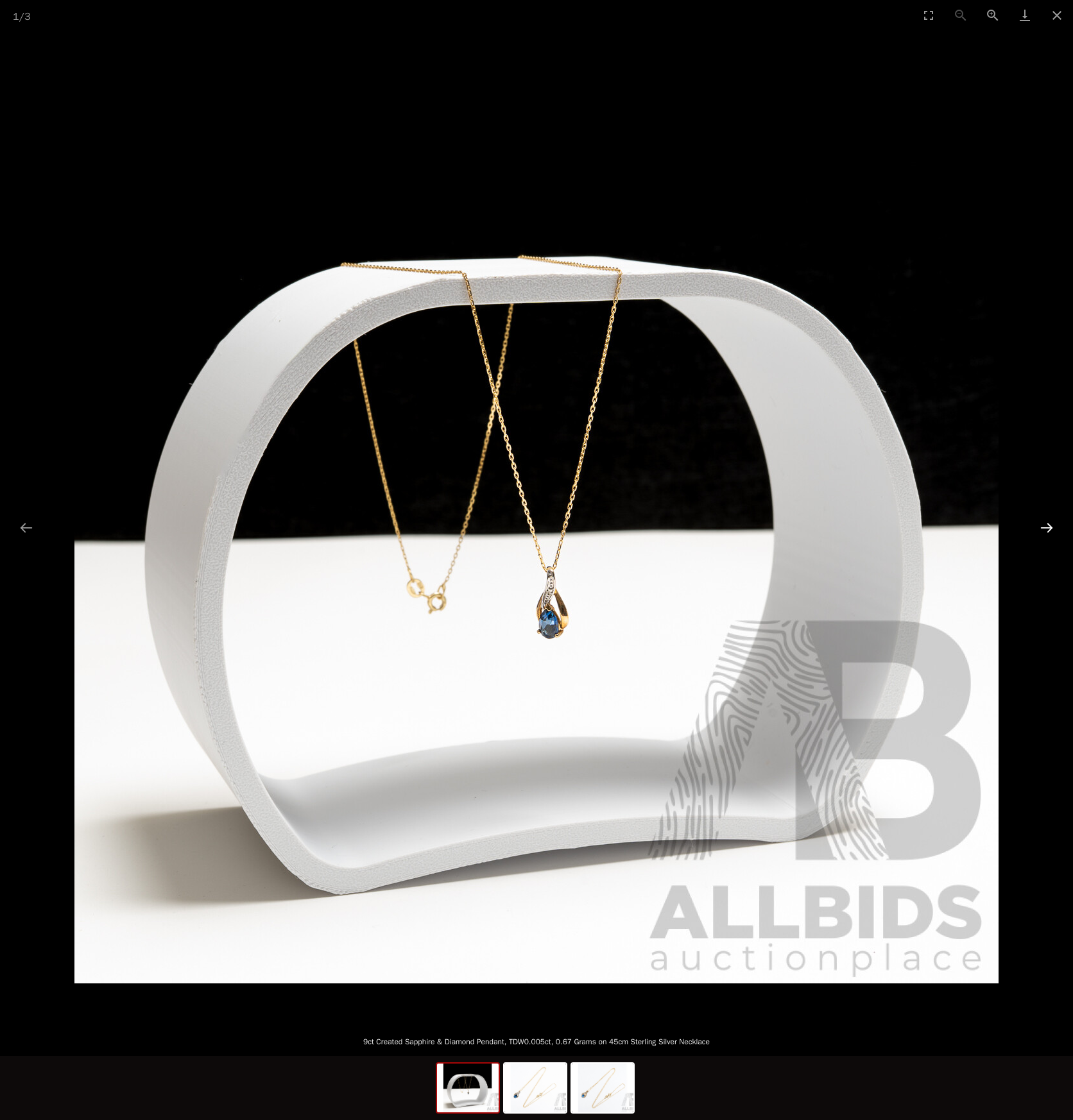 click at bounding box center (1047, 527) 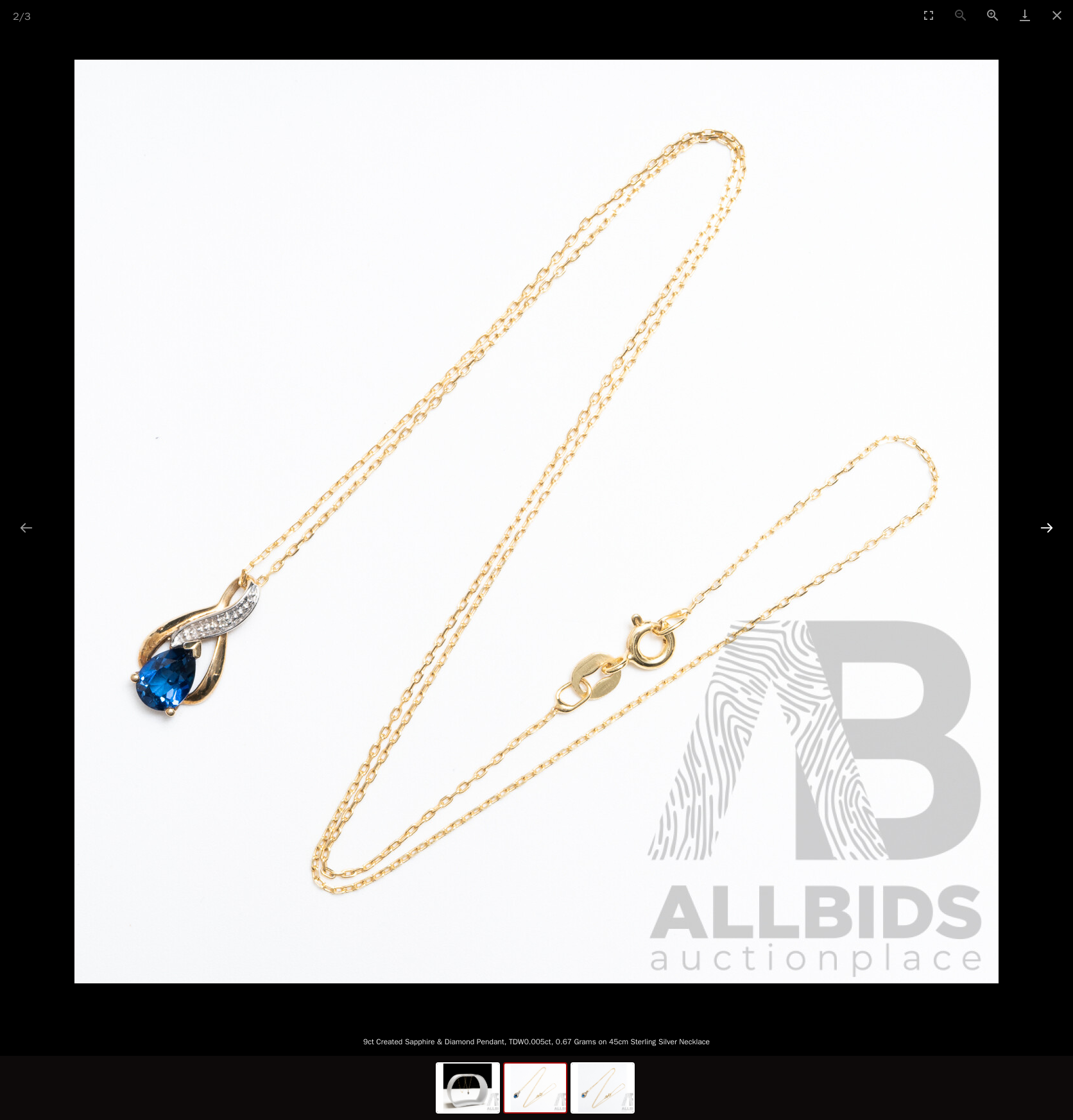 click at bounding box center [1047, 527] 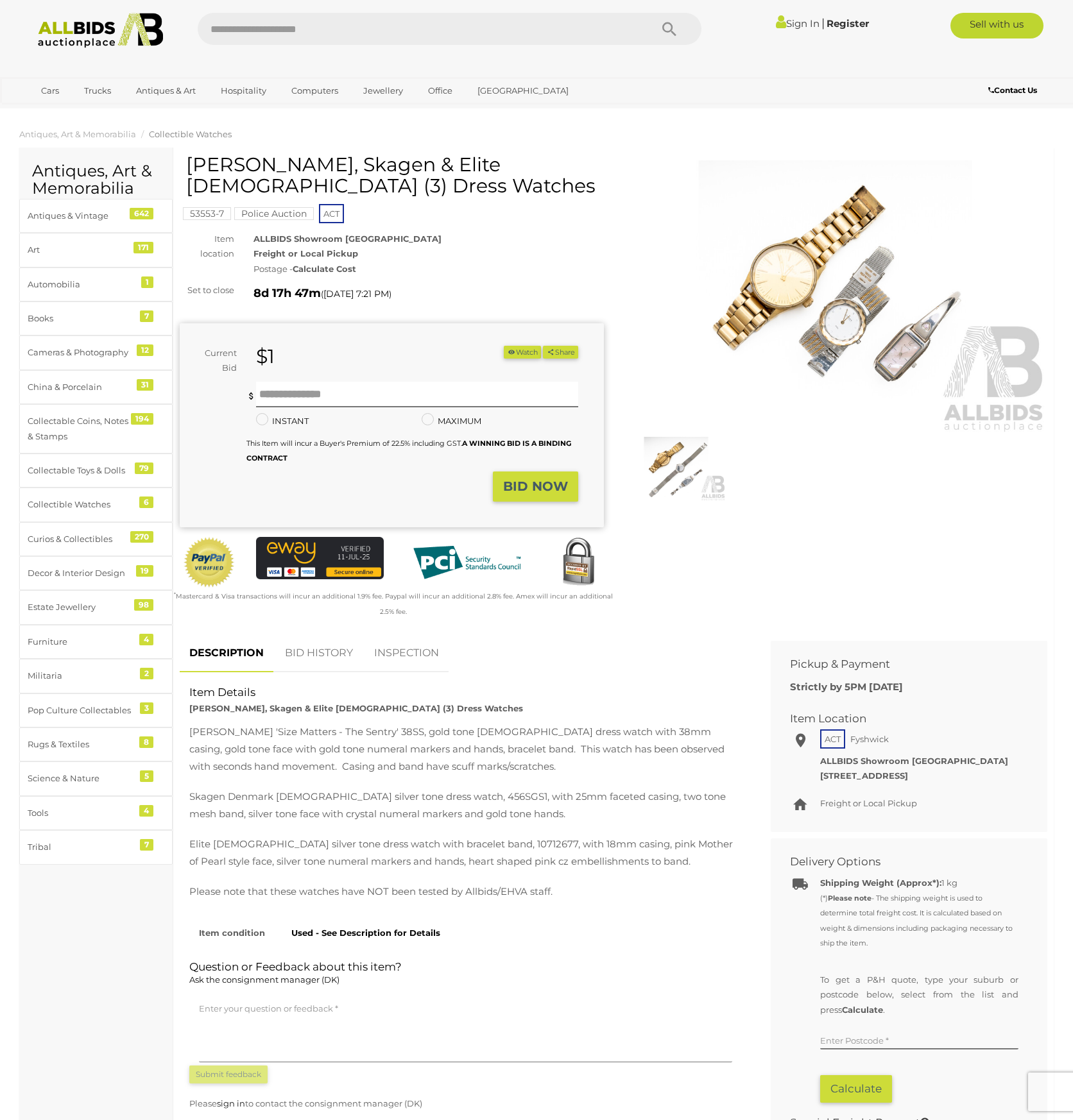 scroll, scrollTop: 0, scrollLeft: 0, axis: both 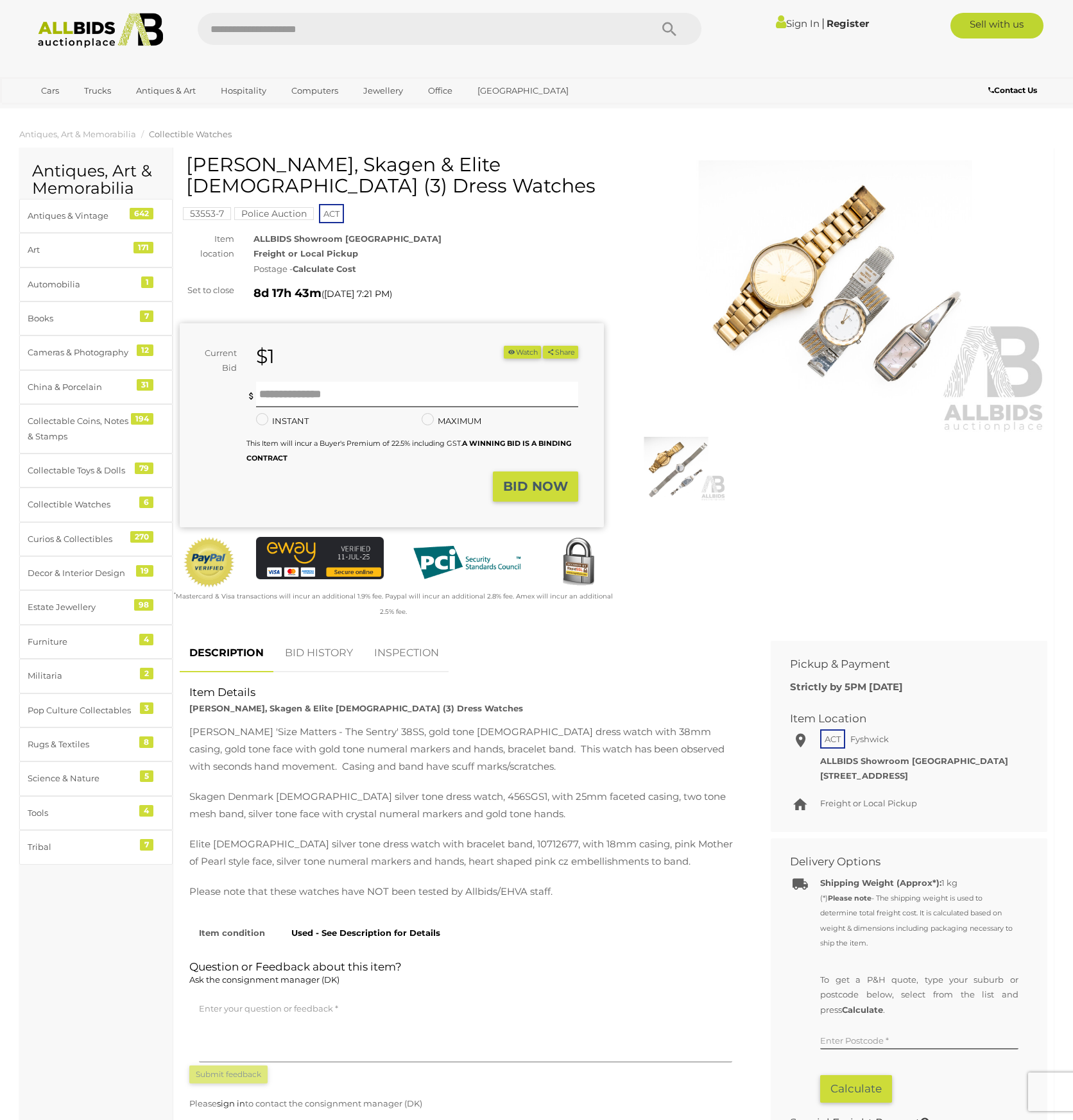 click at bounding box center (835, 297) 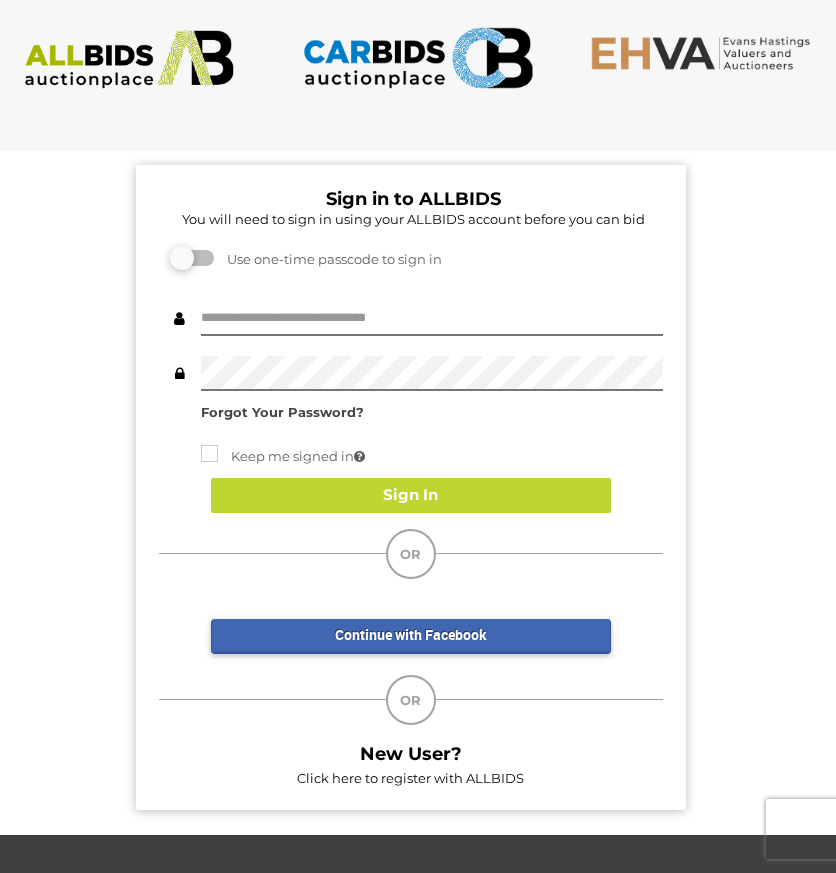 scroll, scrollTop: 0, scrollLeft: 0, axis: both 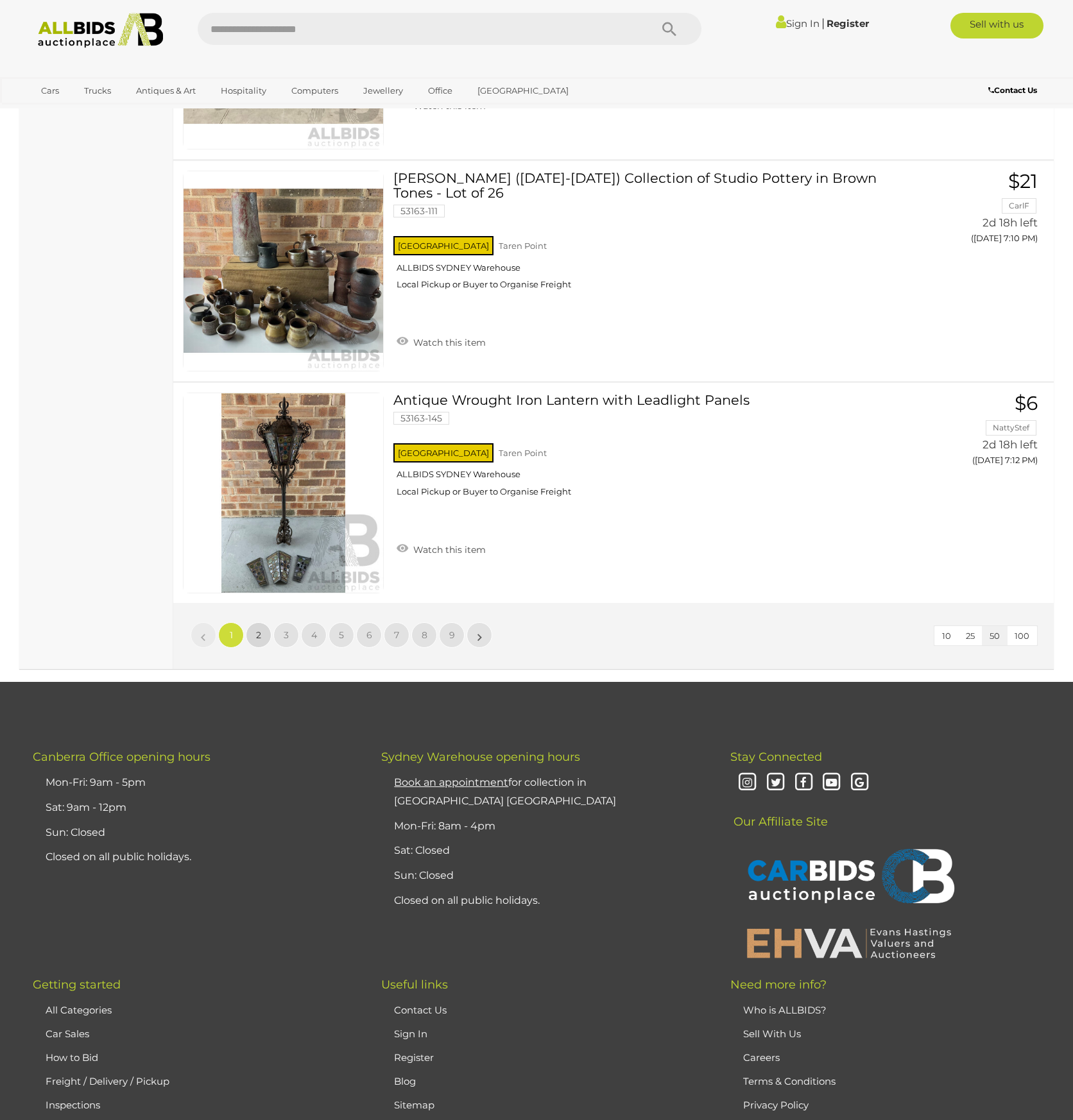 click on "2" at bounding box center (259, 635) 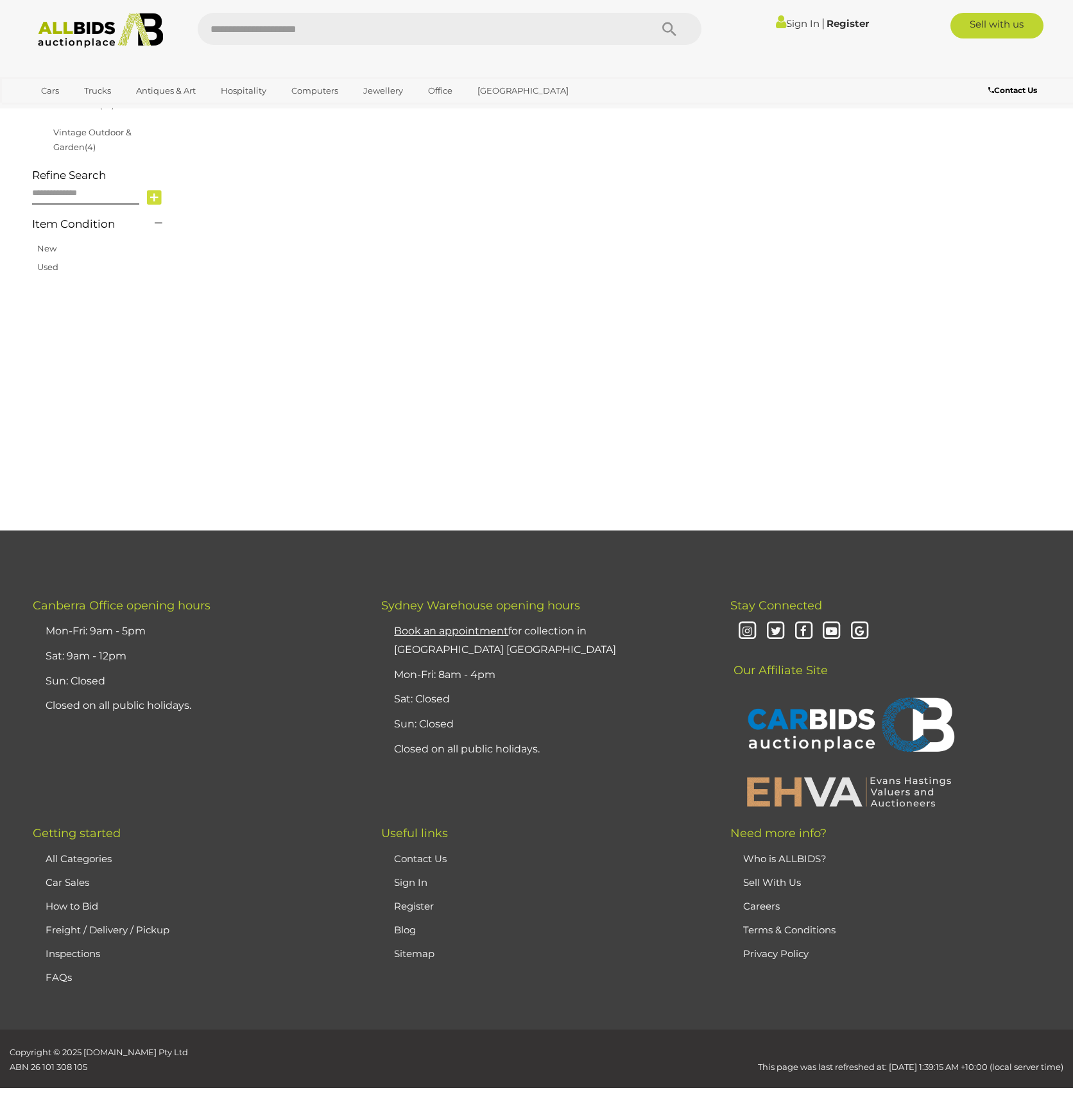 scroll, scrollTop: 186, scrollLeft: 0, axis: vertical 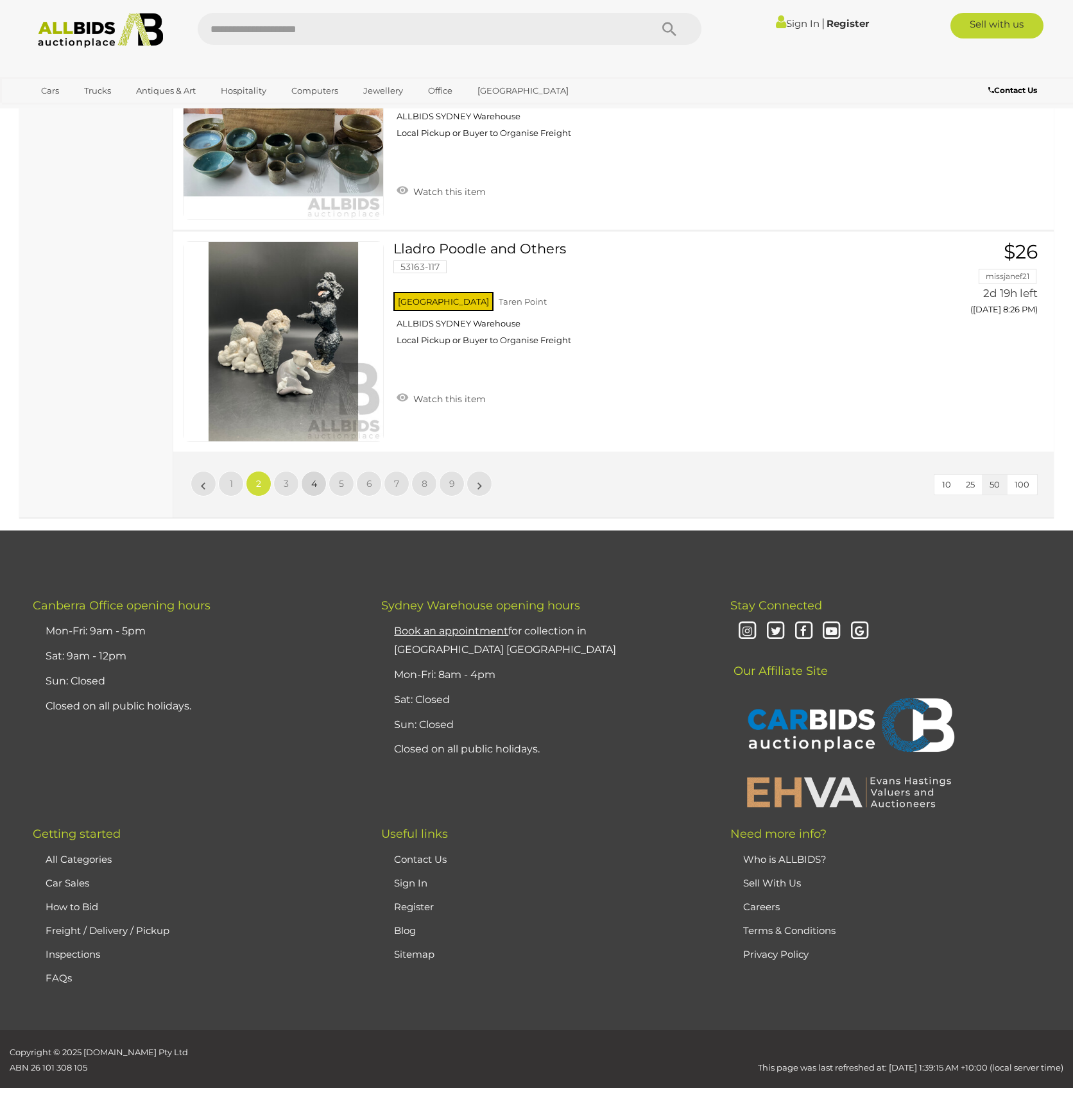 click on "4" at bounding box center [314, 484] 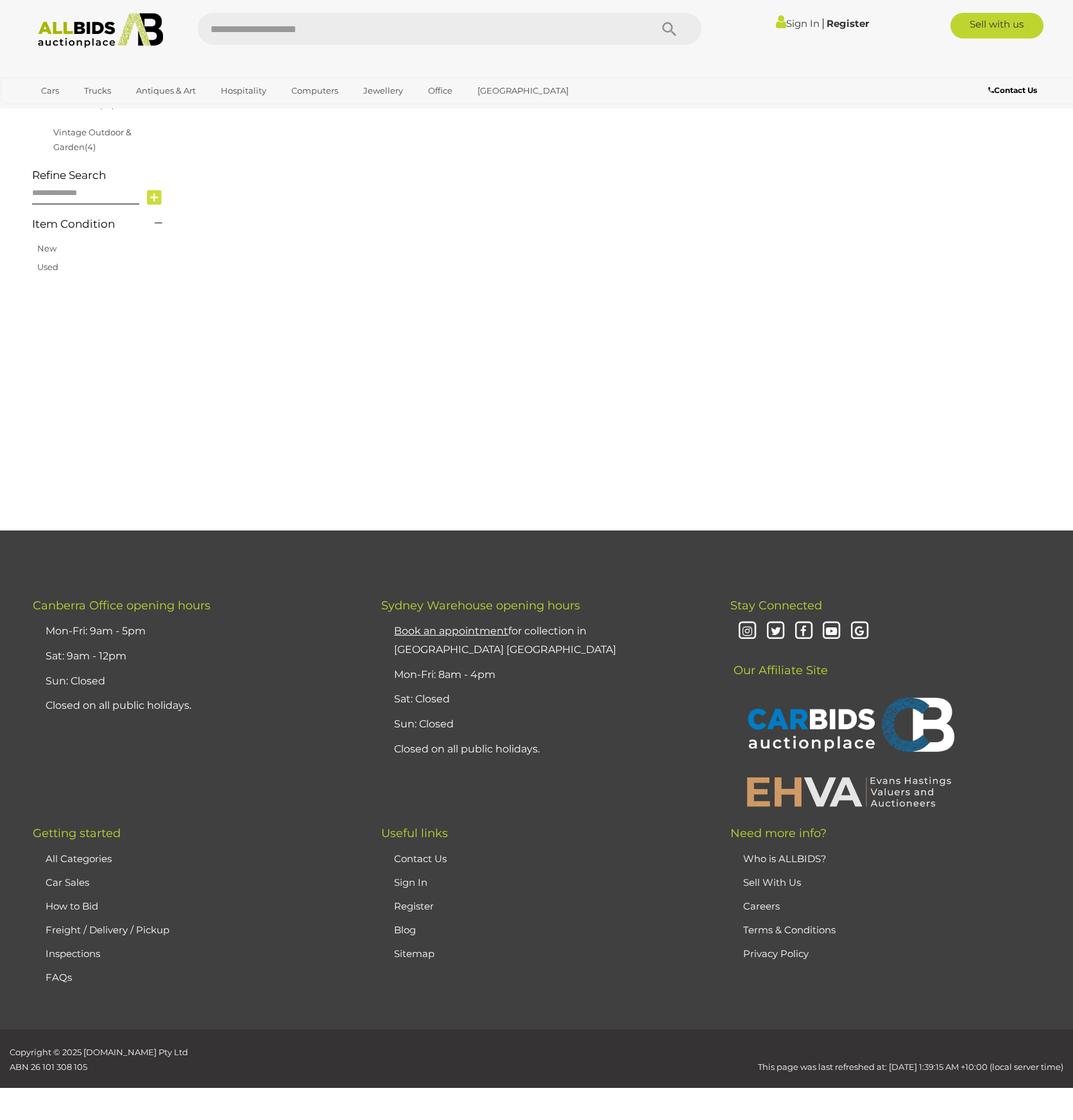 scroll, scrollTop: 186, scrollLeft: 0, axis: vertical 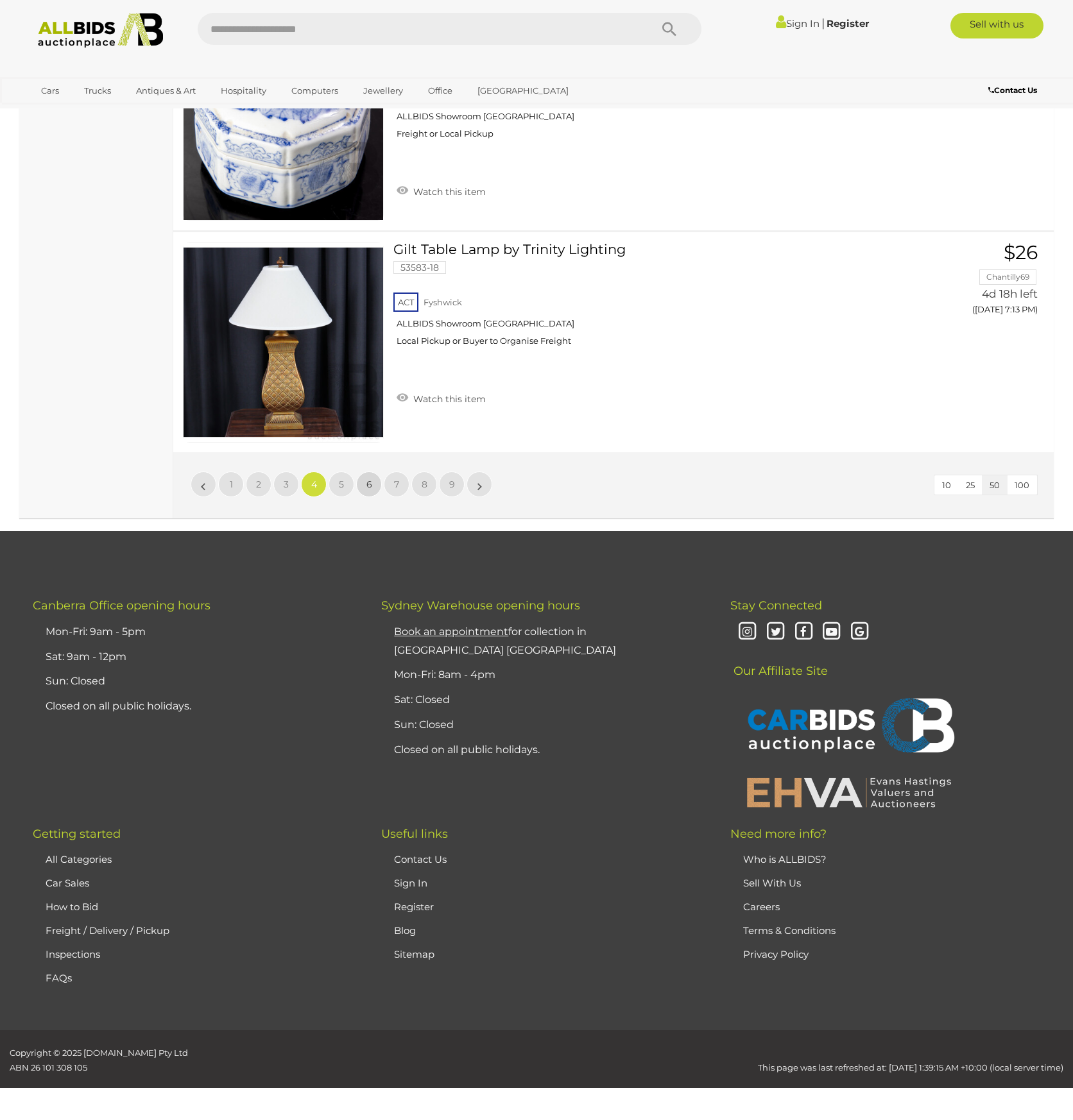 click on "6" at bounding box center [369, 484] 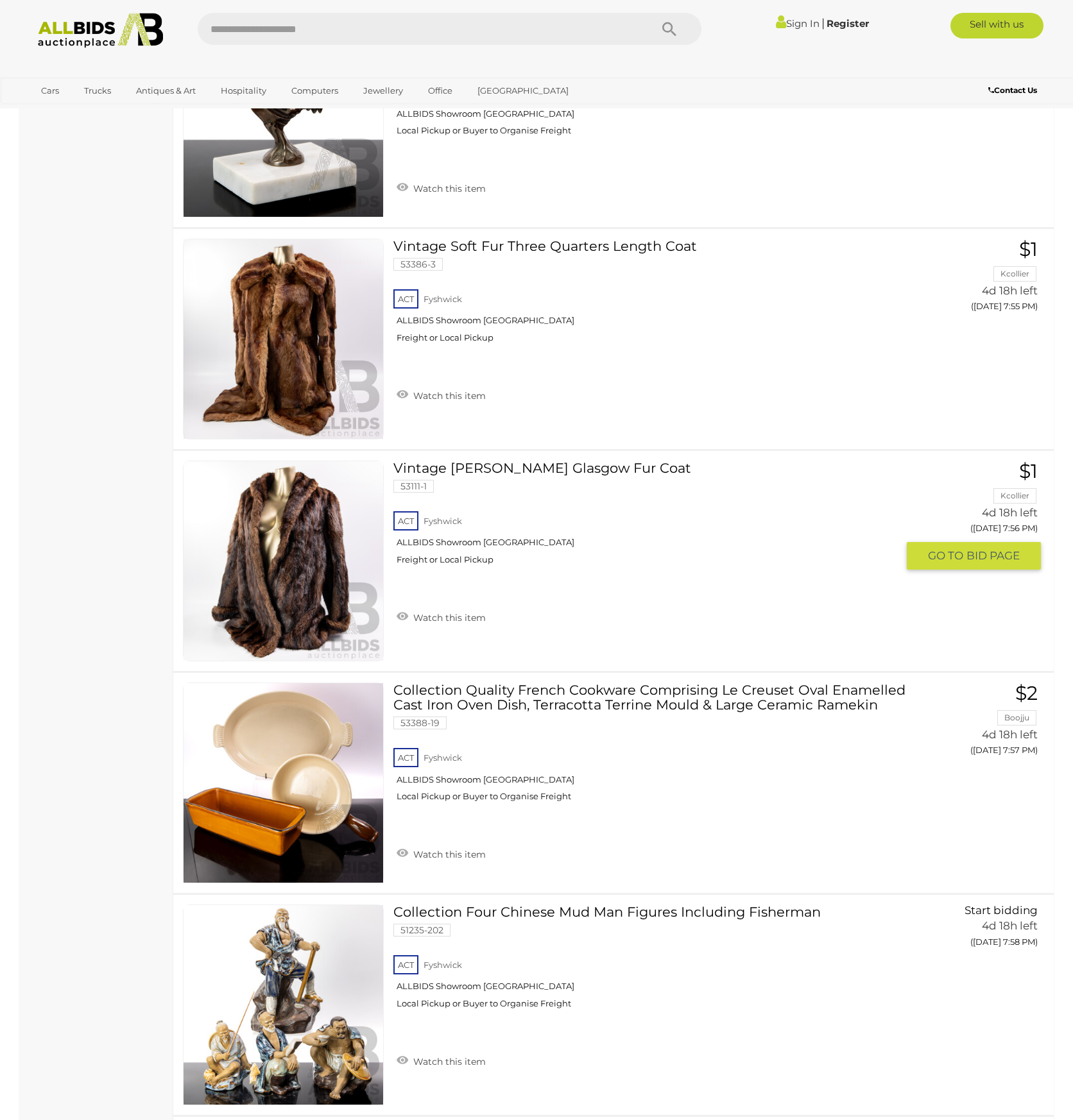 scroll, scrollTop: 2494, scrollLeft: 0, axis: vertical 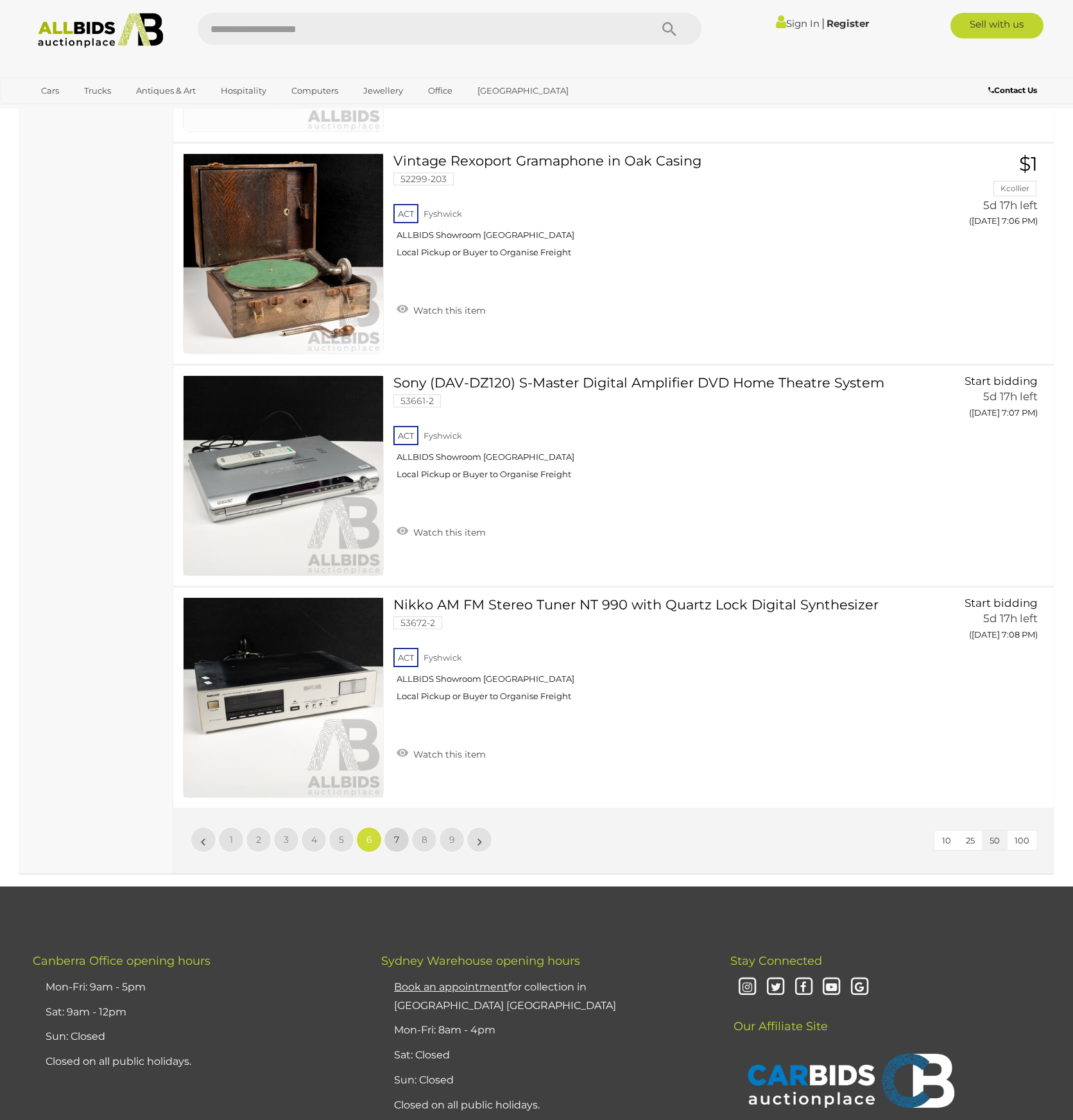 click on "7" at bounding box center (397, 840) 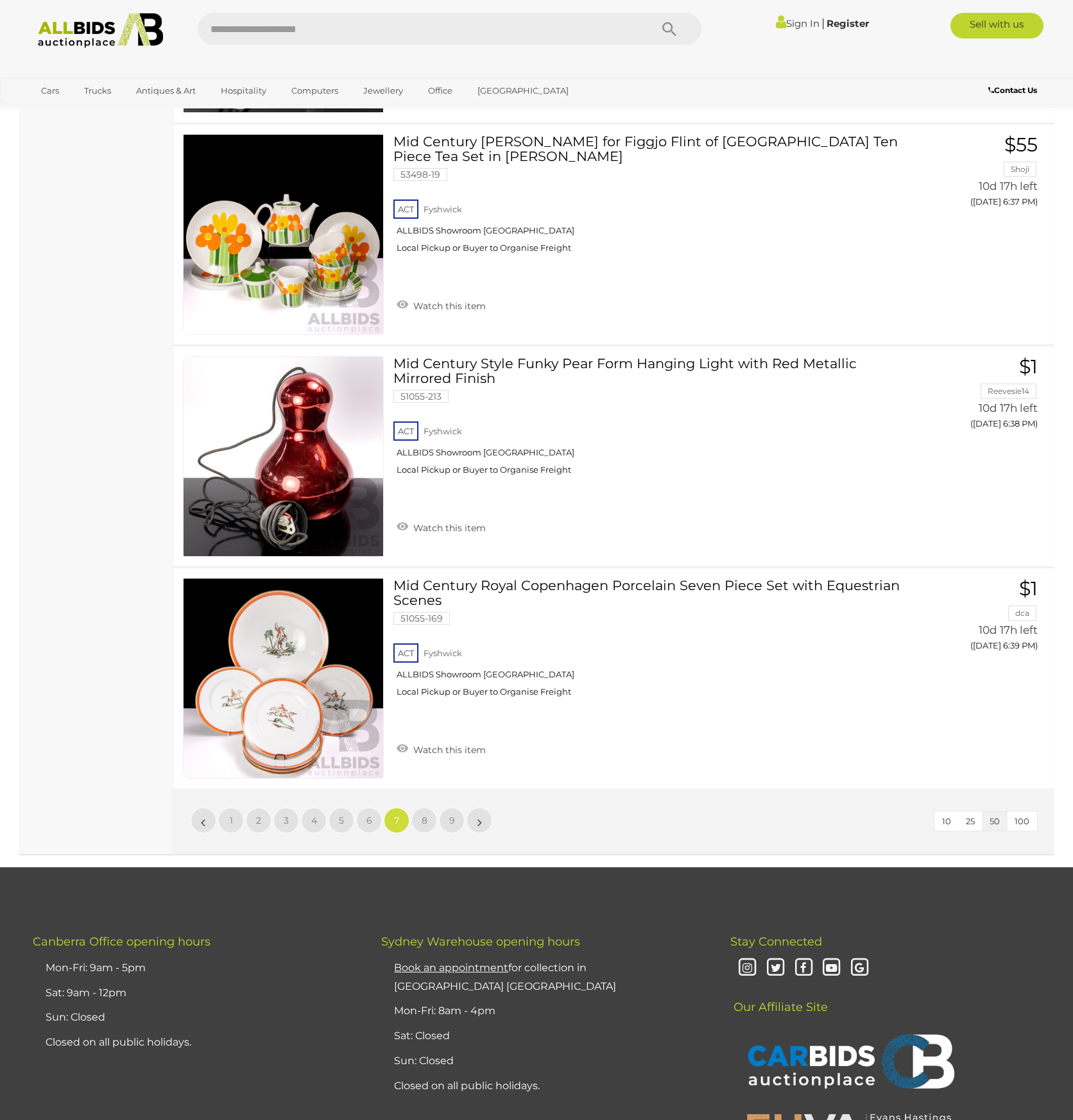 scroll, scrollTop: 10546, scrollLeft: 0, axis: vertical 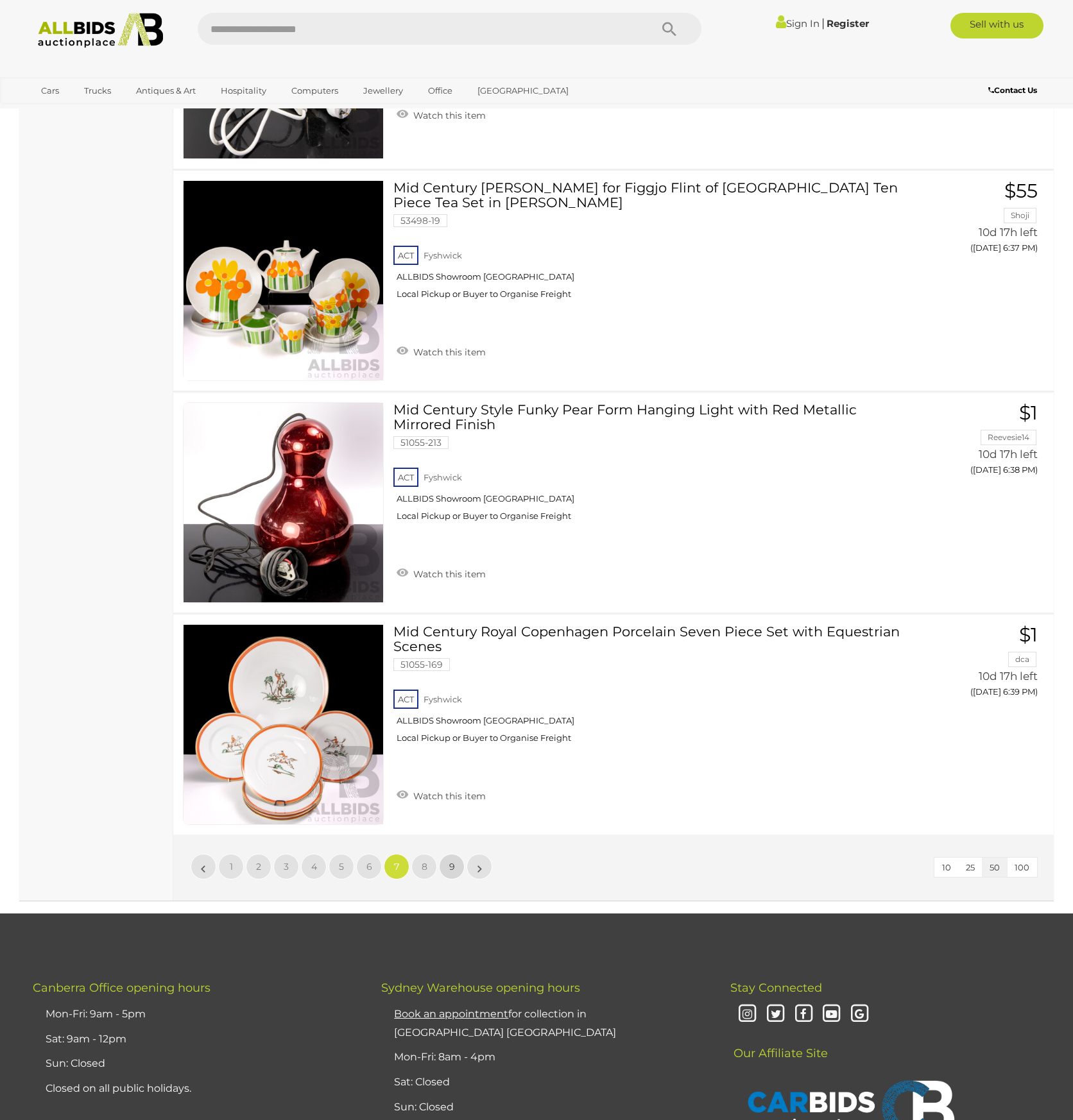 click on "9" at bounding box center [452, 867] 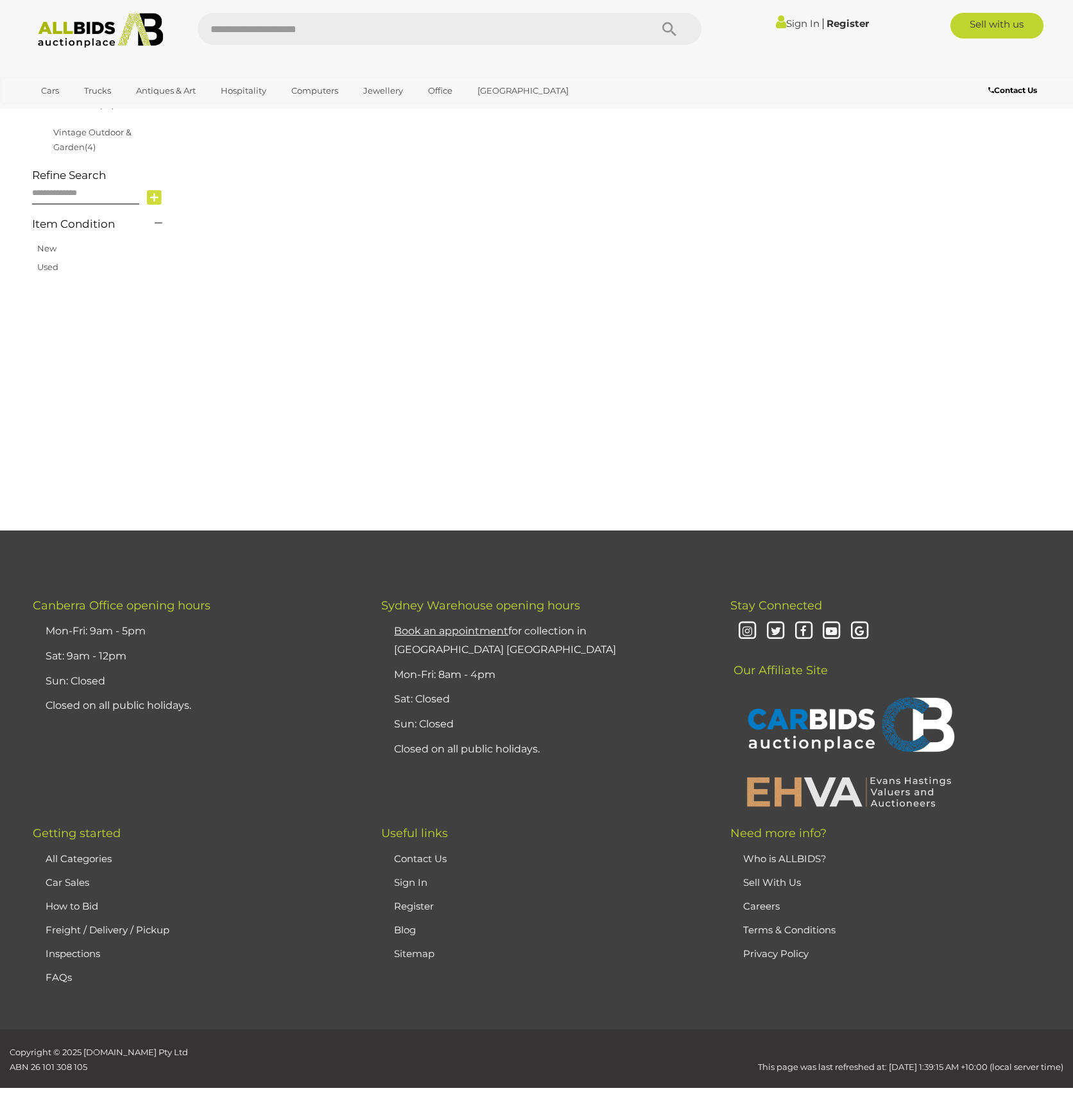 scroll, scrollTop: 186, scrollLeft: 0, axis: vertical 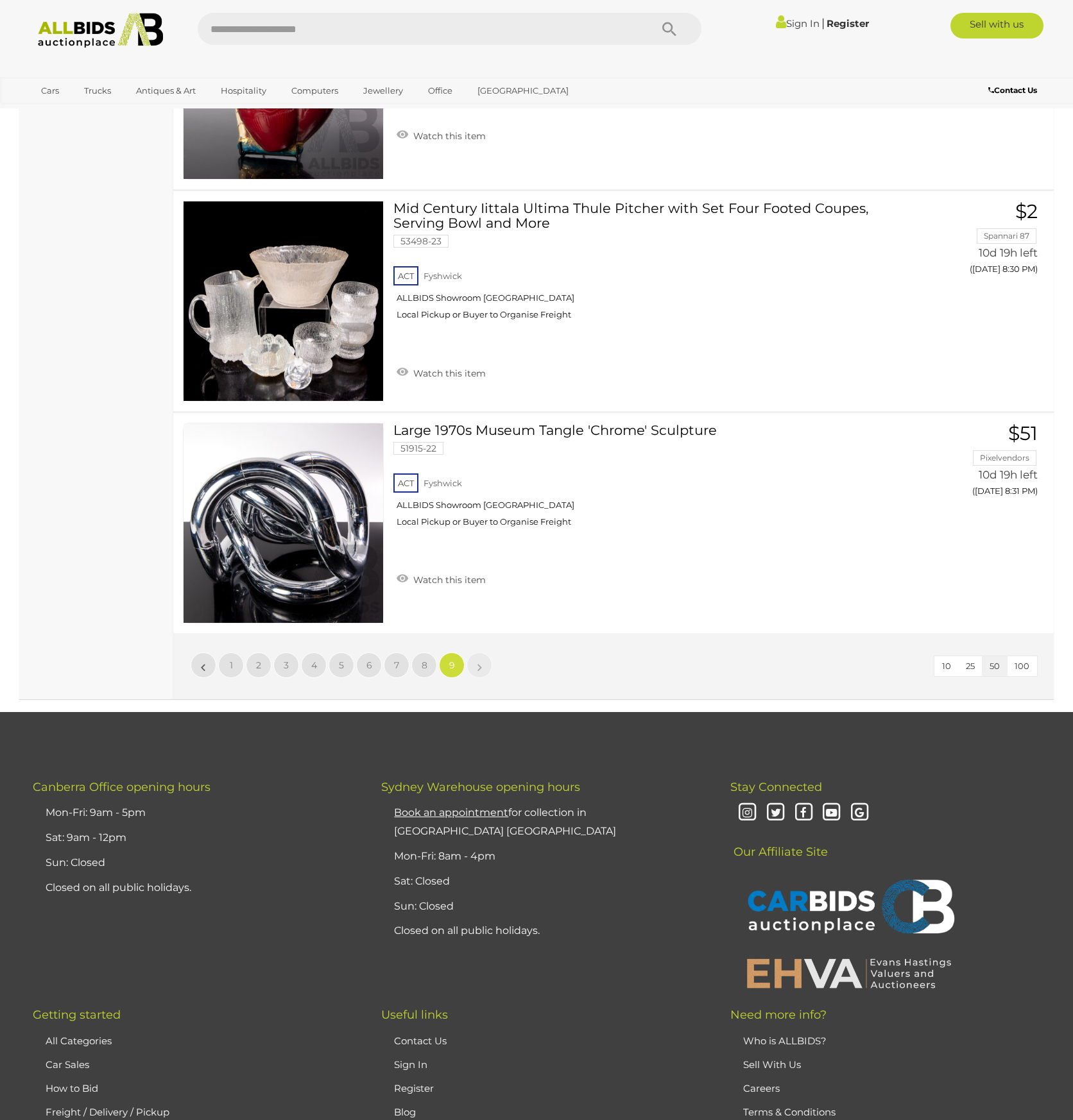 click on "»" at bounding box center (479, 665) 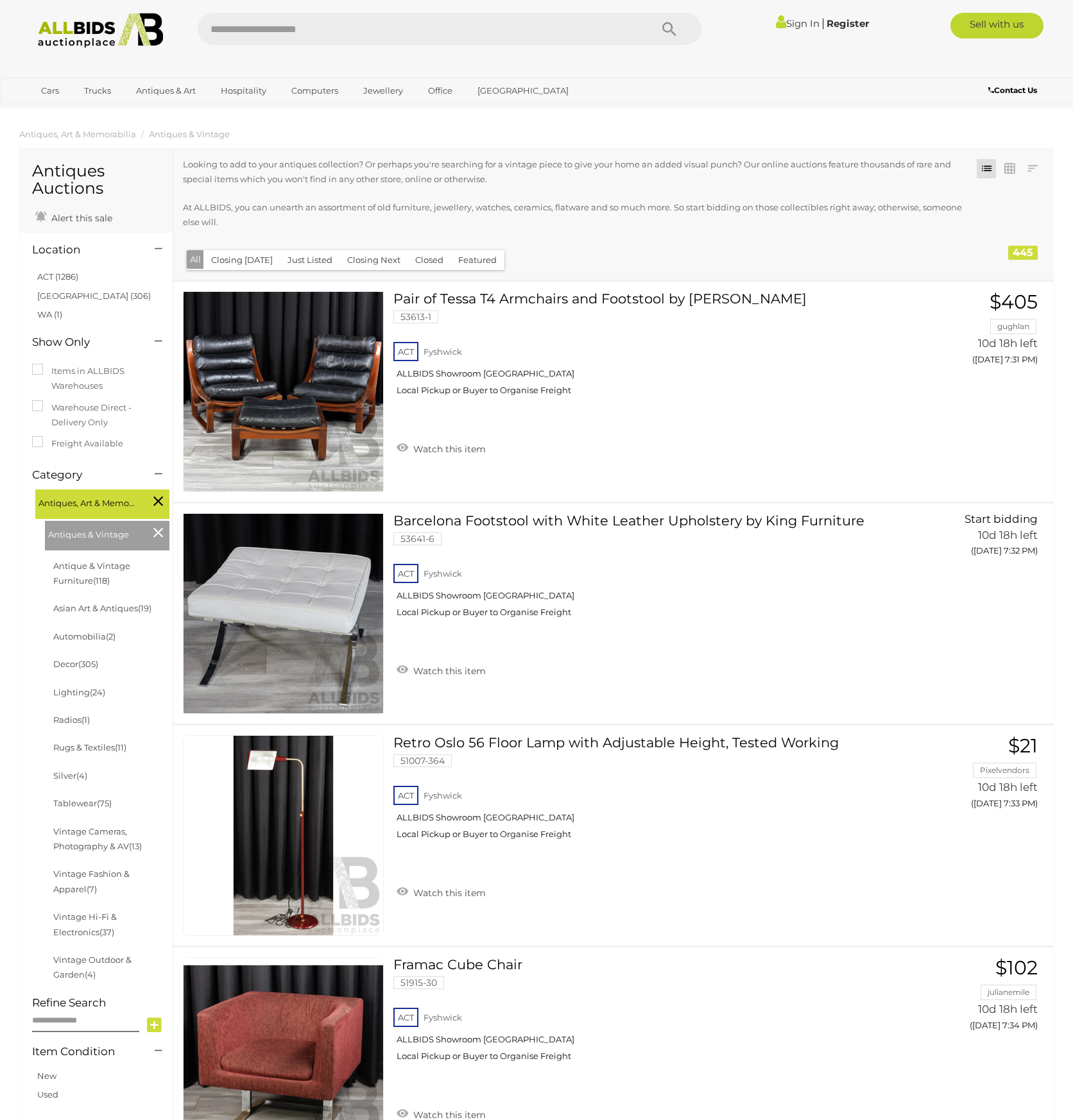 scroll, scrollTop: 0, scrollLeft: 0, axis: both 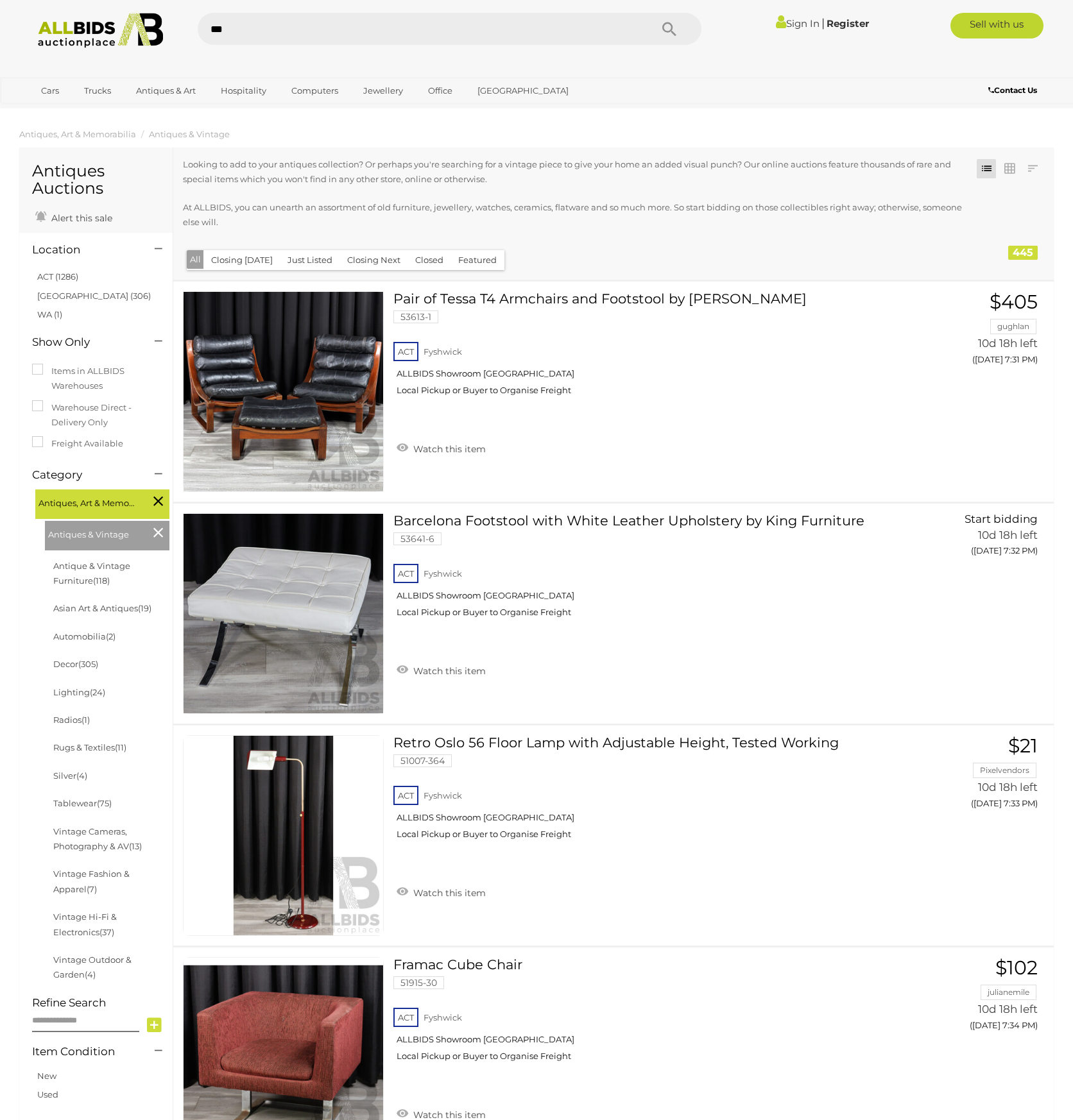 type on "****" 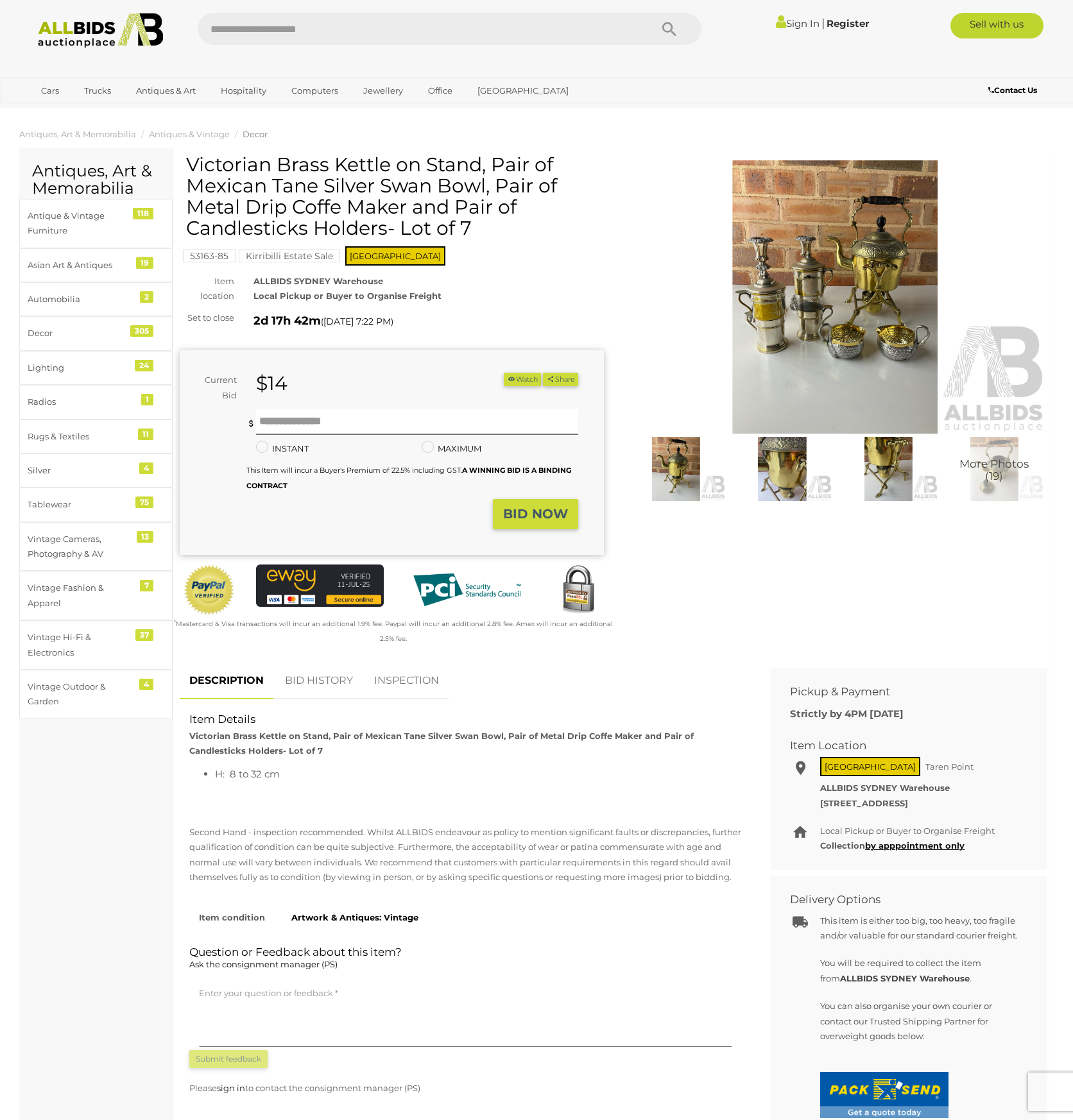 scroll, scrollTop: 0, scrollLeft: 0, axis: both 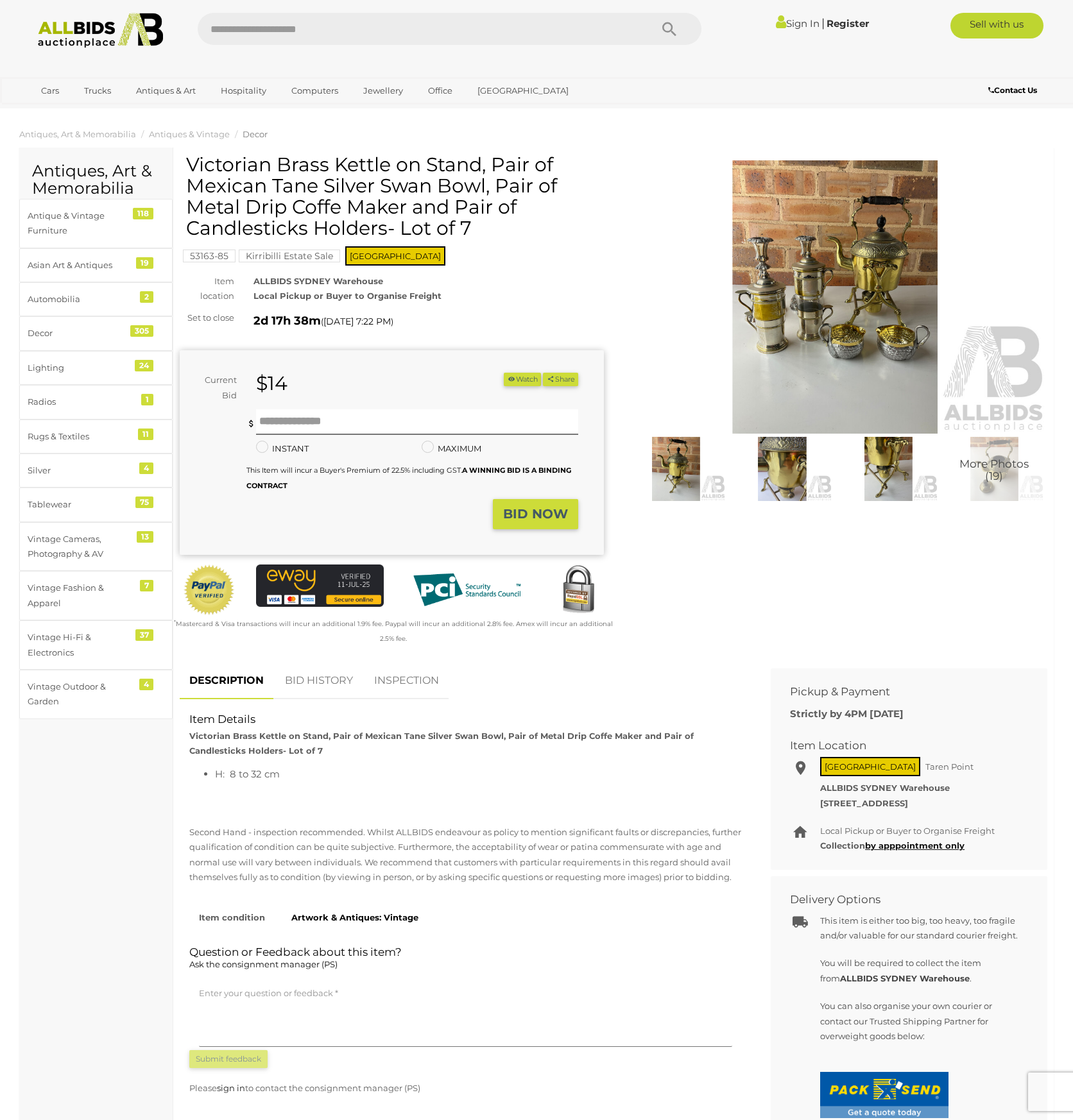 click at bounding box center (835, 297) 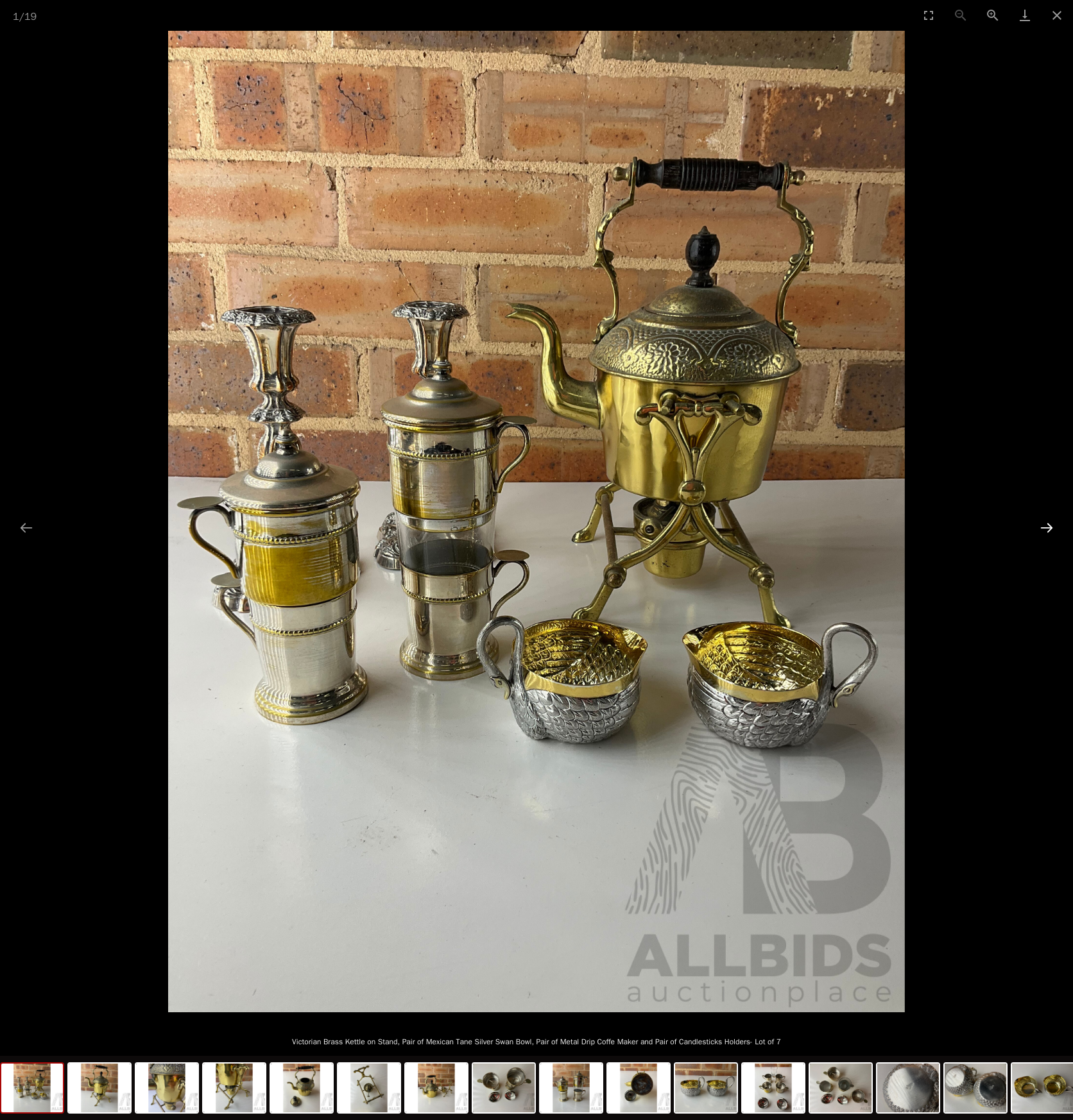 click at bounding box center (1047, 527) 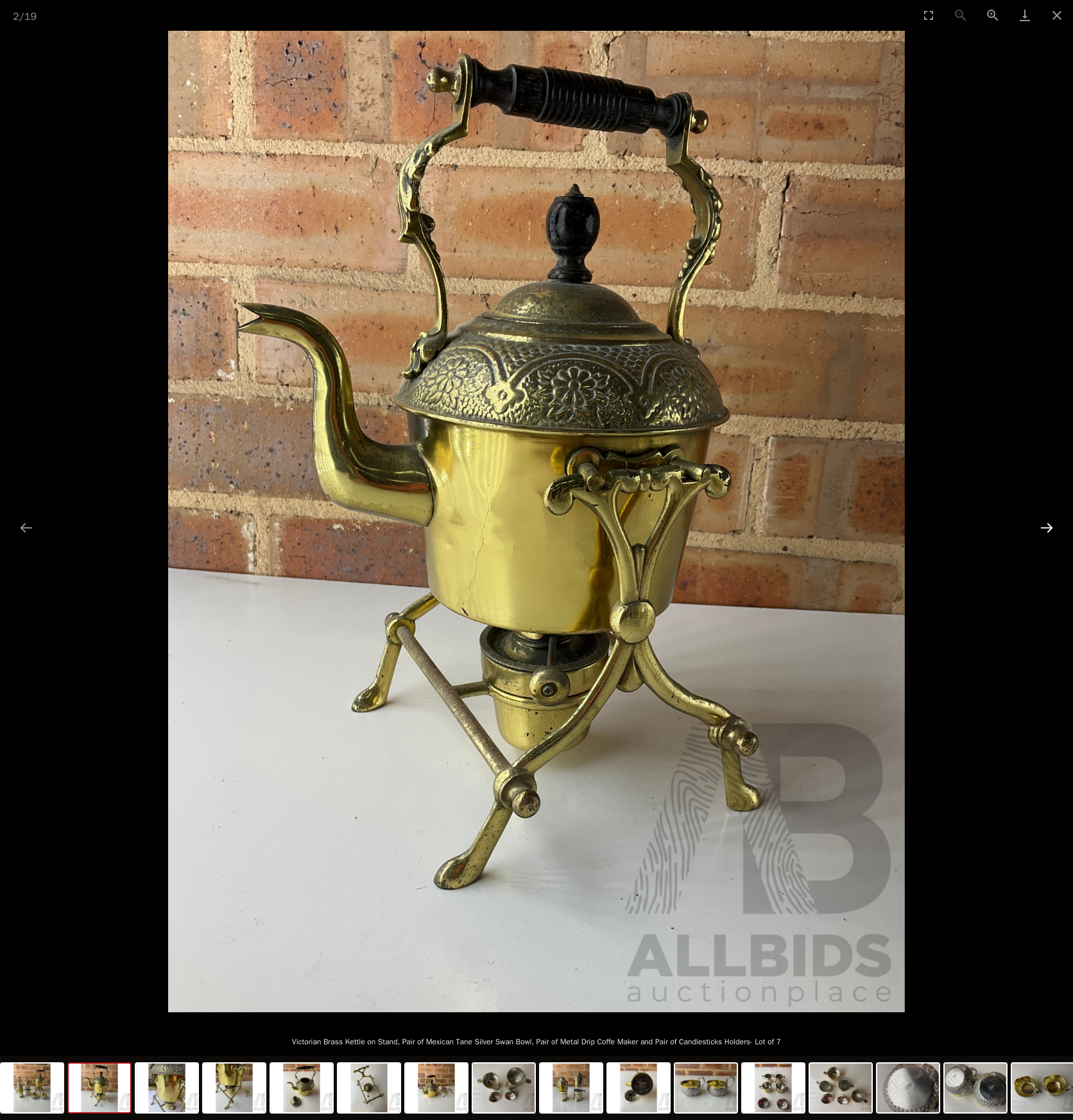 click at bounding box center (1047, 527) 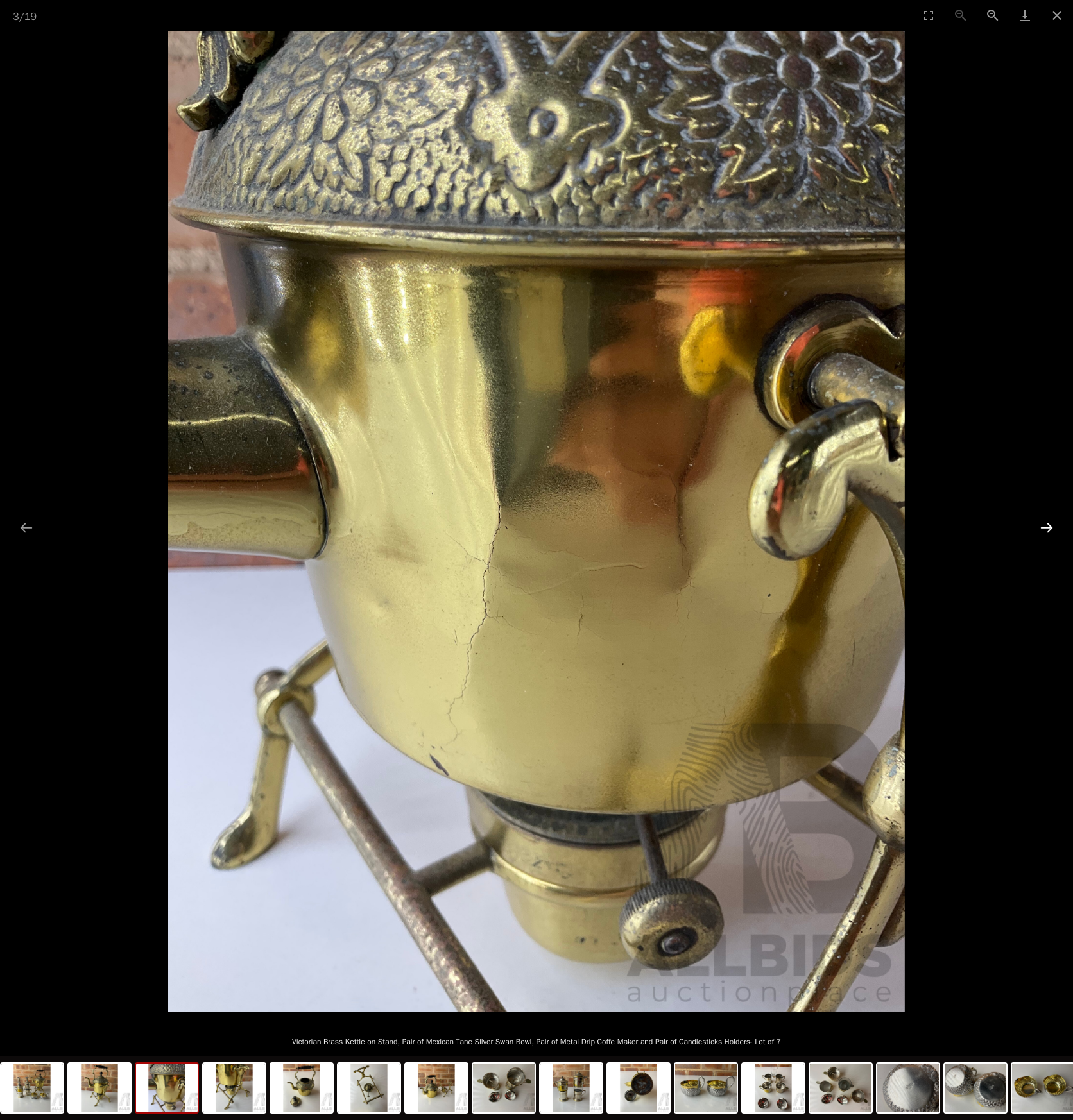 click at bounding box center [1047, 527] 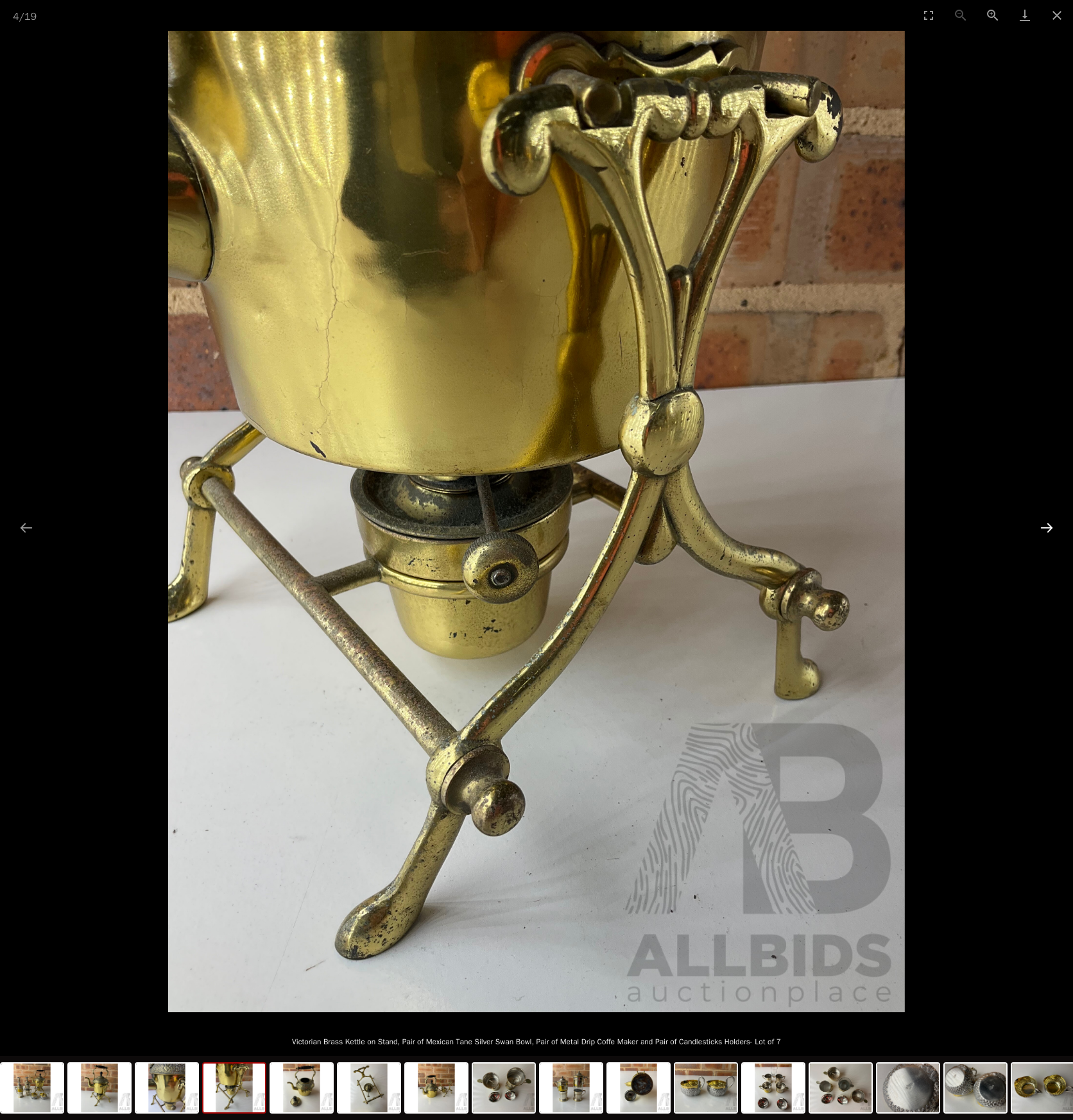 click at bounding box center (1047, 527) 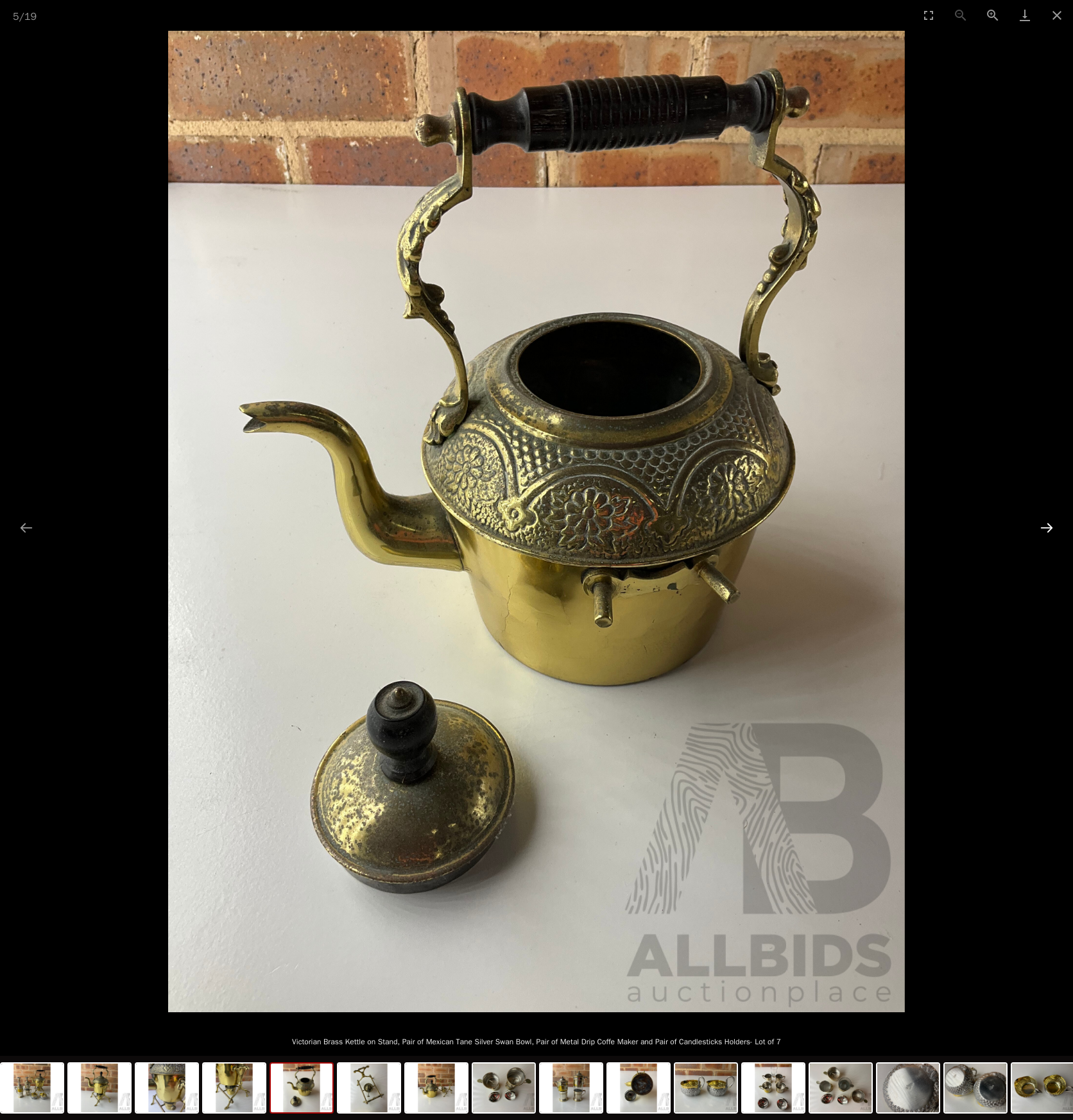 click at bounding box center (1047, 527) 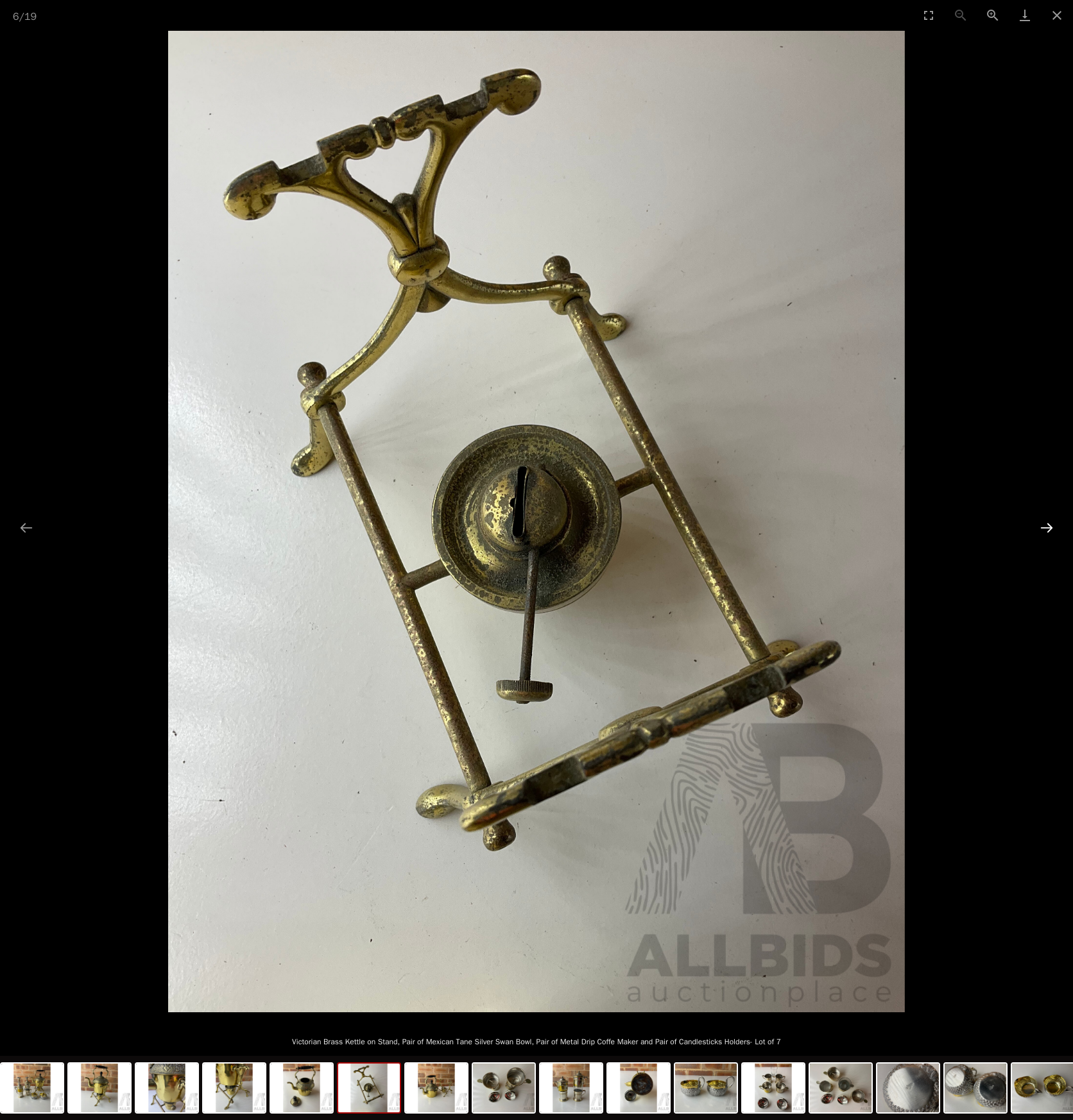click at bounding box center [1047, 527] 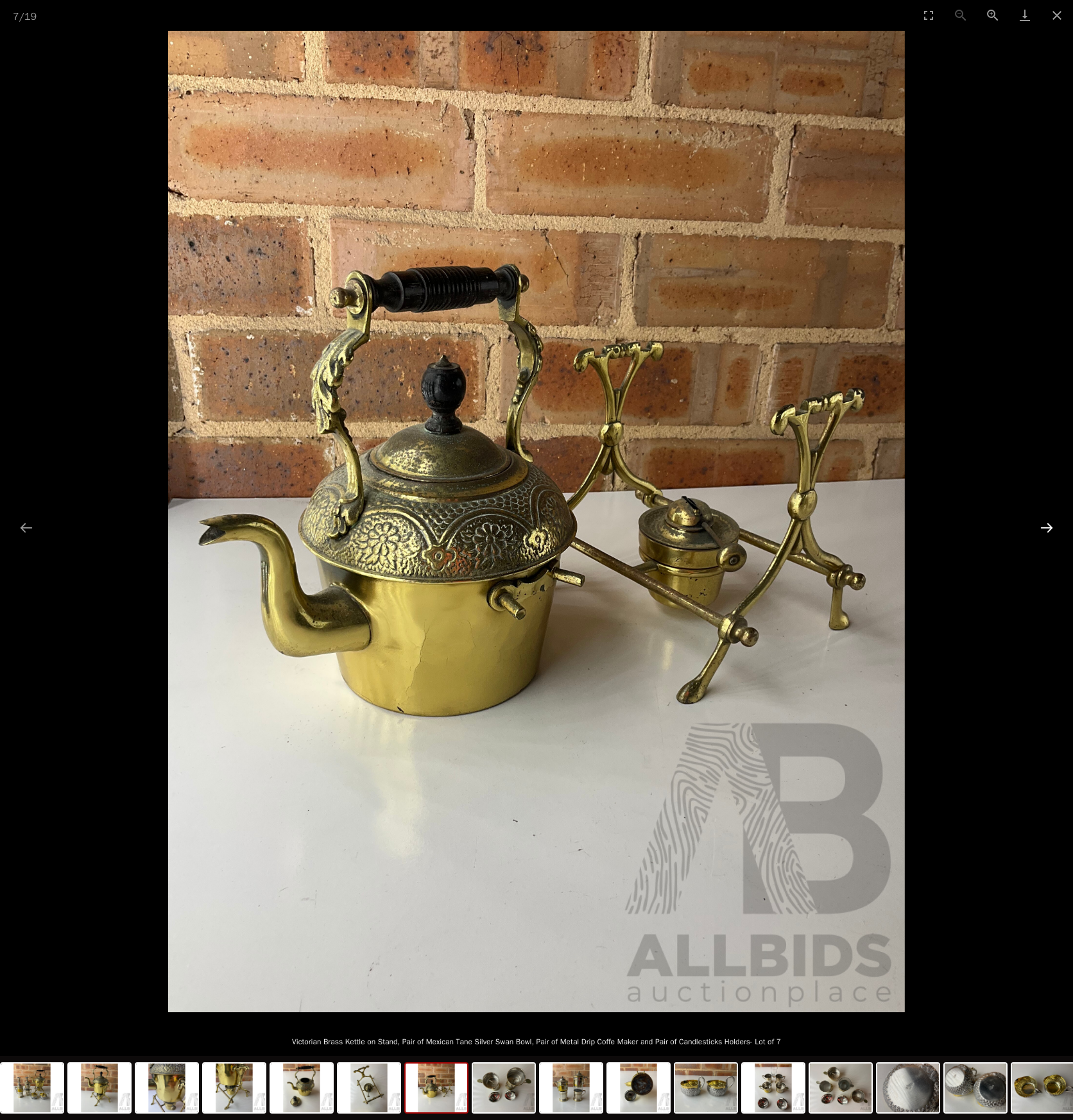 click at bounding box center [1047, 527] 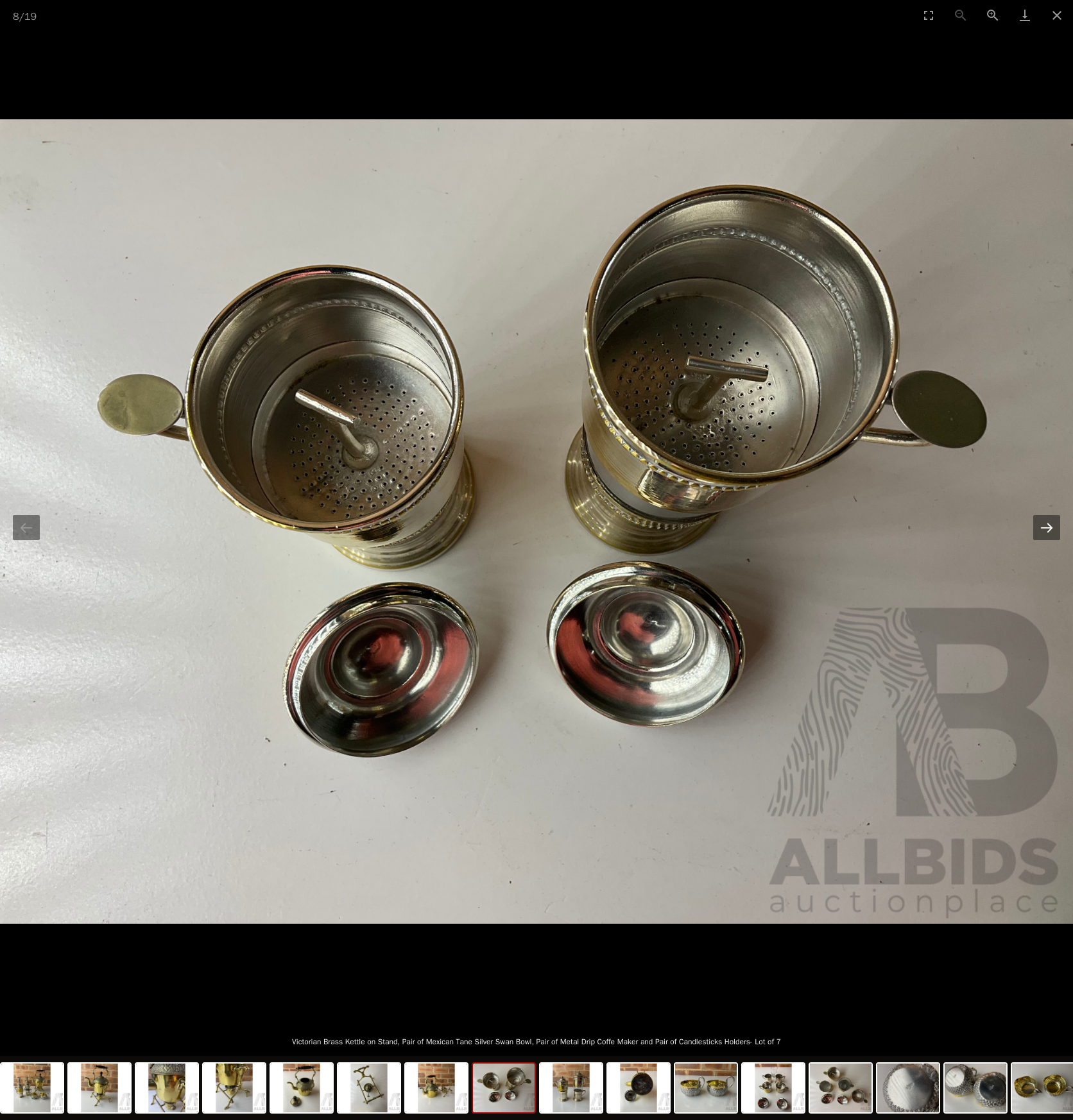click at bounding box center (1047, 527) 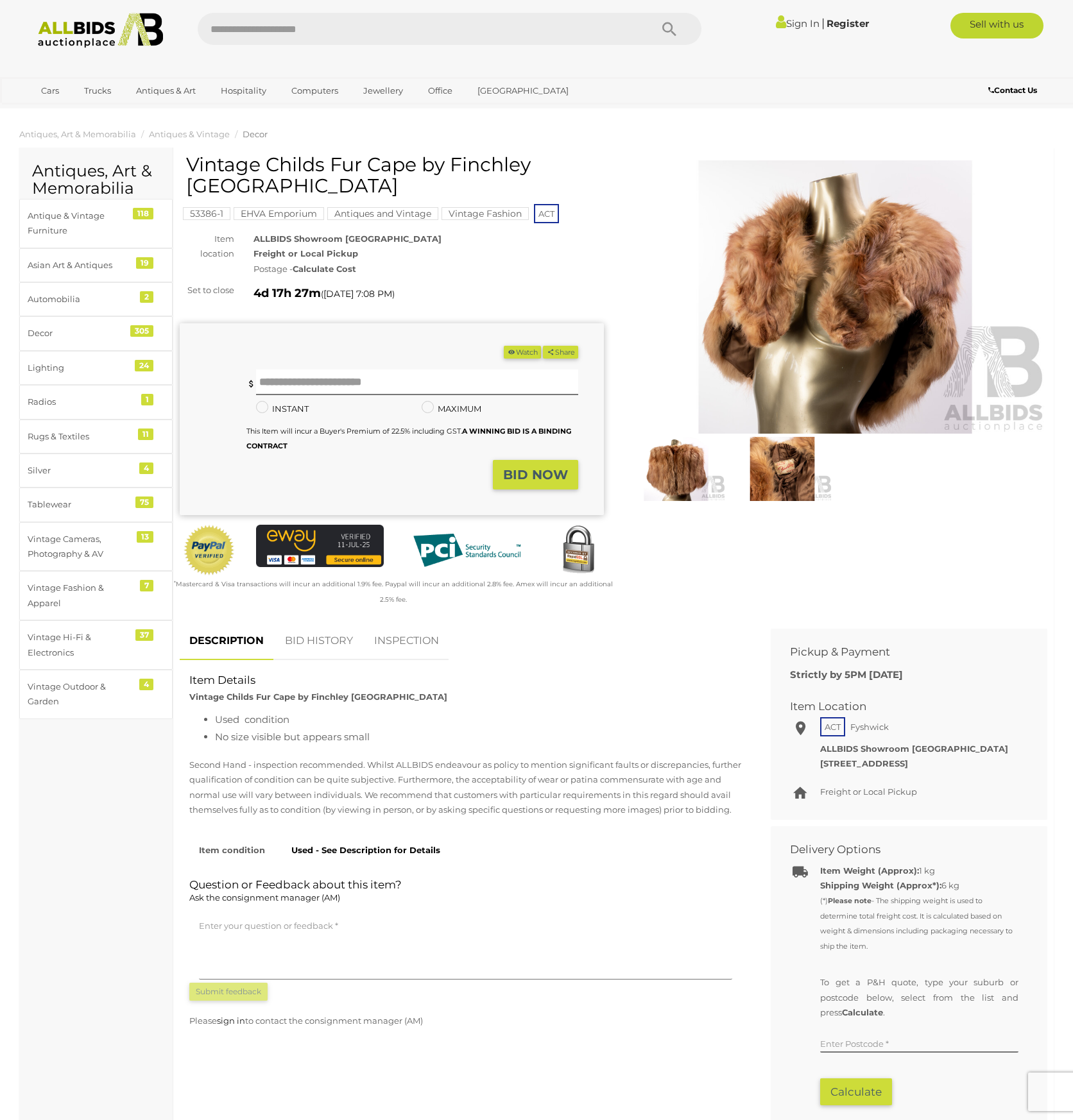 scroll, scrollTop: 0, scrollLeft: 0, axis: both 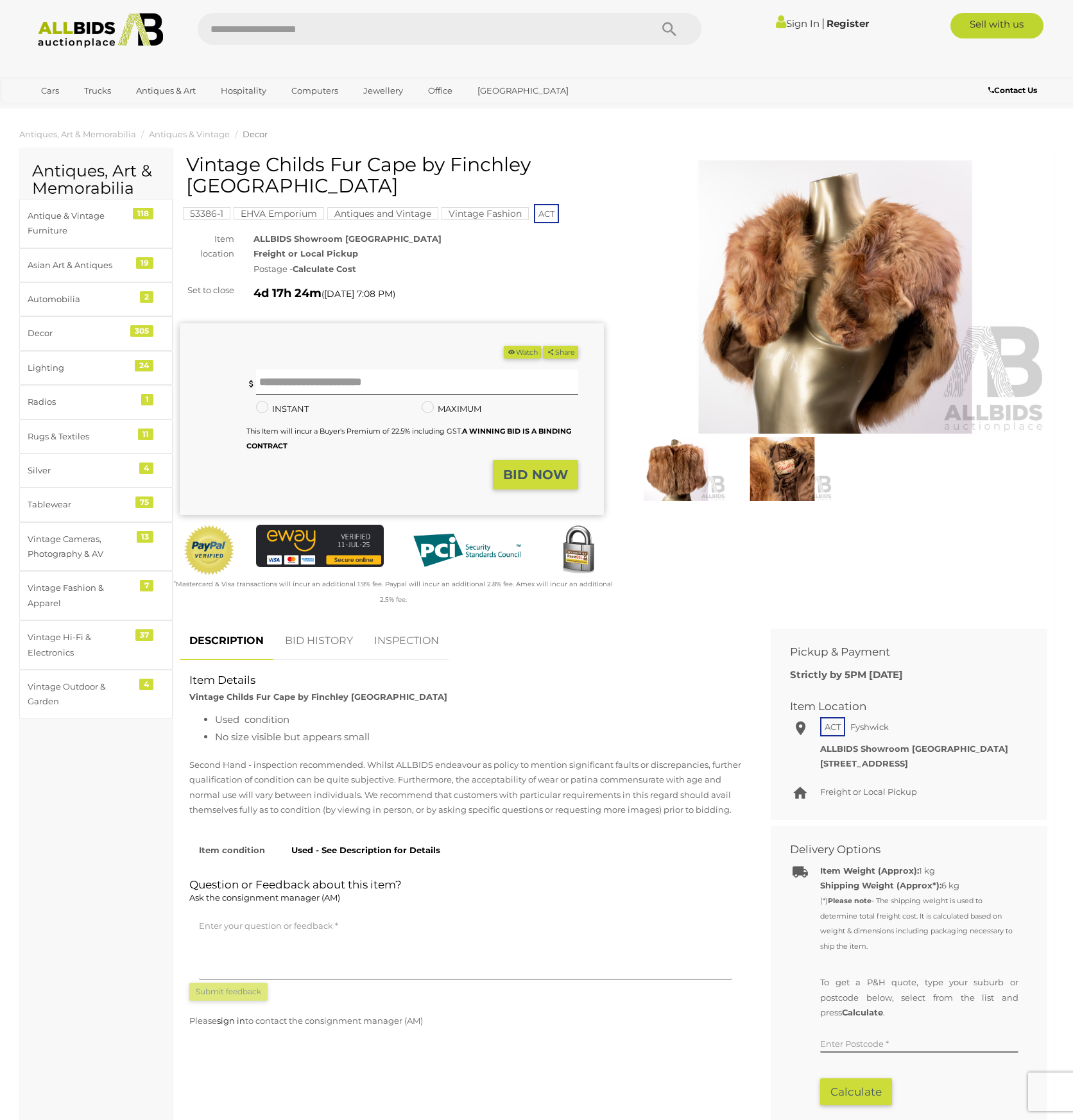 click at bounding box center [835, 297] 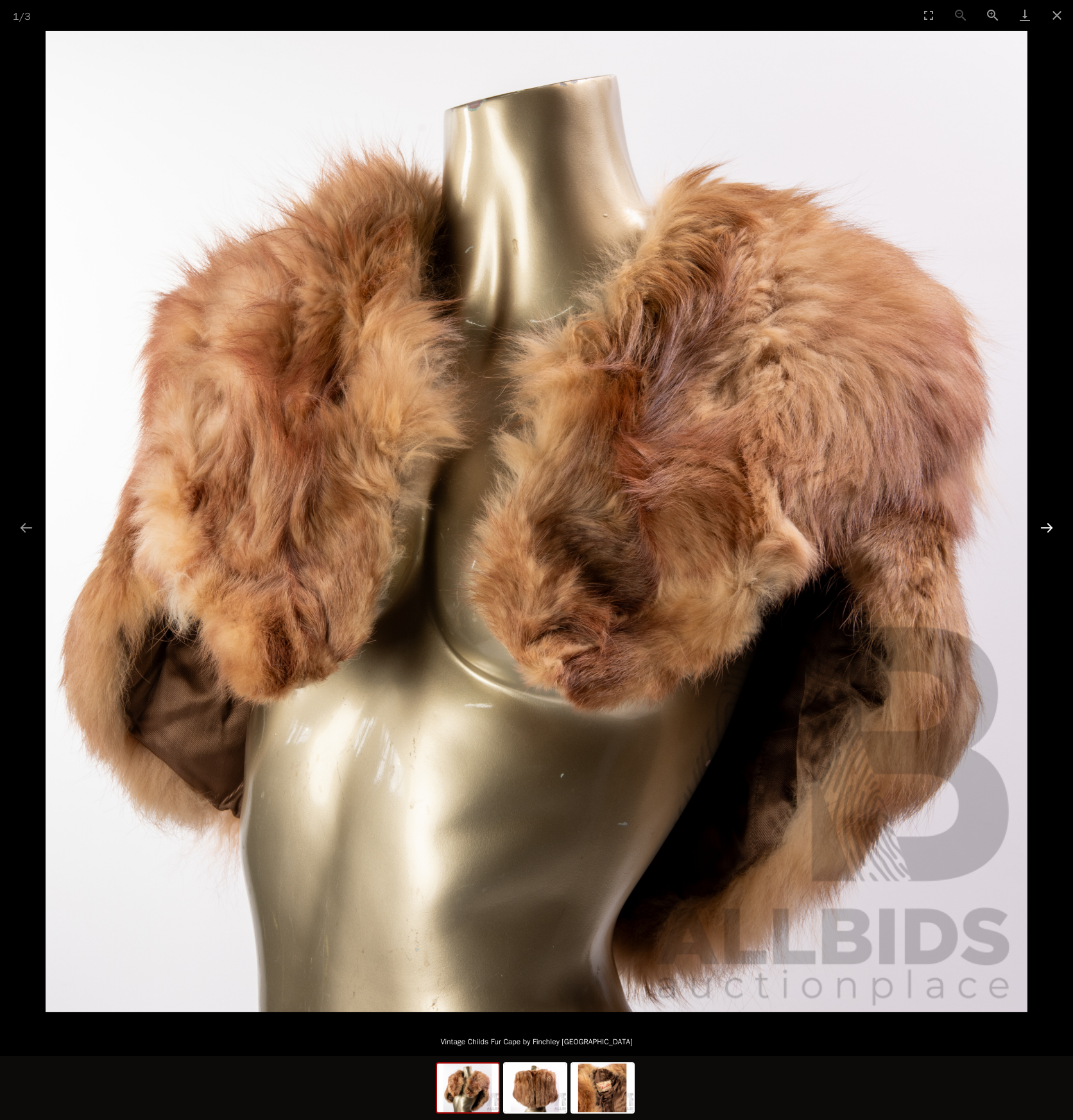 click at bounding box center [1047, 527] 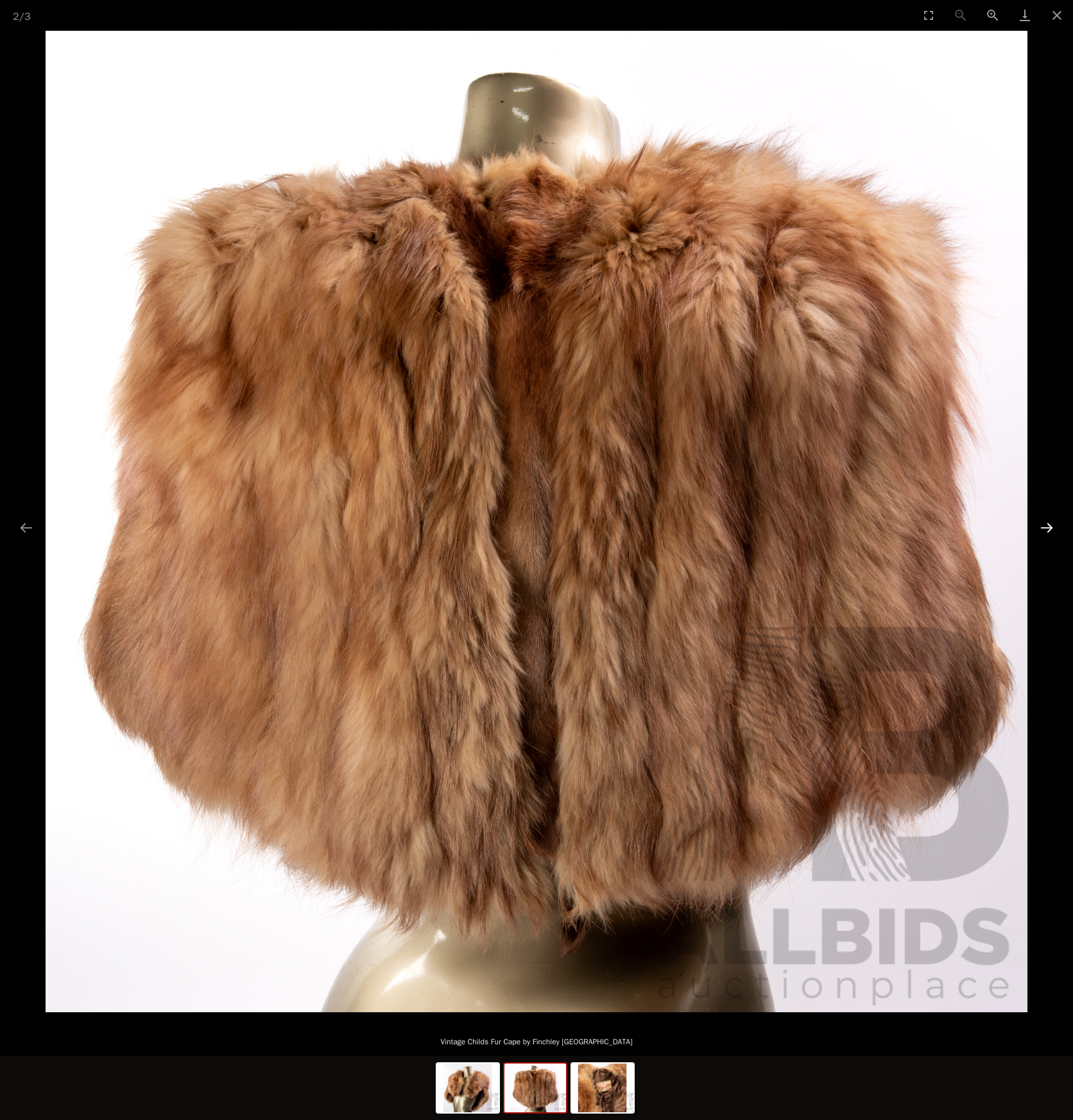 click at bounding box center (1047, 527) 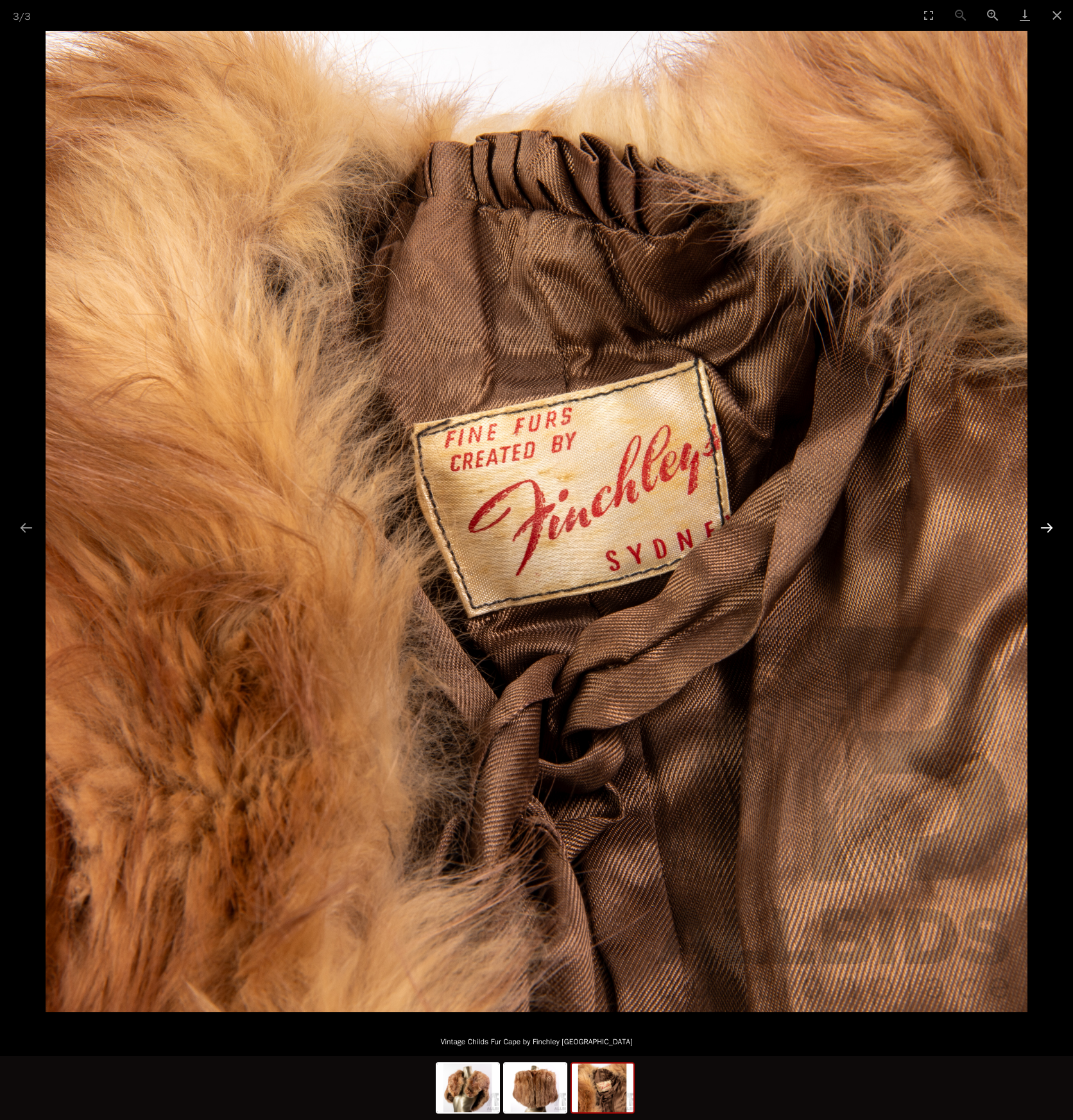 click at bounding box center (1047, 527) 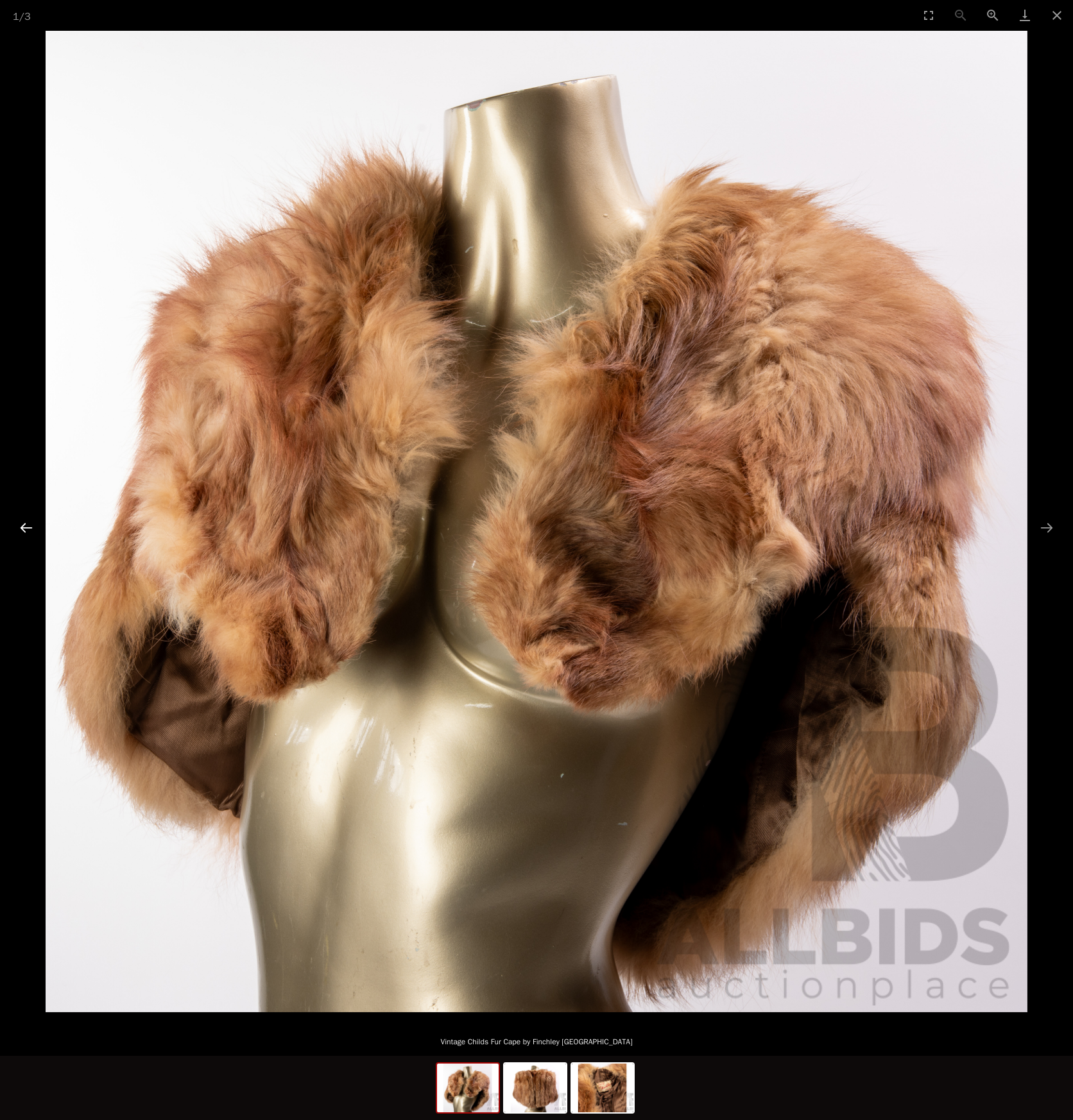 click at bounding box center [26, 527] 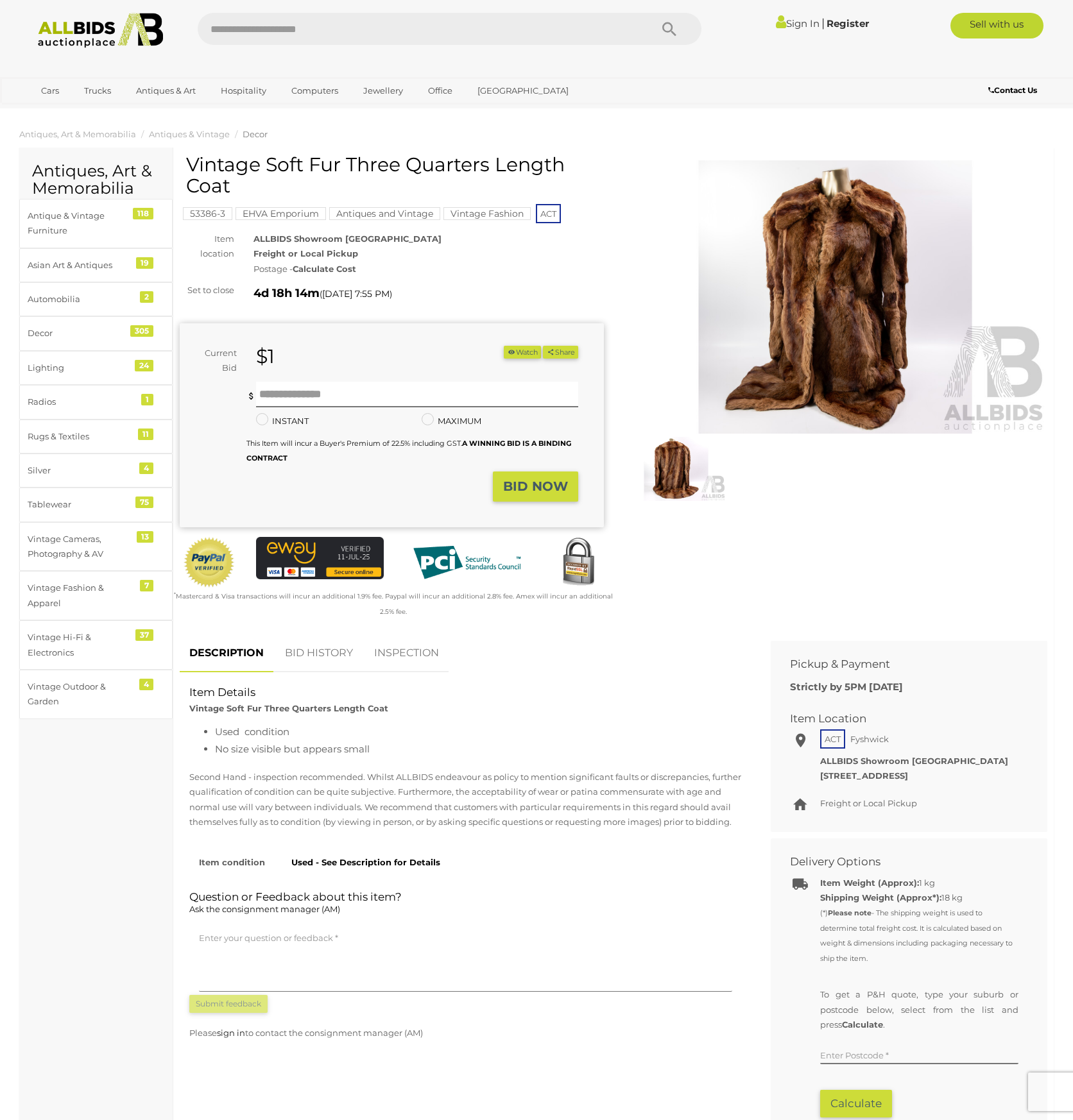 scroll, scrollTop: 0, scrollLeft: 0, axis: both 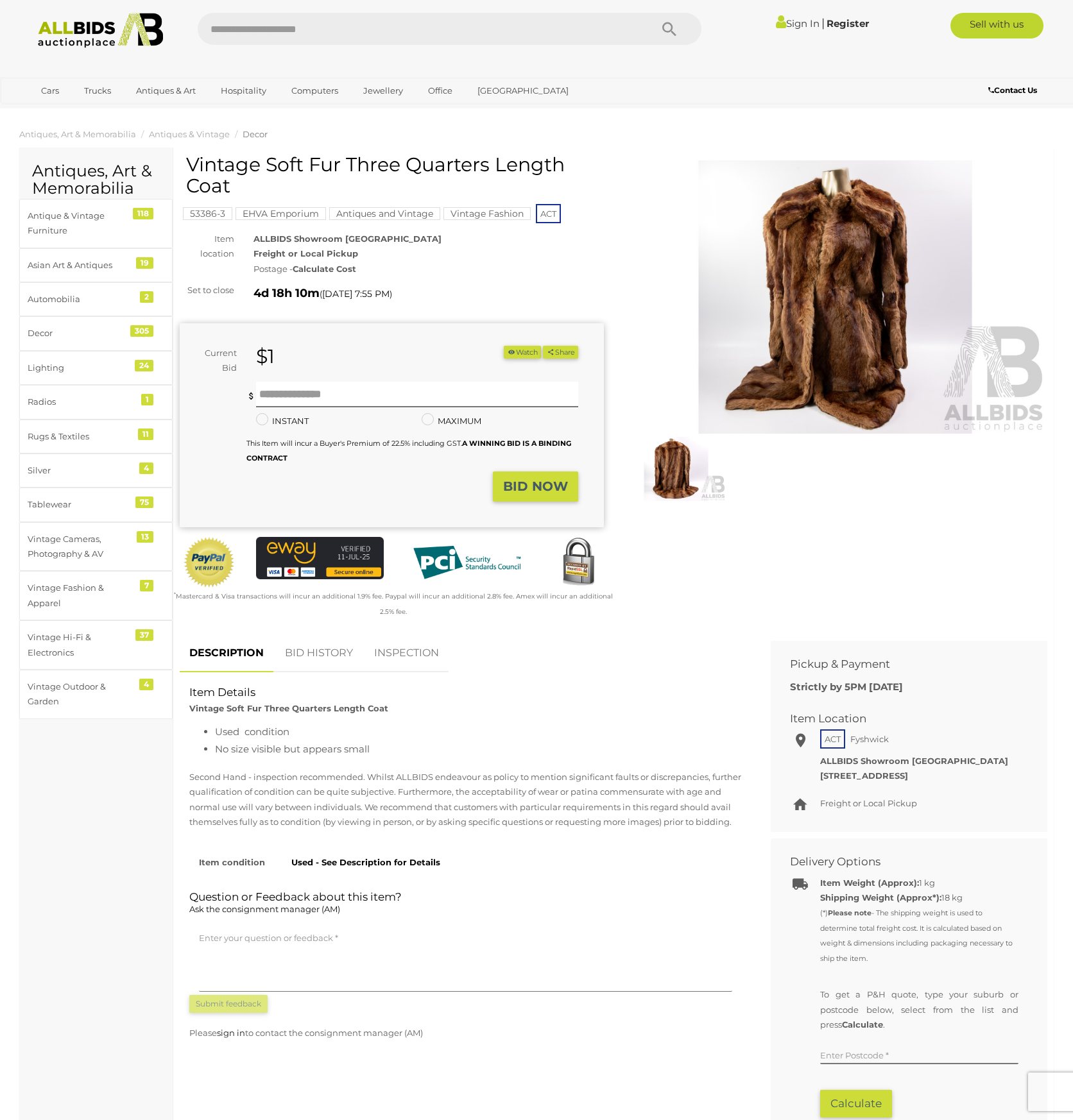 click at bounding box center [835, 297] 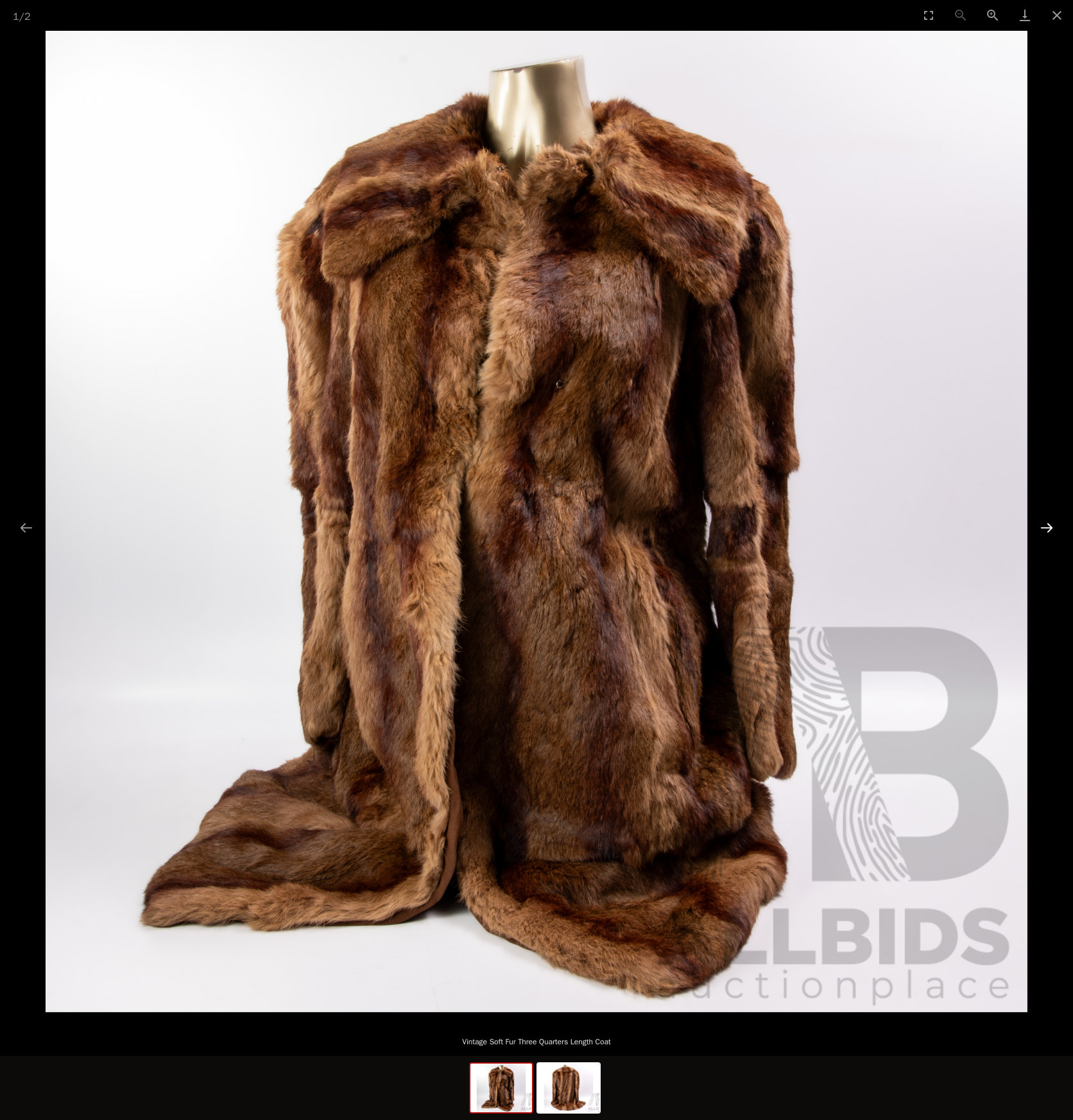 click at bounding box center [1047, 527] 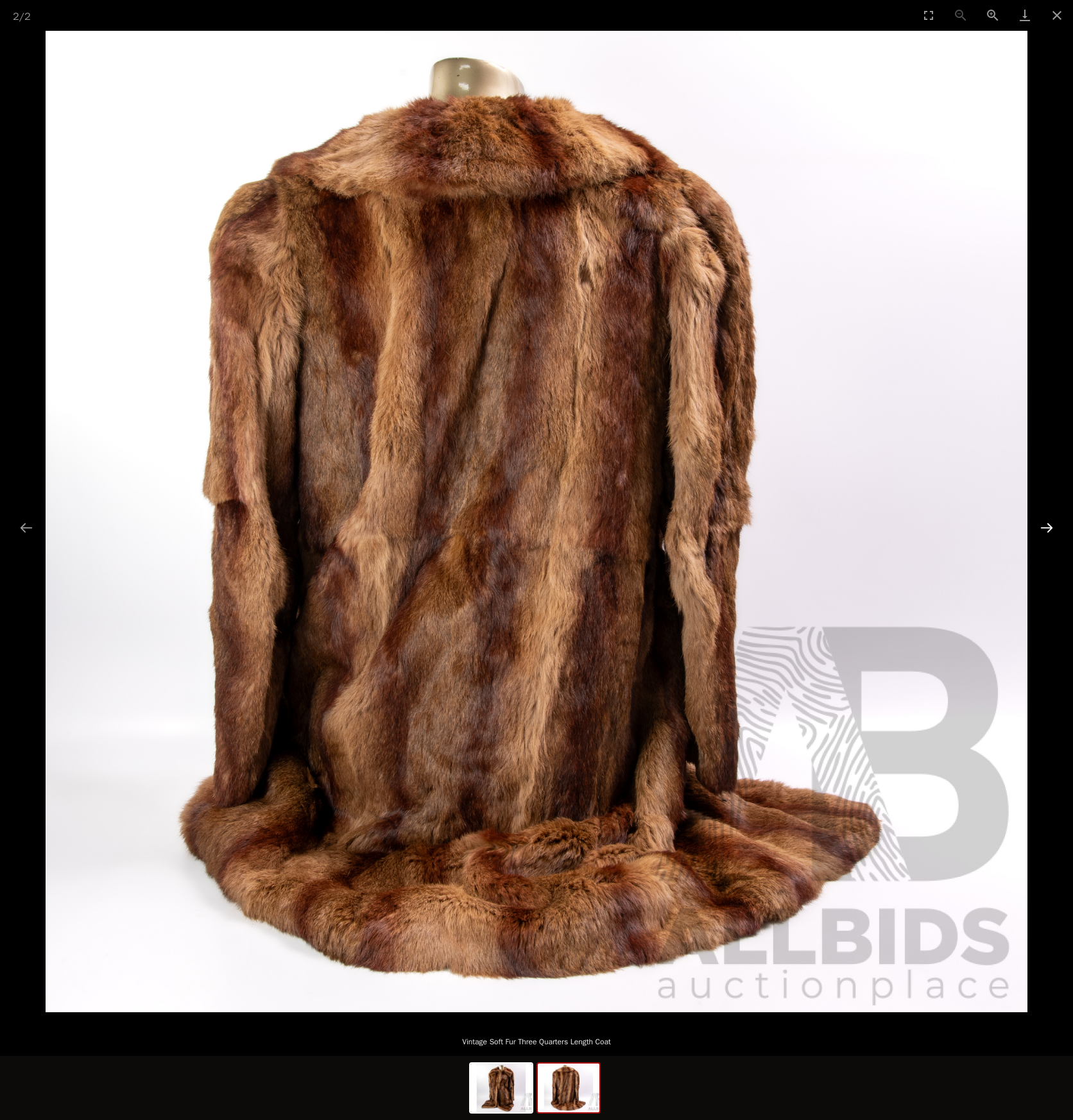 click at bounding box center [1047, 527] 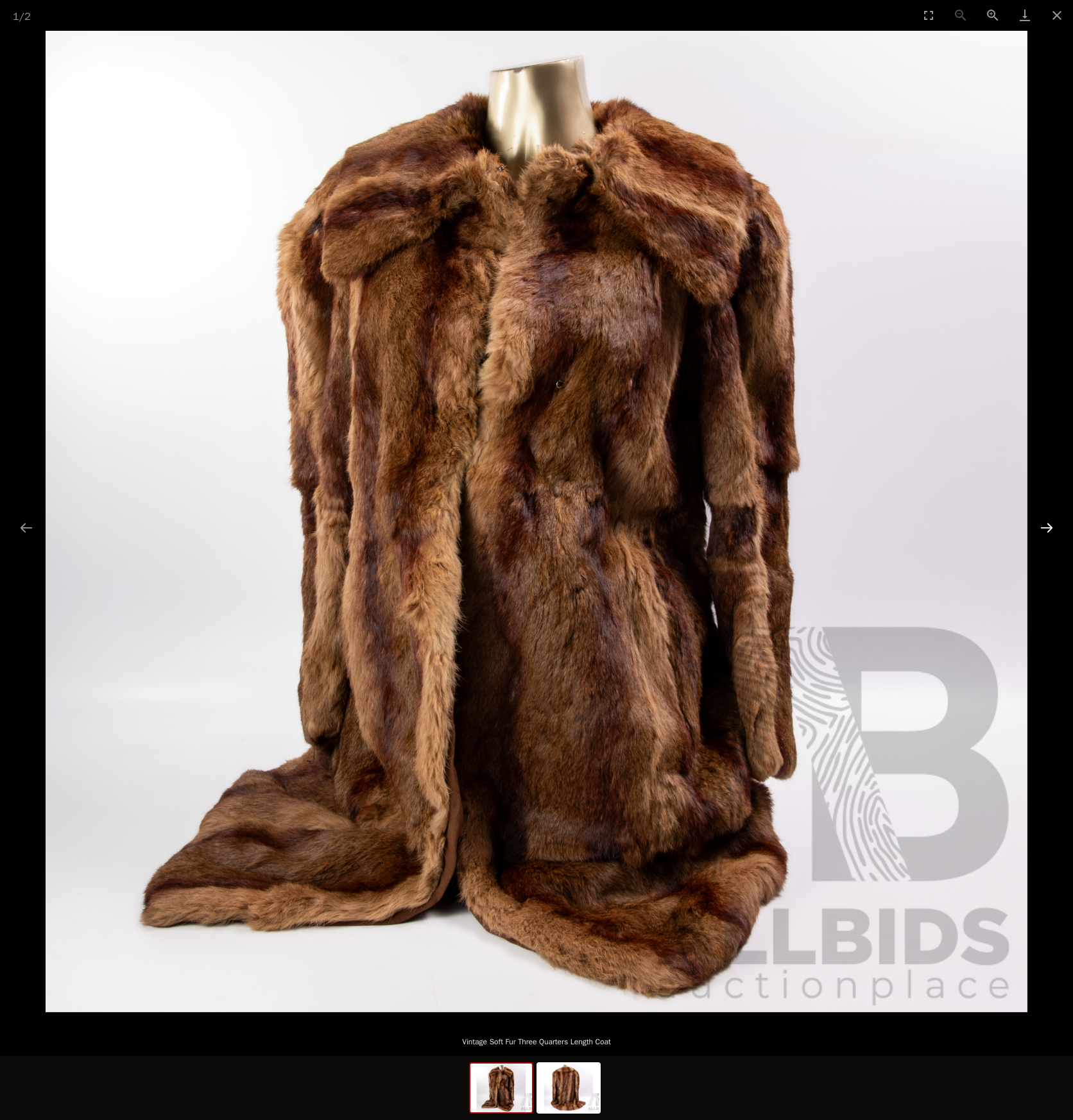 click at bounding box center [1047, 527] 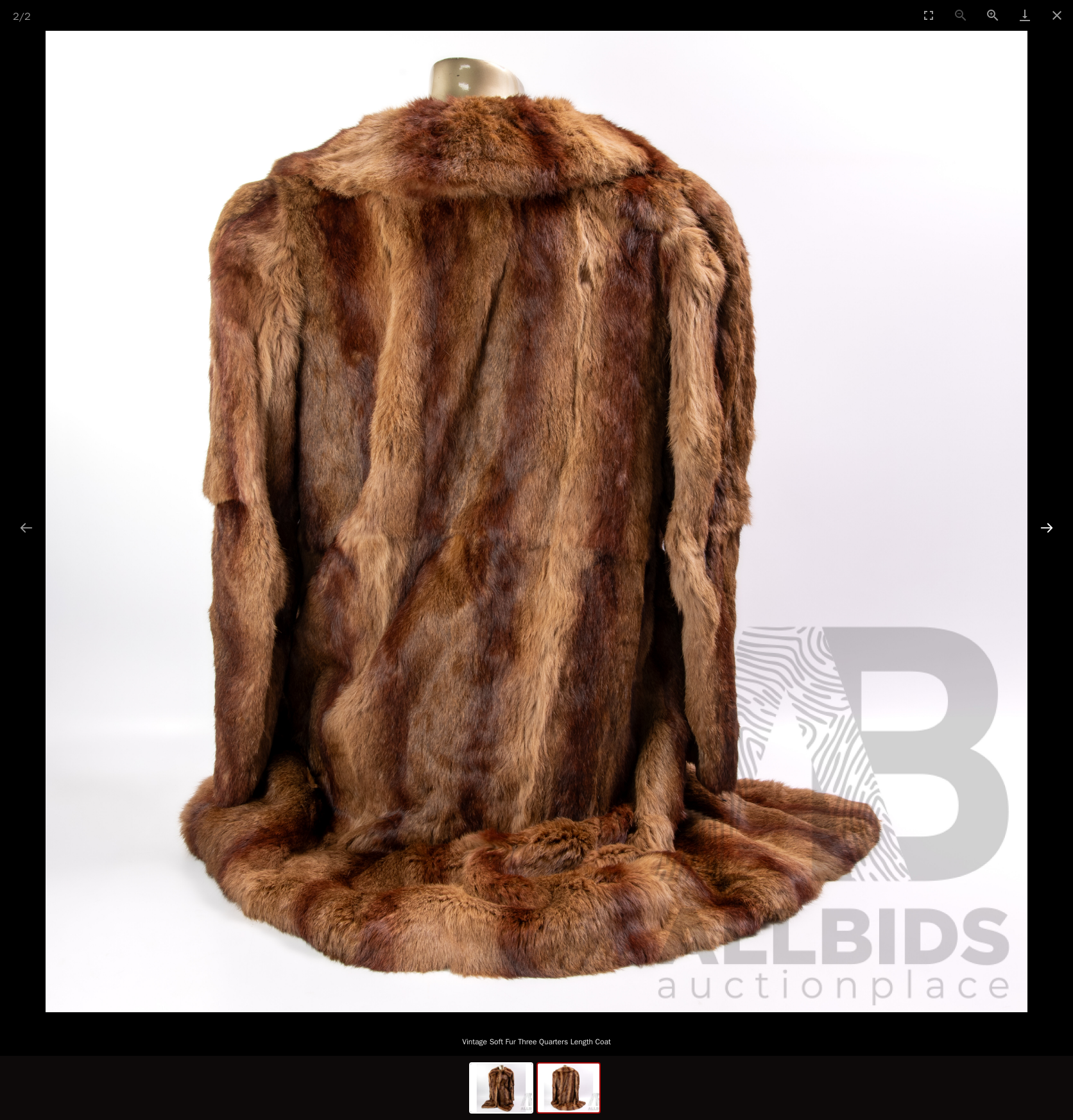 click at bounding box center [1047, 527] 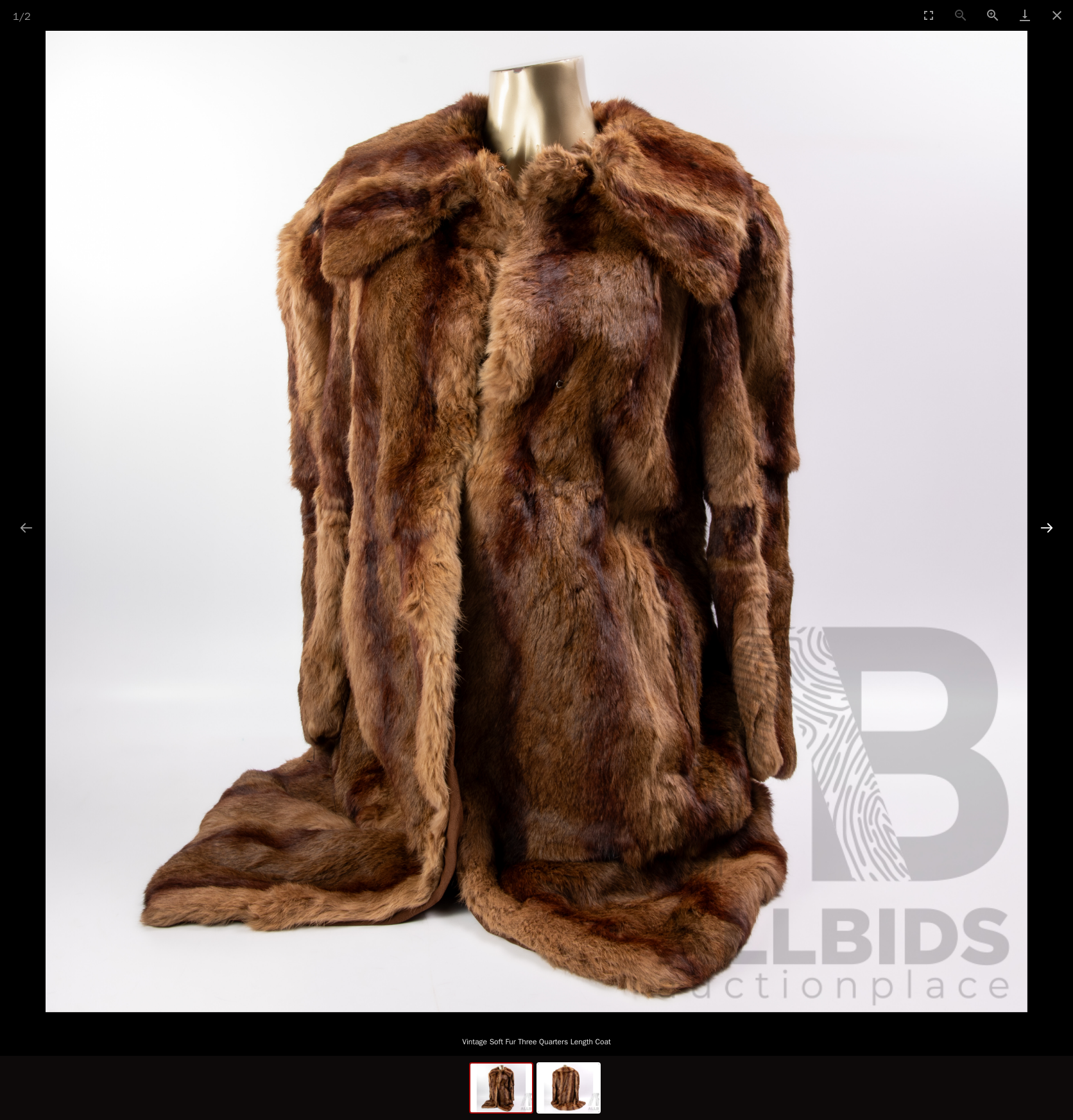 click at bounding box center [1047, 527] 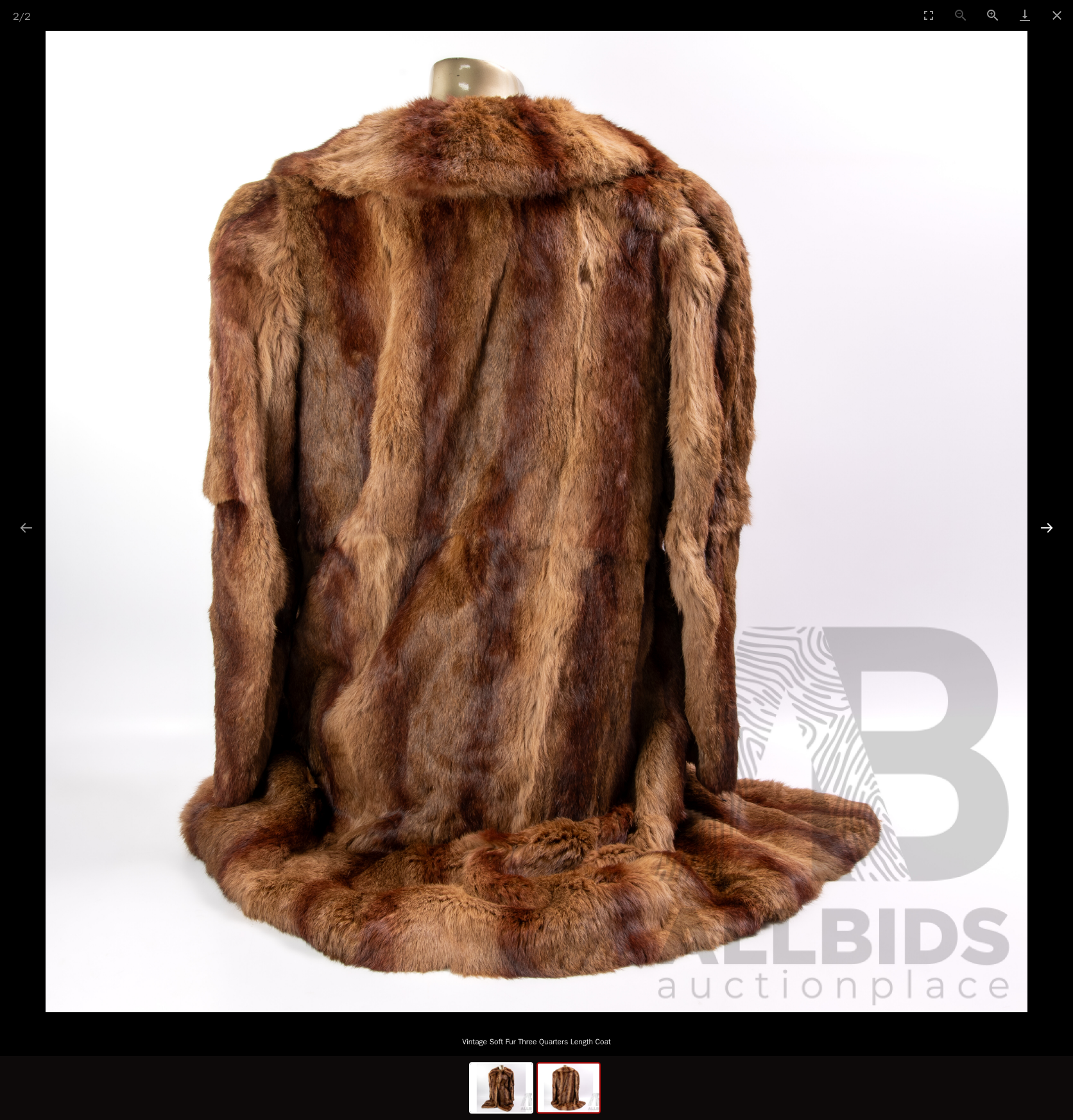 click at bounding box center (1047, 527) 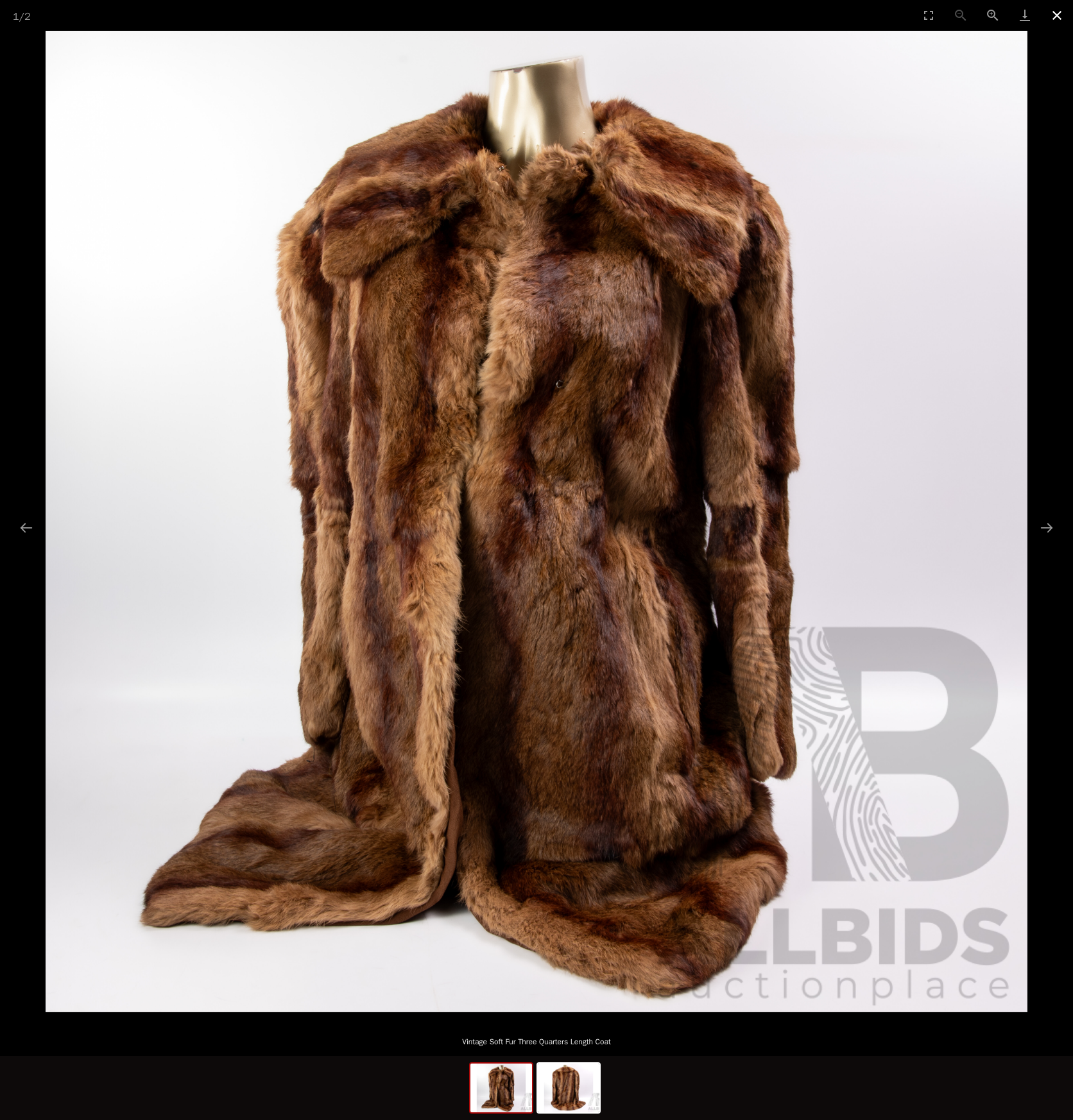 click at bounding box center [1057, 15] 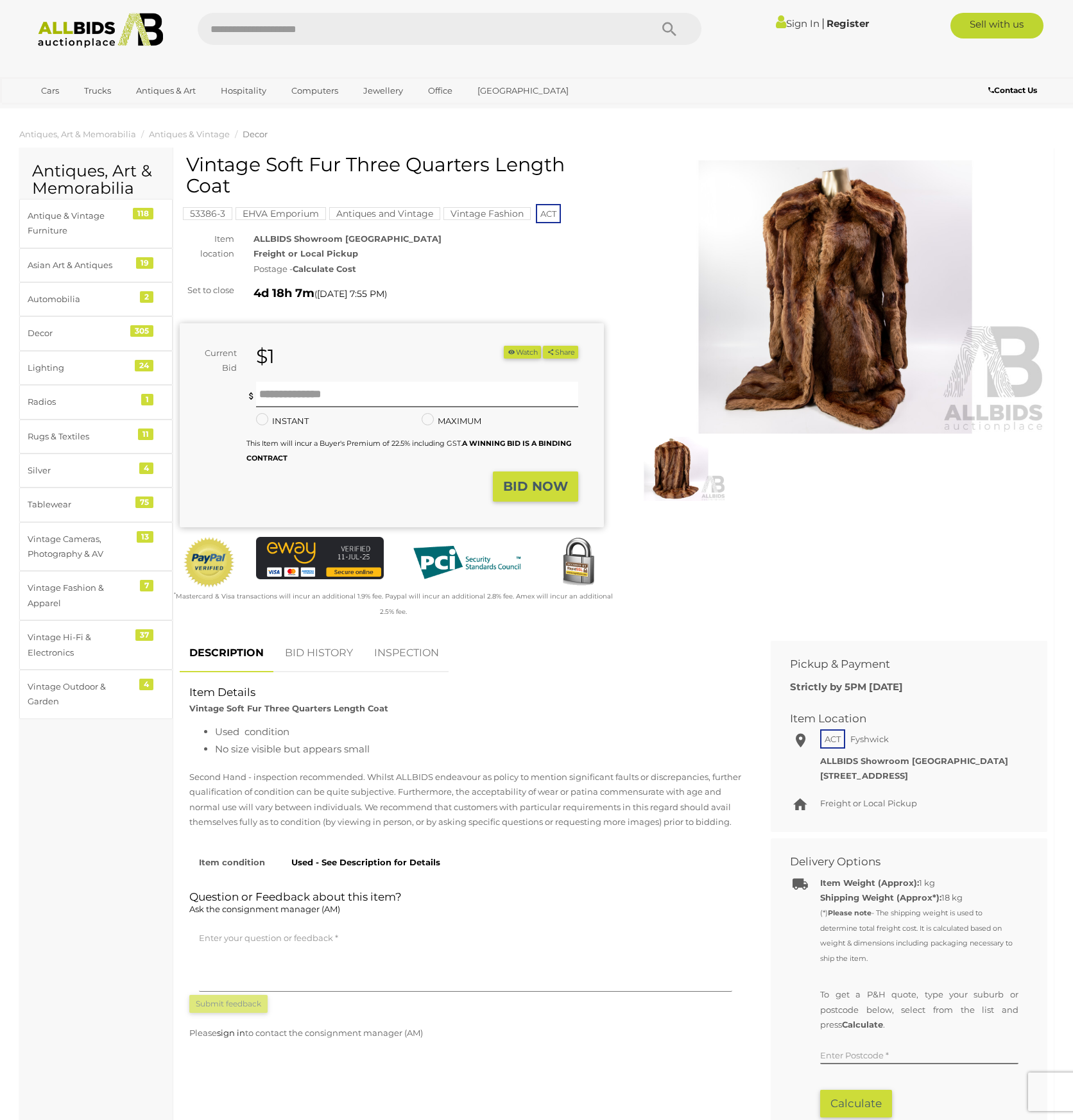 click on "Sign In" at bounding box center [798, 23] 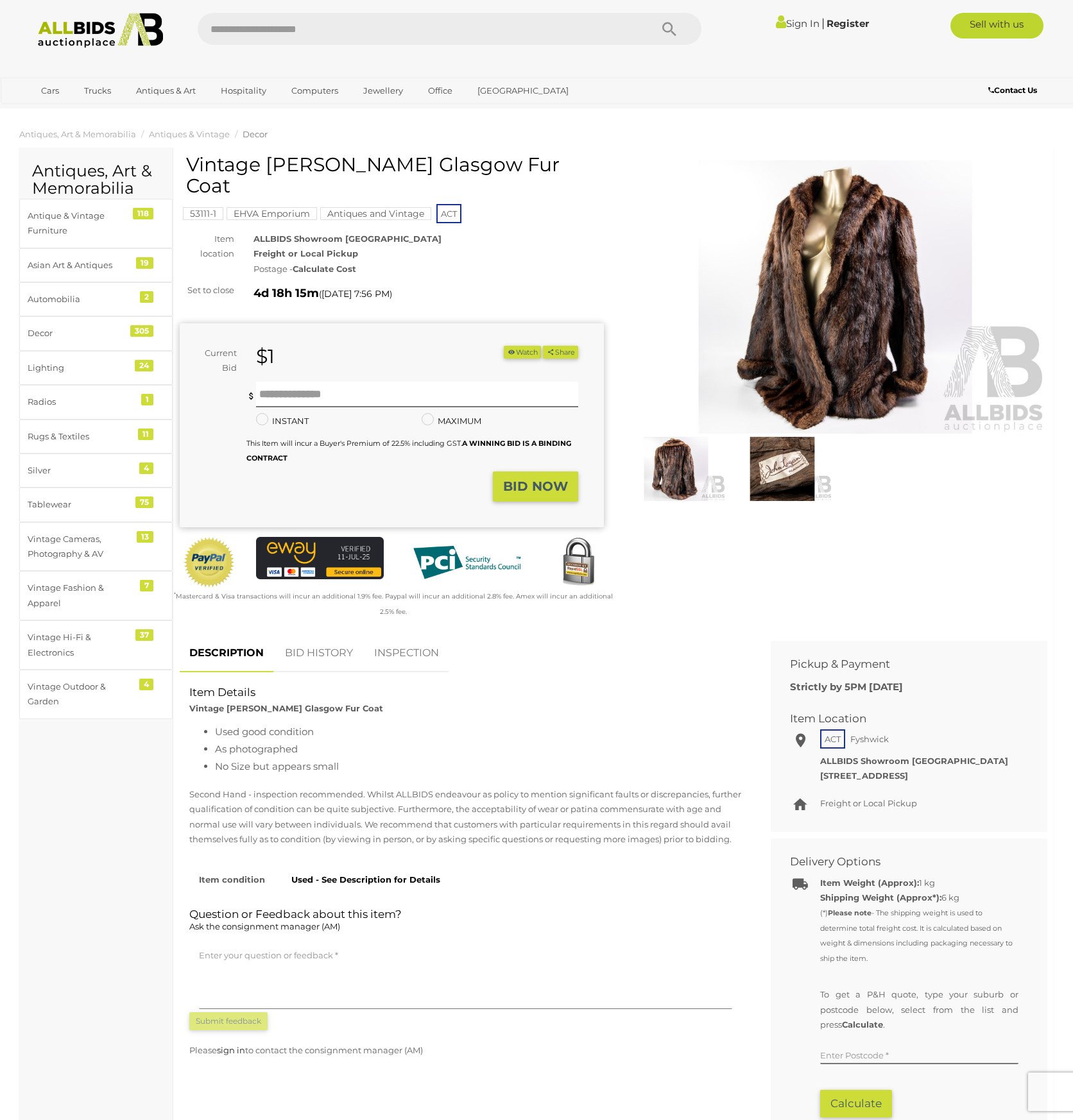 scroll, scrollTop: 0, scrollLeft: 0, axis: both 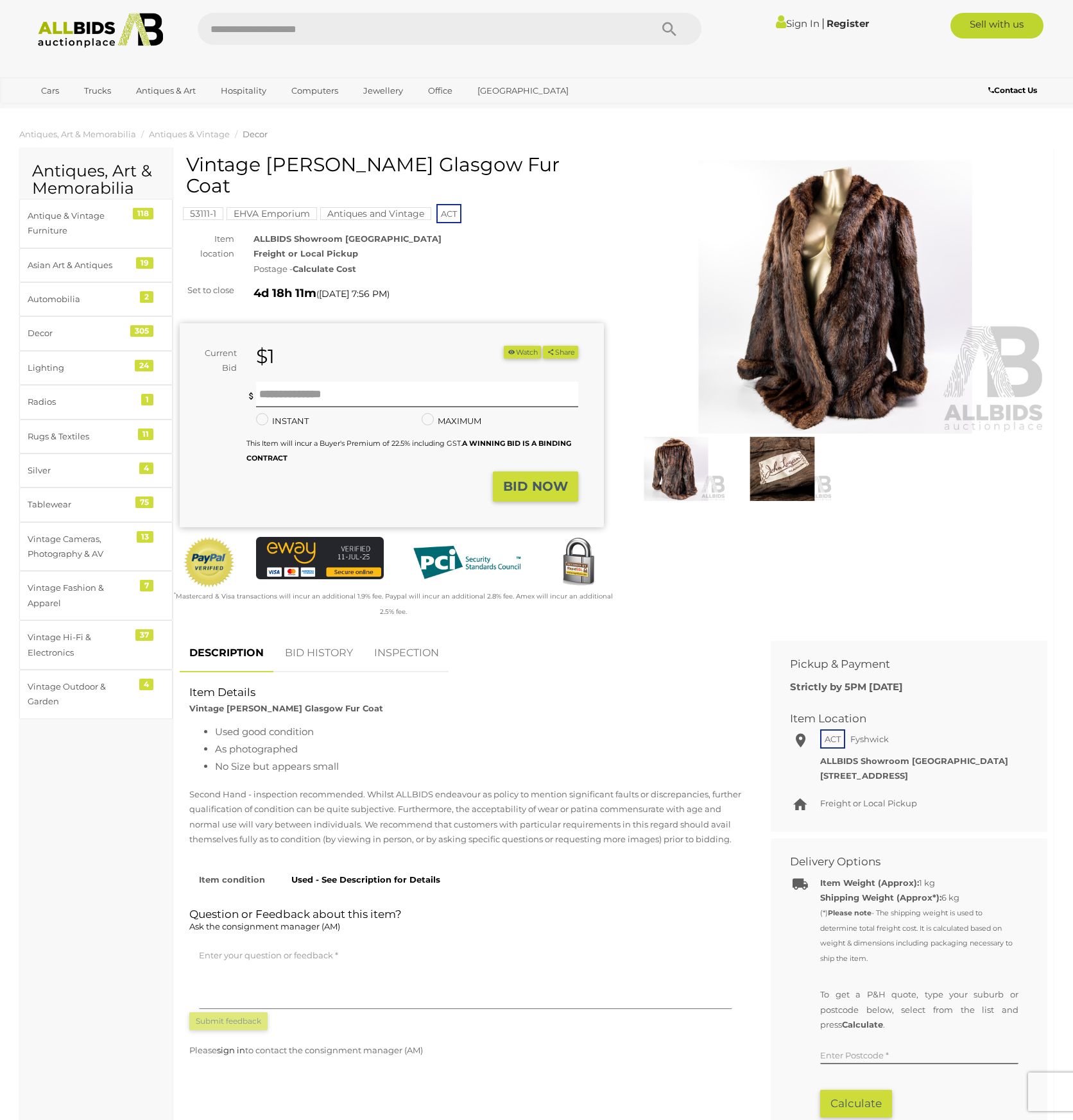 click at bounding box center [835, 297] 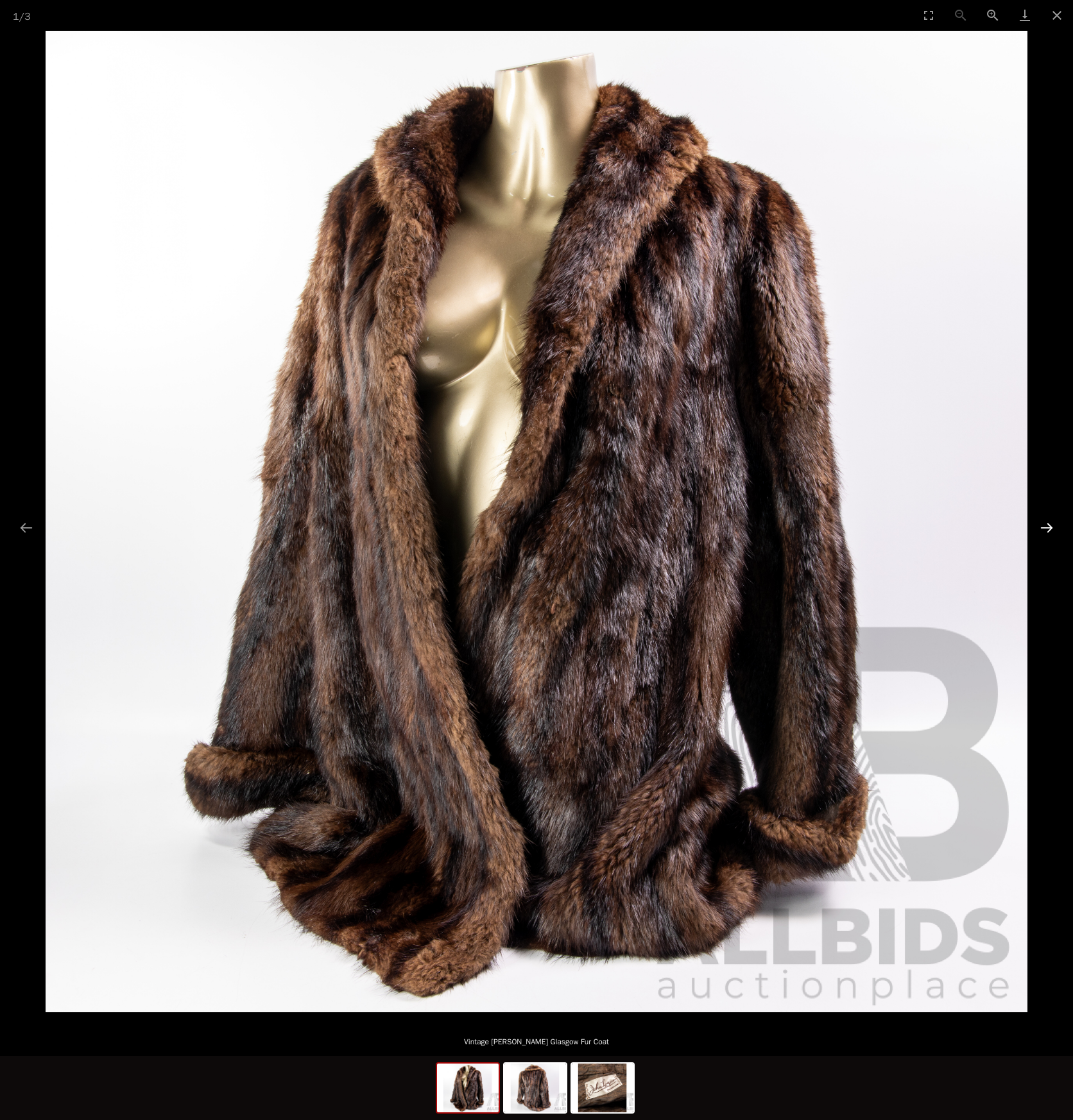click at bounding box center (1047, 527) 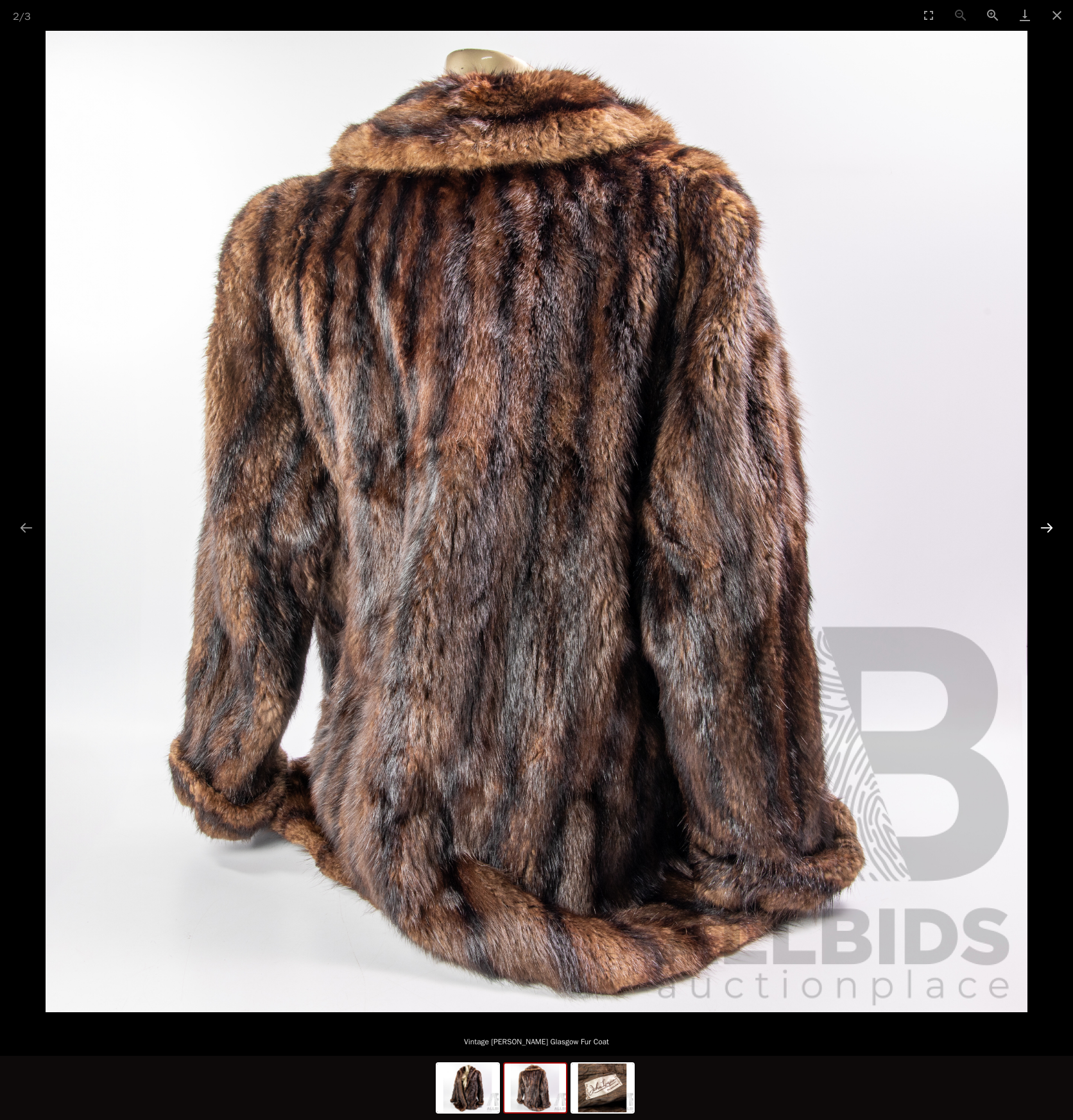 click at bounding box center (1047, 527) 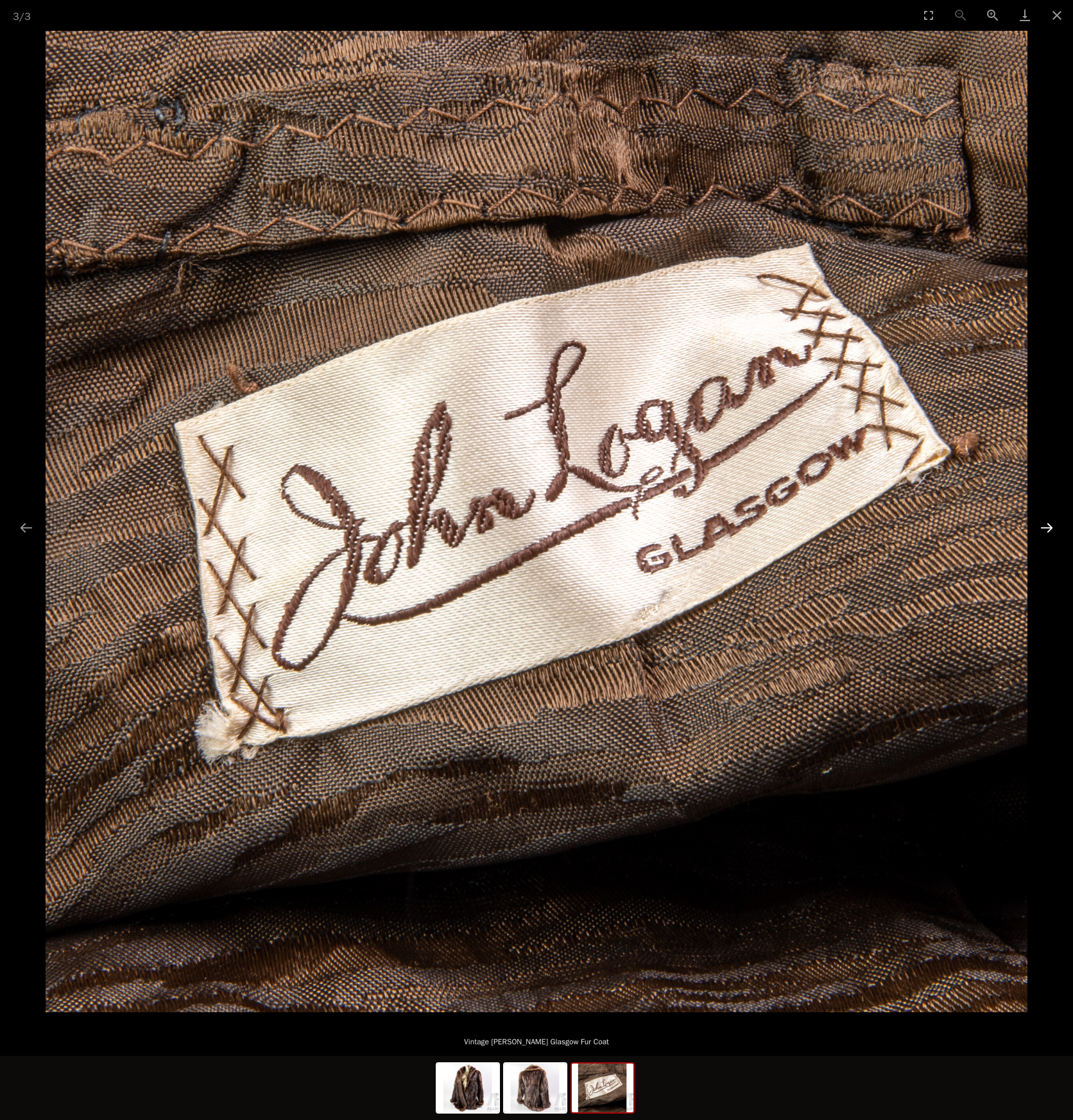 click at bounding box center [1047, 527] 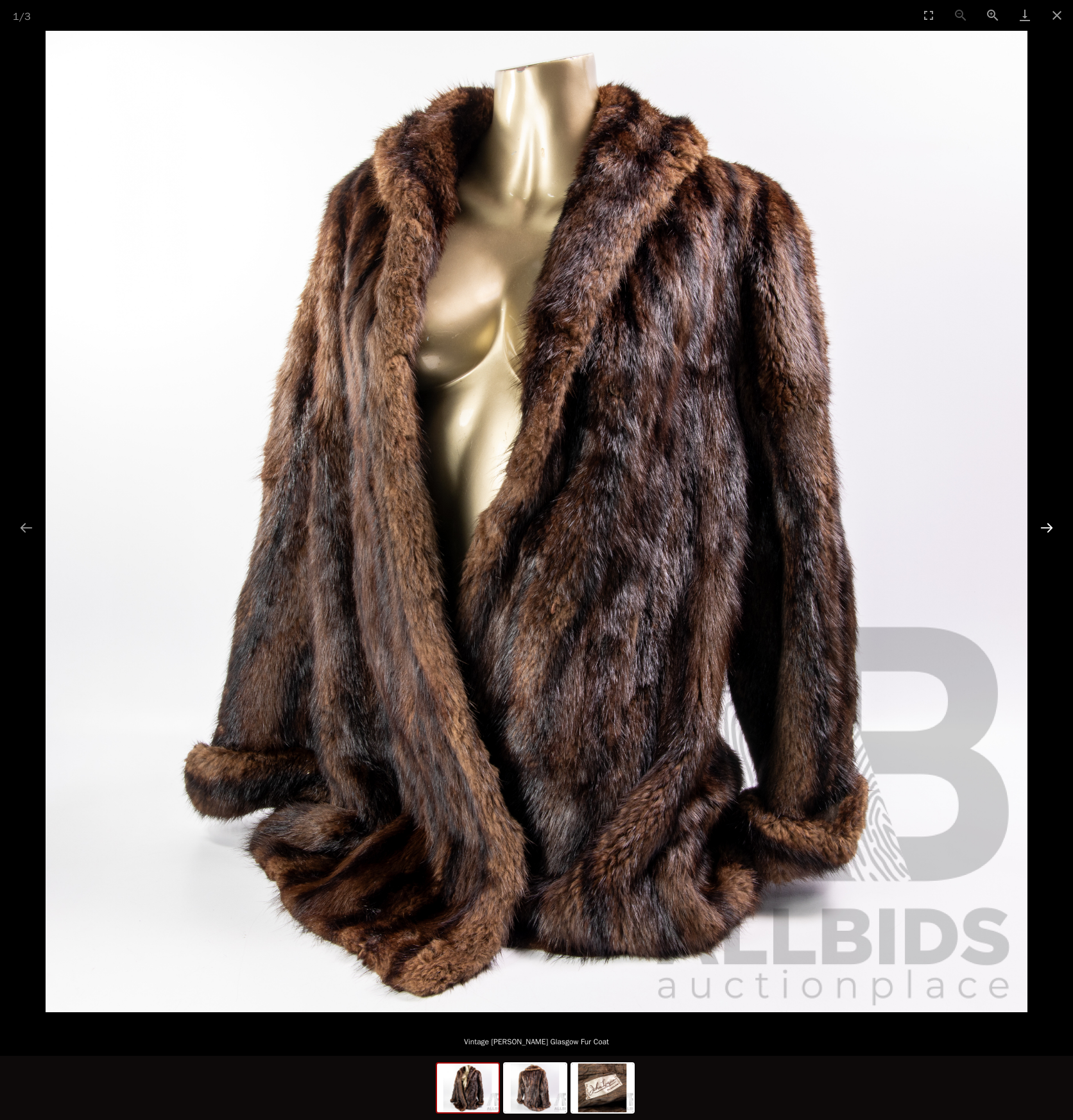 click at bounding box center (1047, 527) 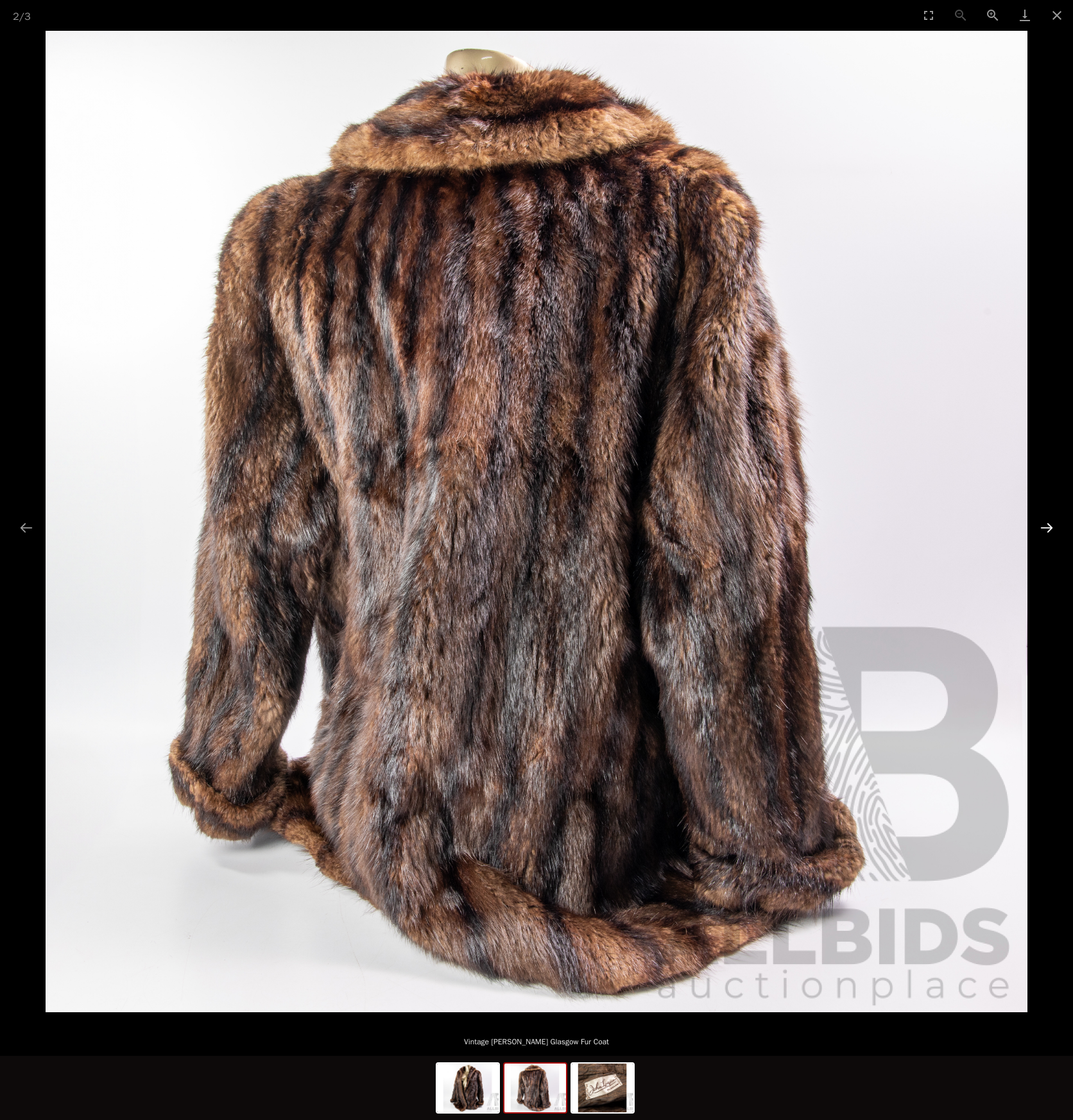 click at bounding box center (1047, 527) 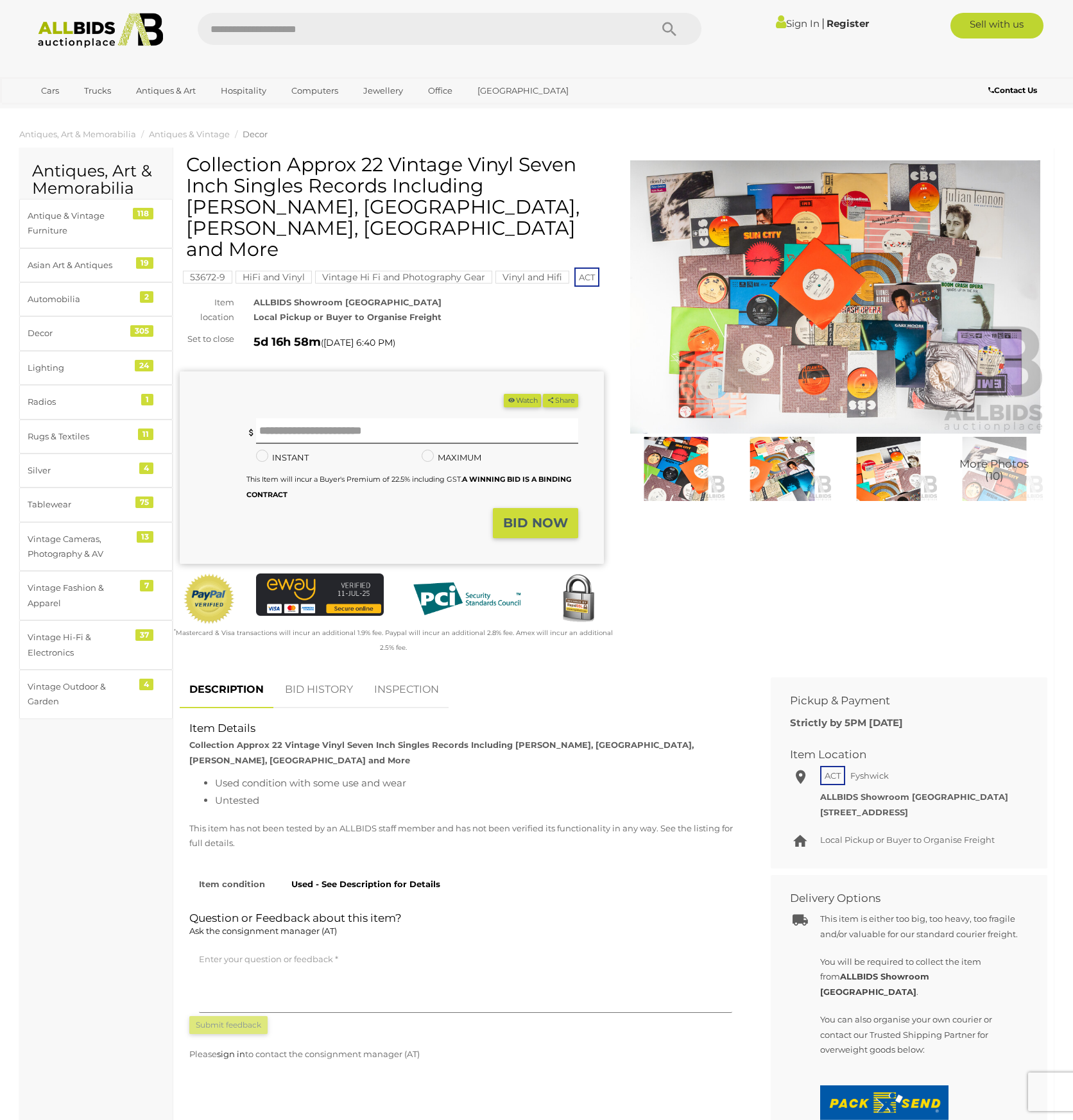 scroll, scrollTop: 0, scrollLeft: 0, axis: both 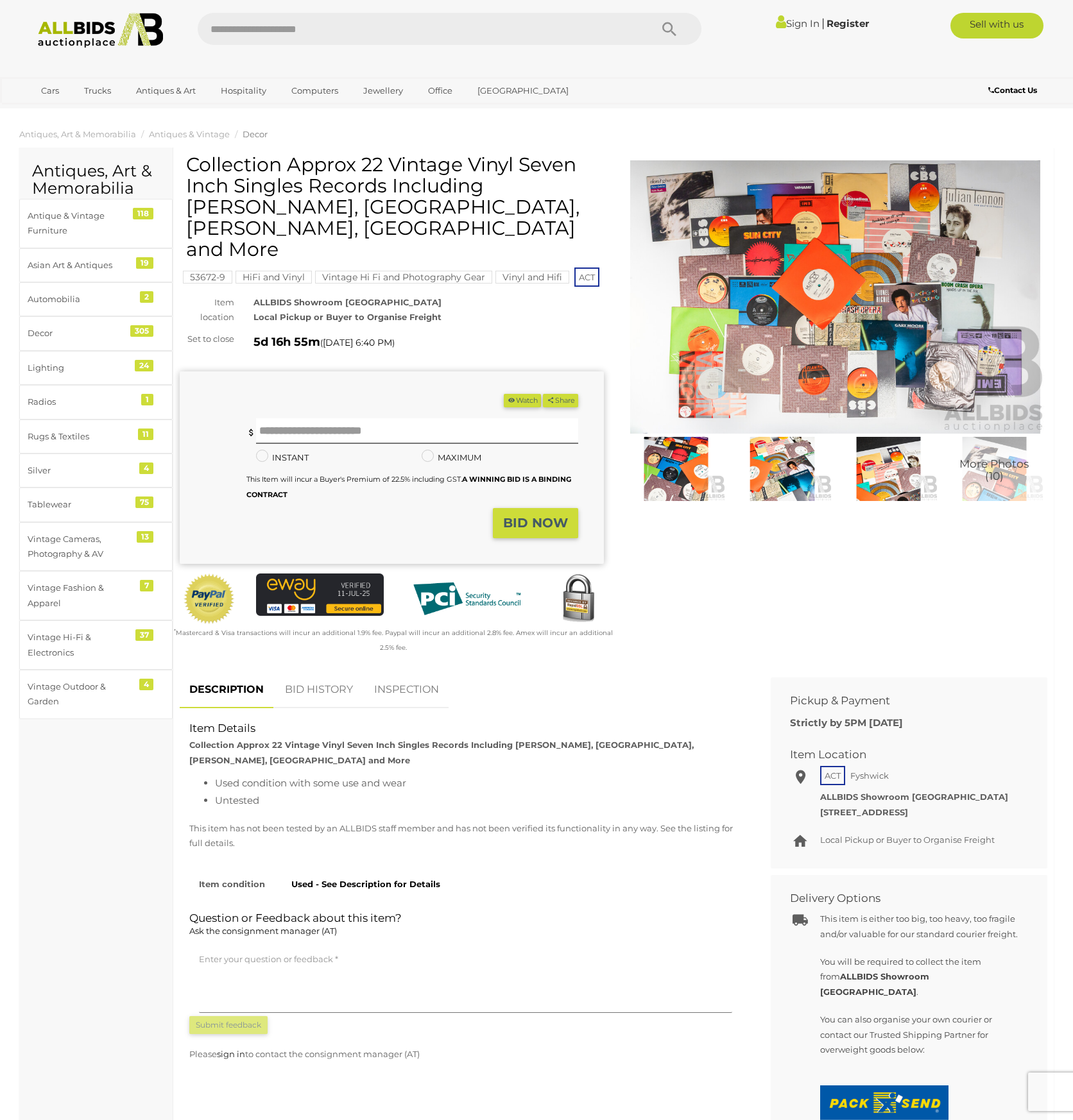 click at bounding box center (835, 297) 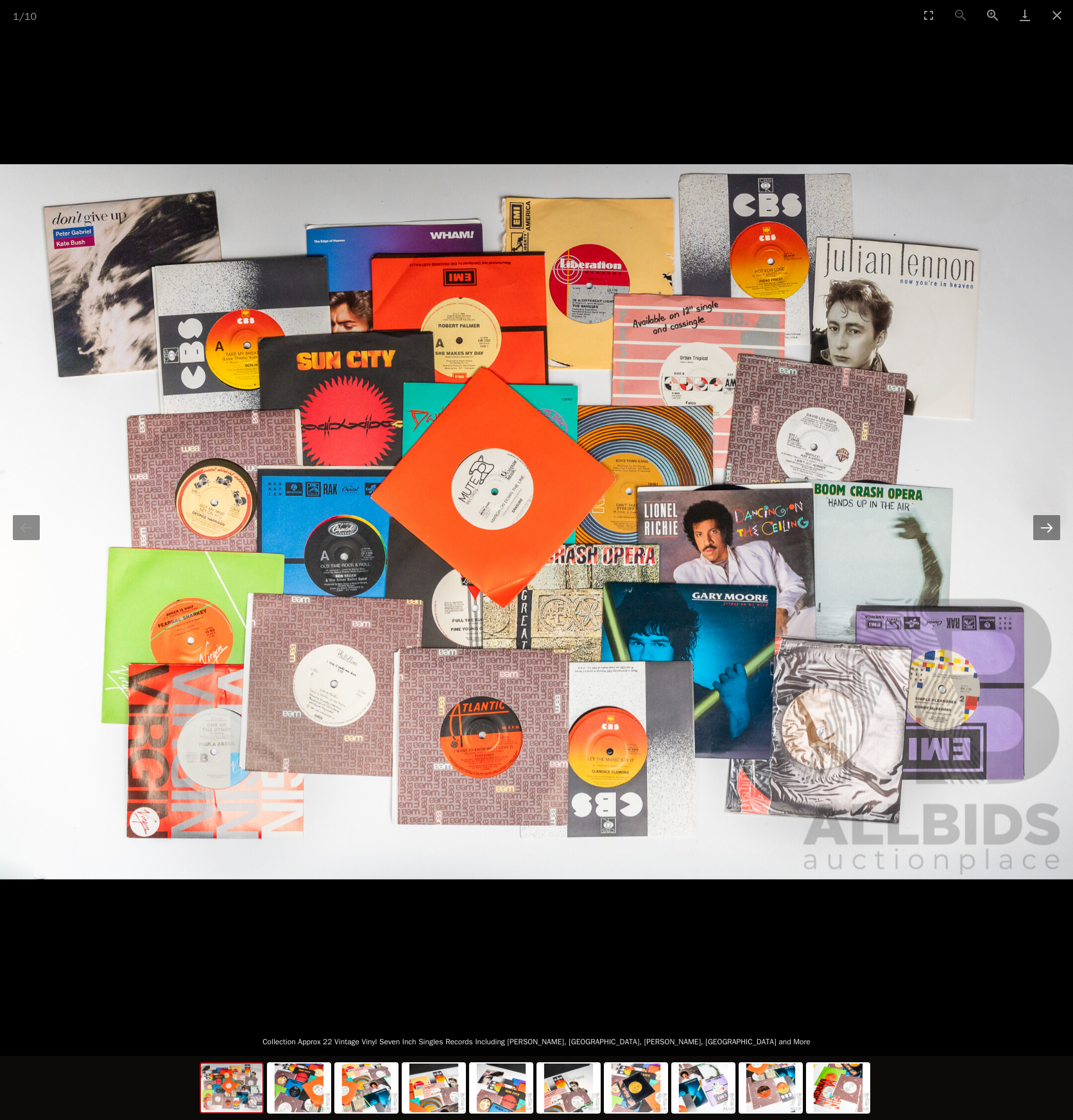 click at bounding box center [1047, 527] 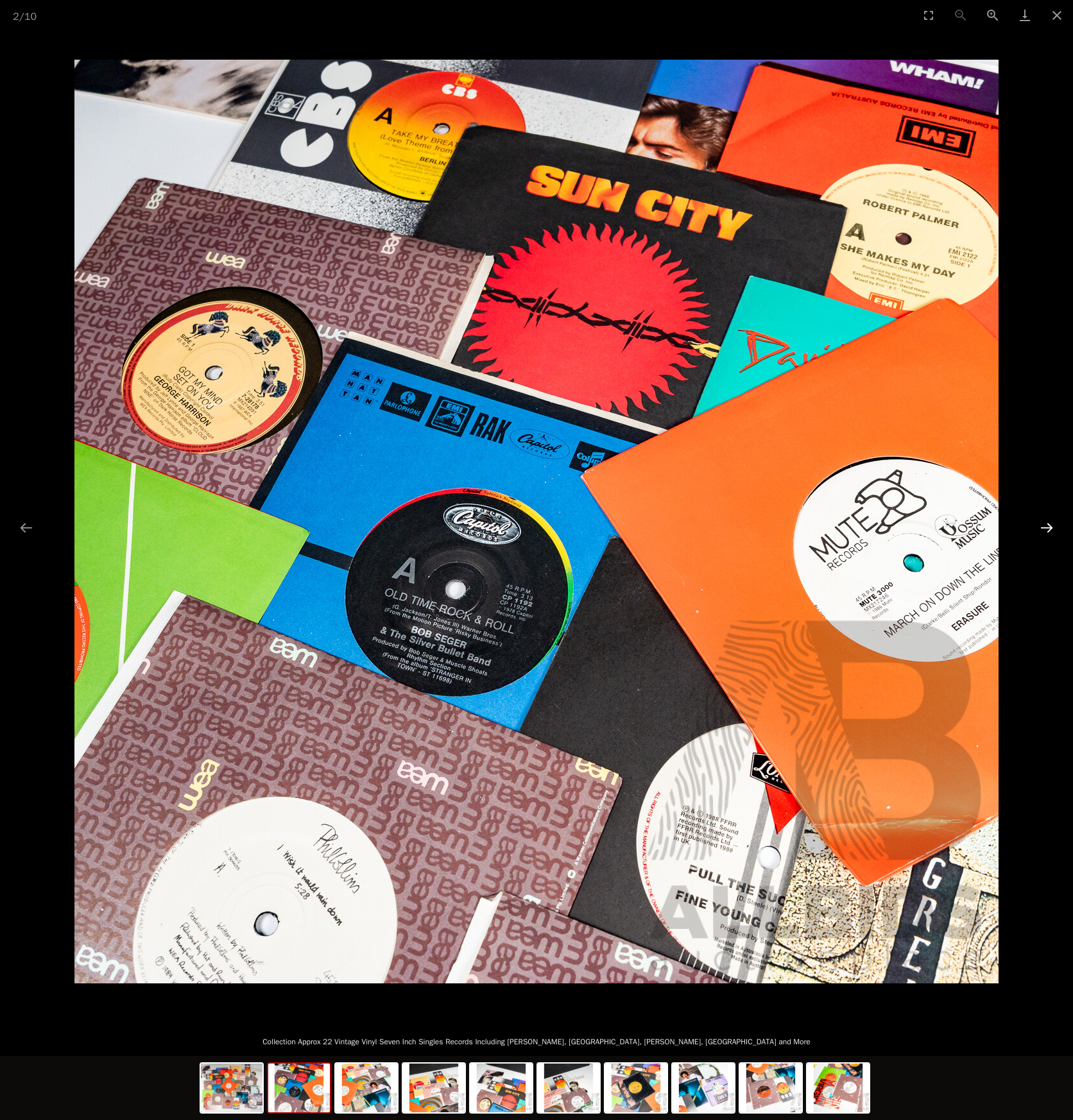 click at bounding box center [1047, 527] 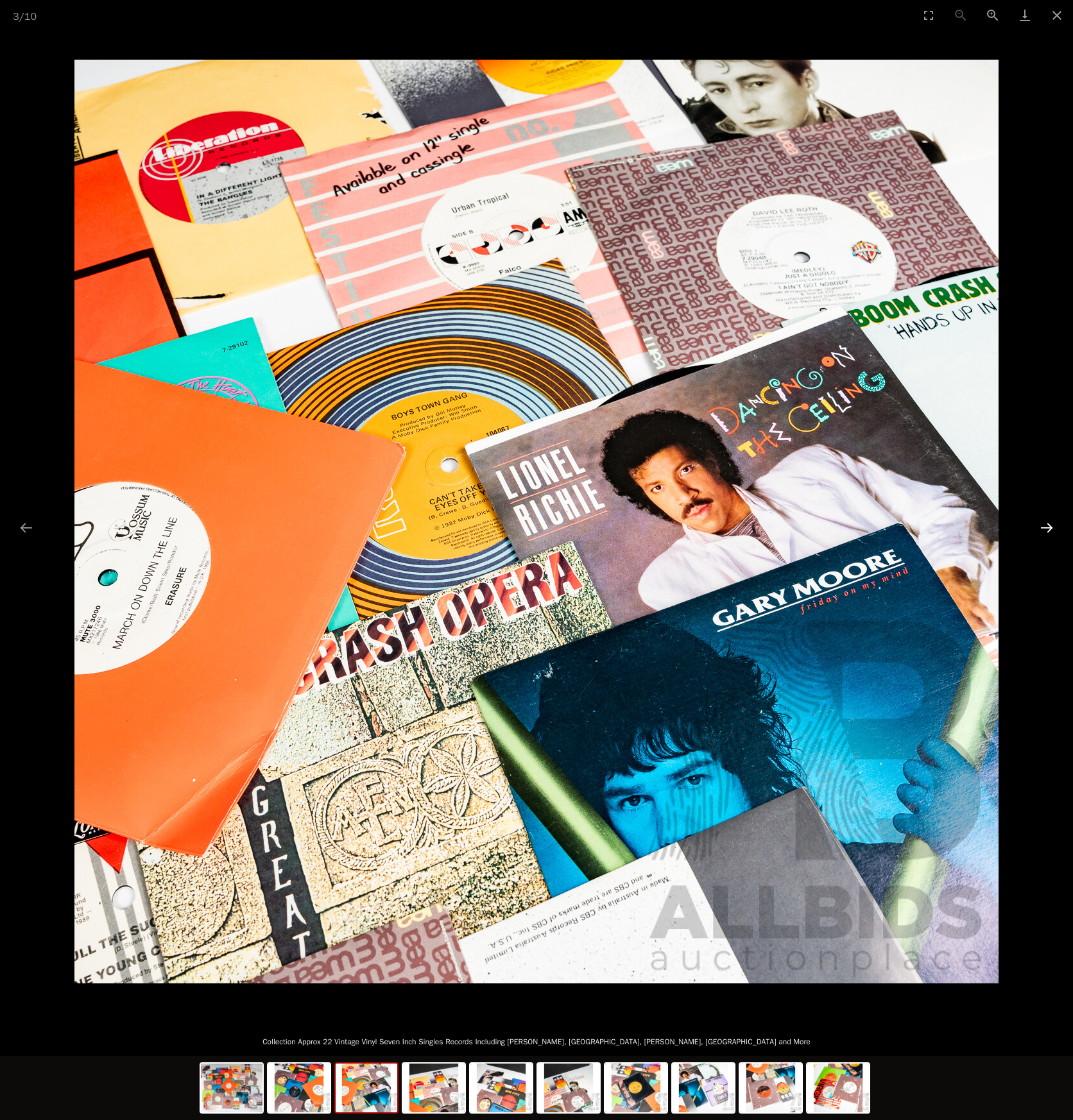 click at bounding box center [1047, 527] 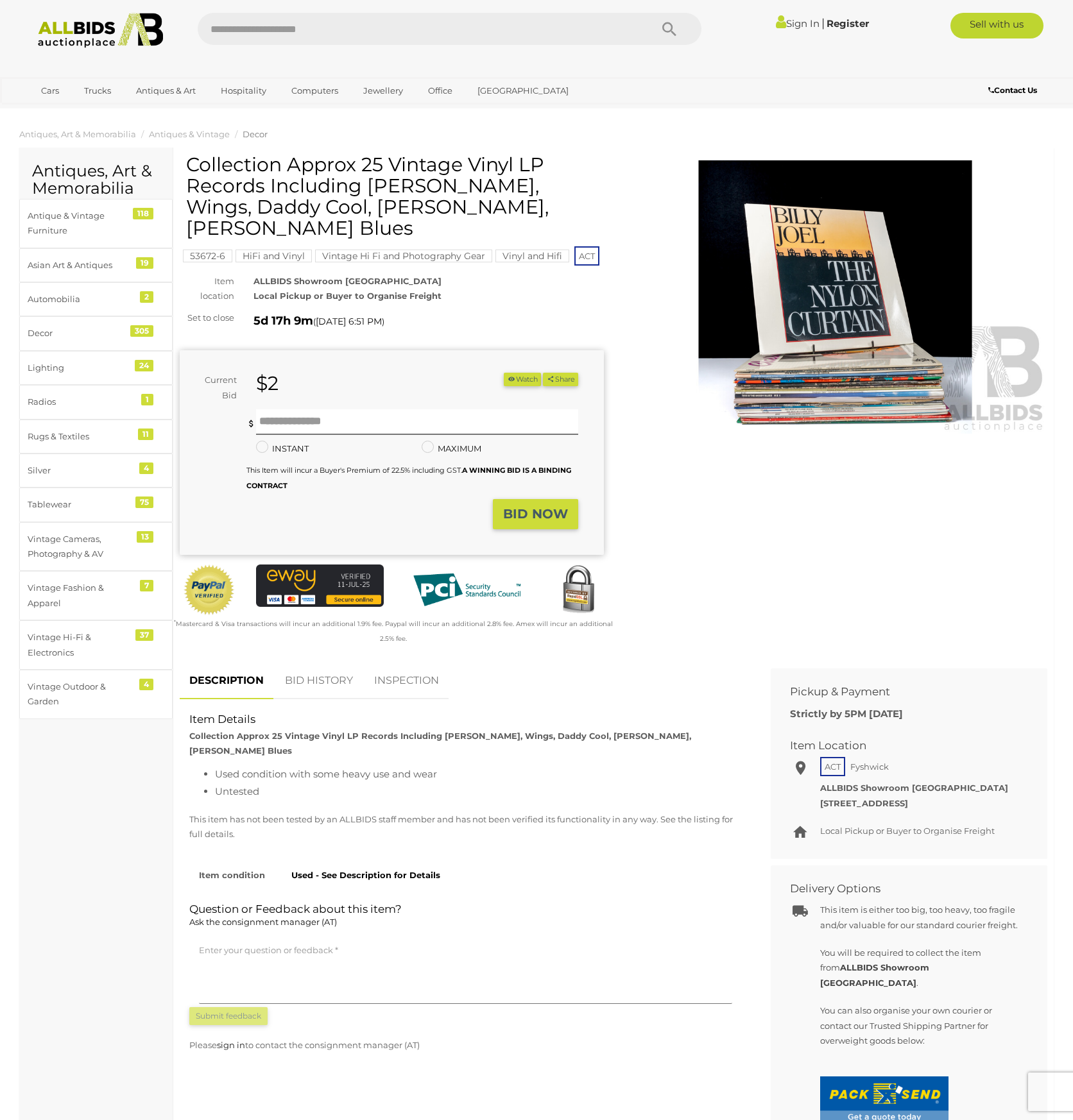 scroll, scrollTop: 0, scrollLeft: 0, axis: both 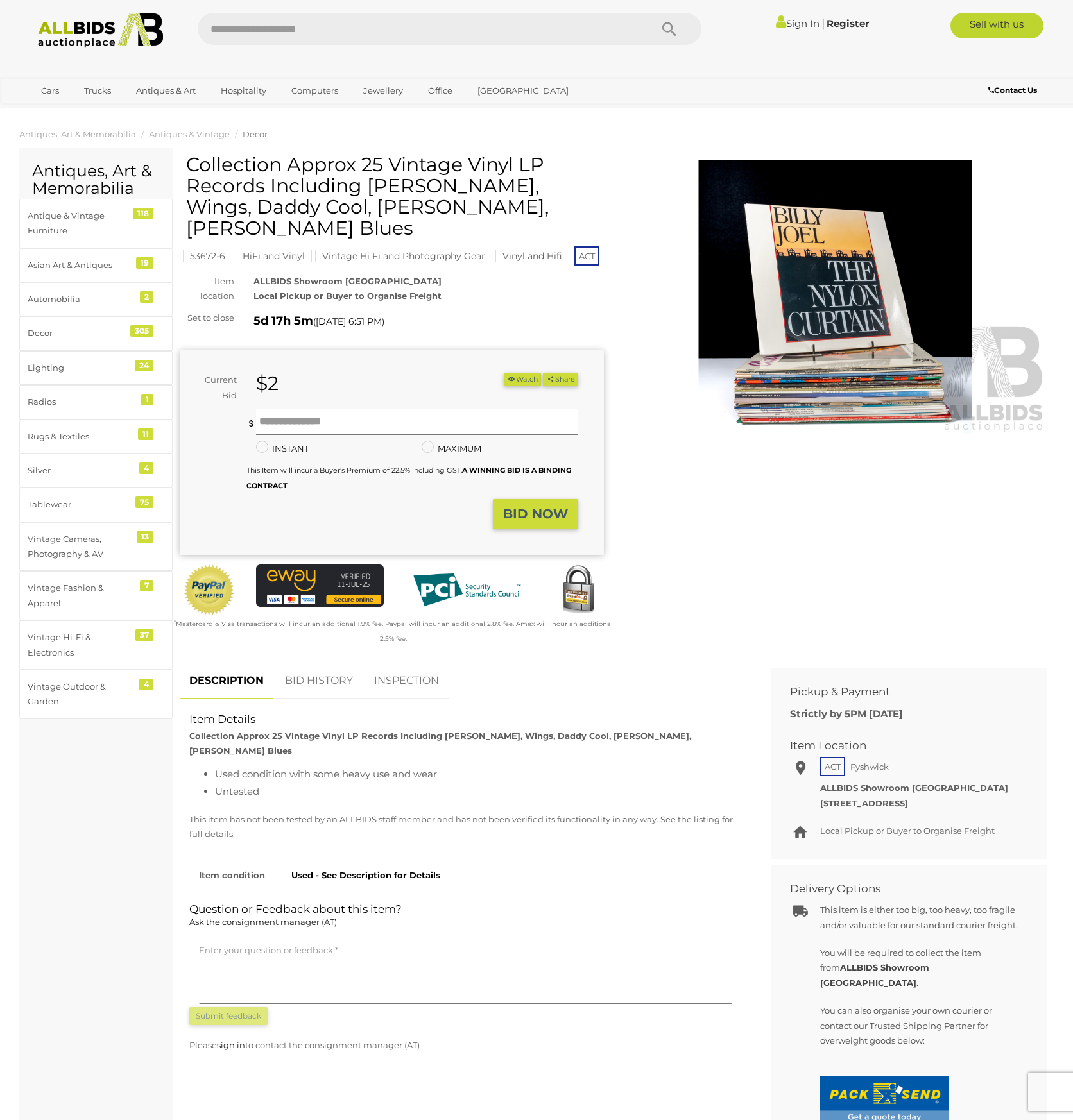 click at bounding box center (835, 297) 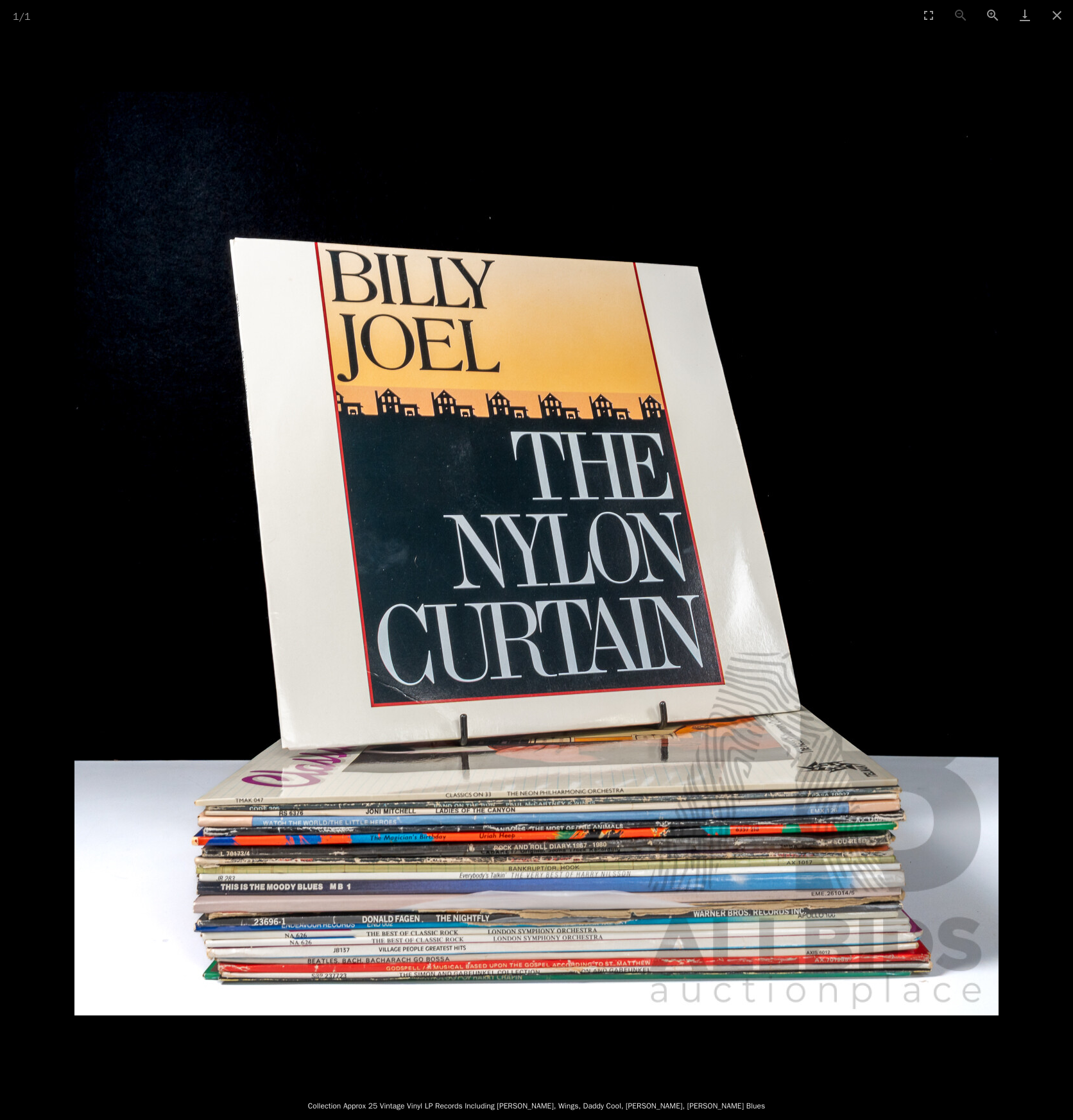 click at bounding box center [536, 554] 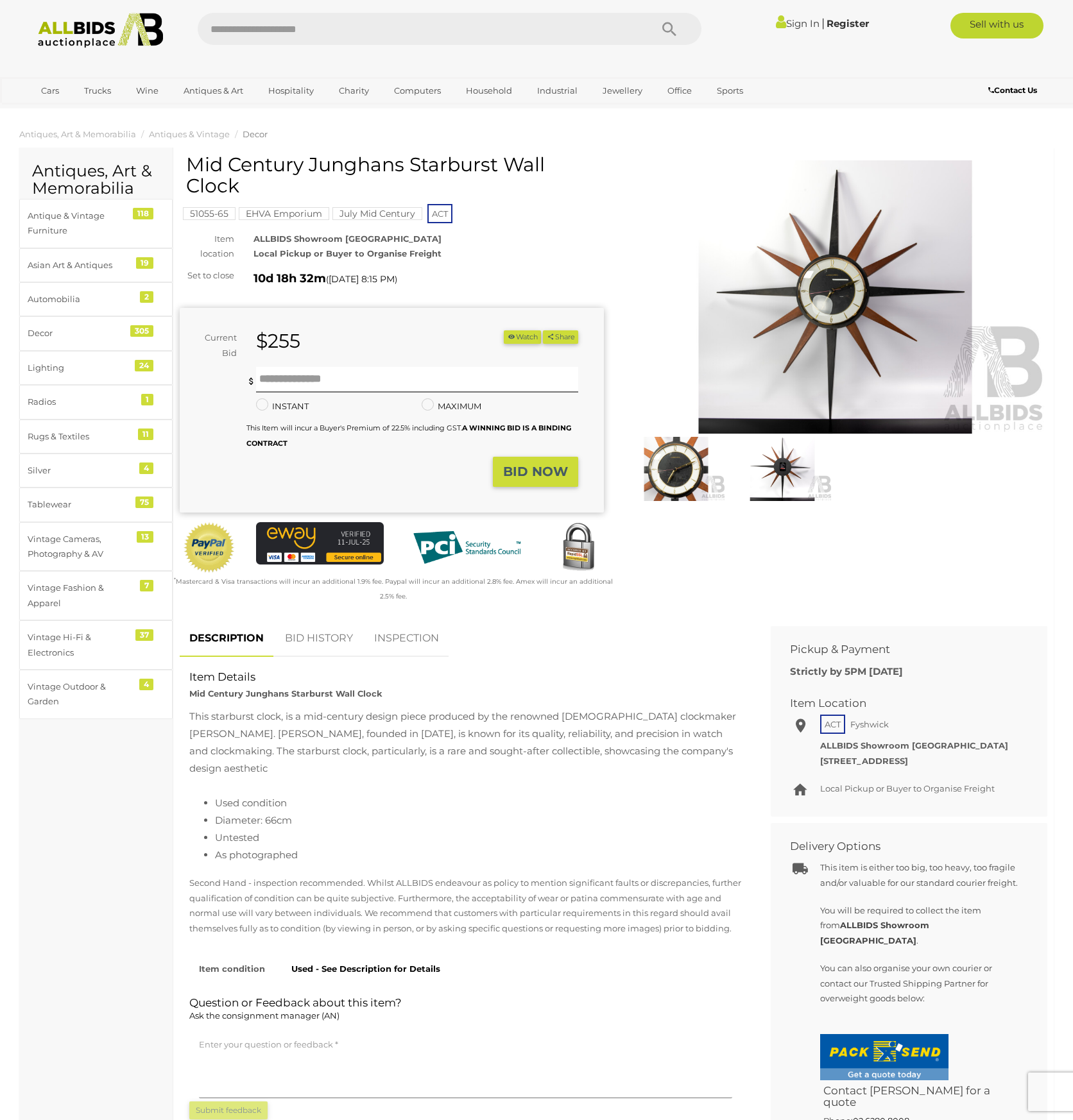 scroll, scrollTop: 0, scrollLeft: 0, axis: both 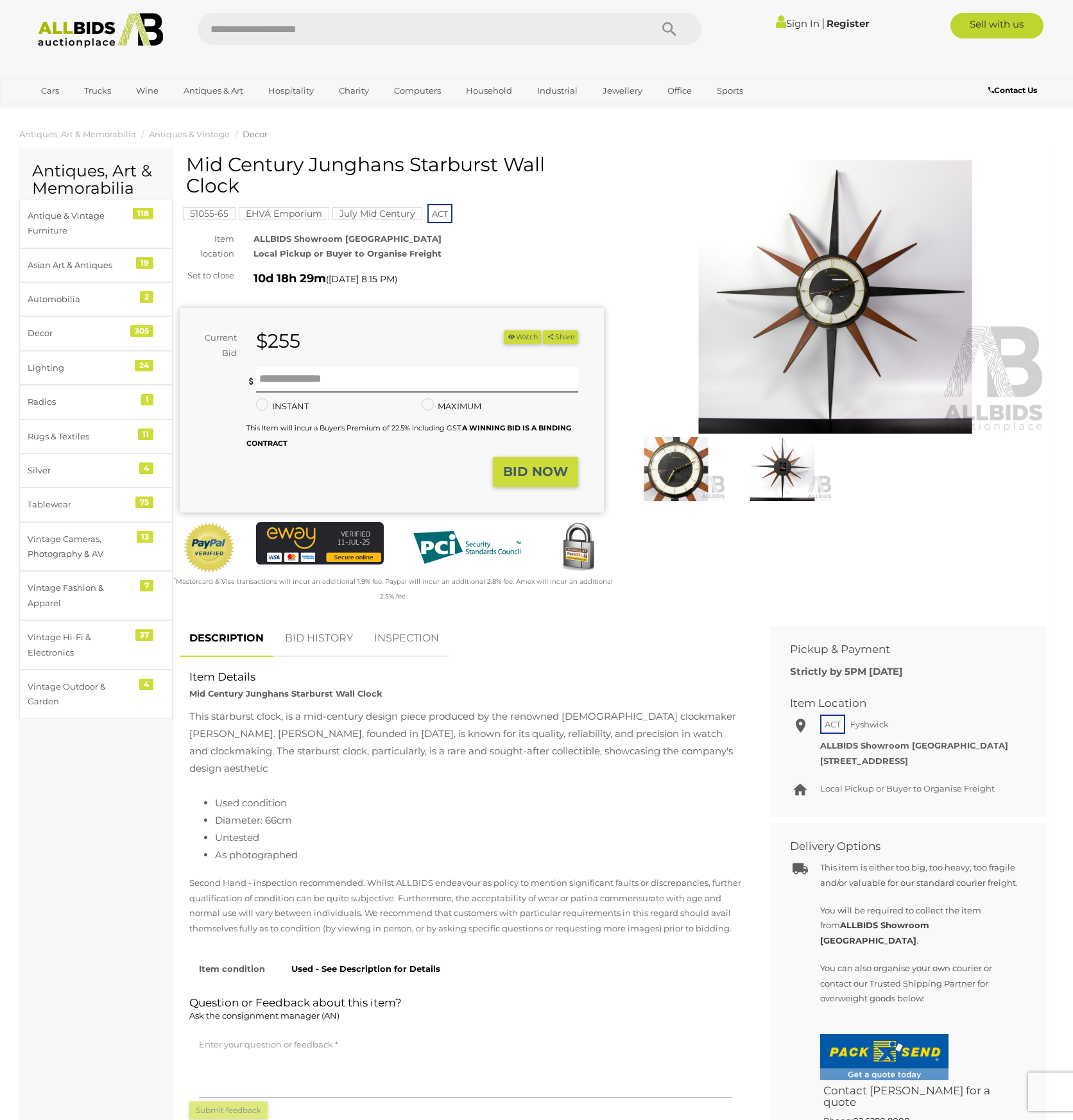 click at bounding box center (835, 297) 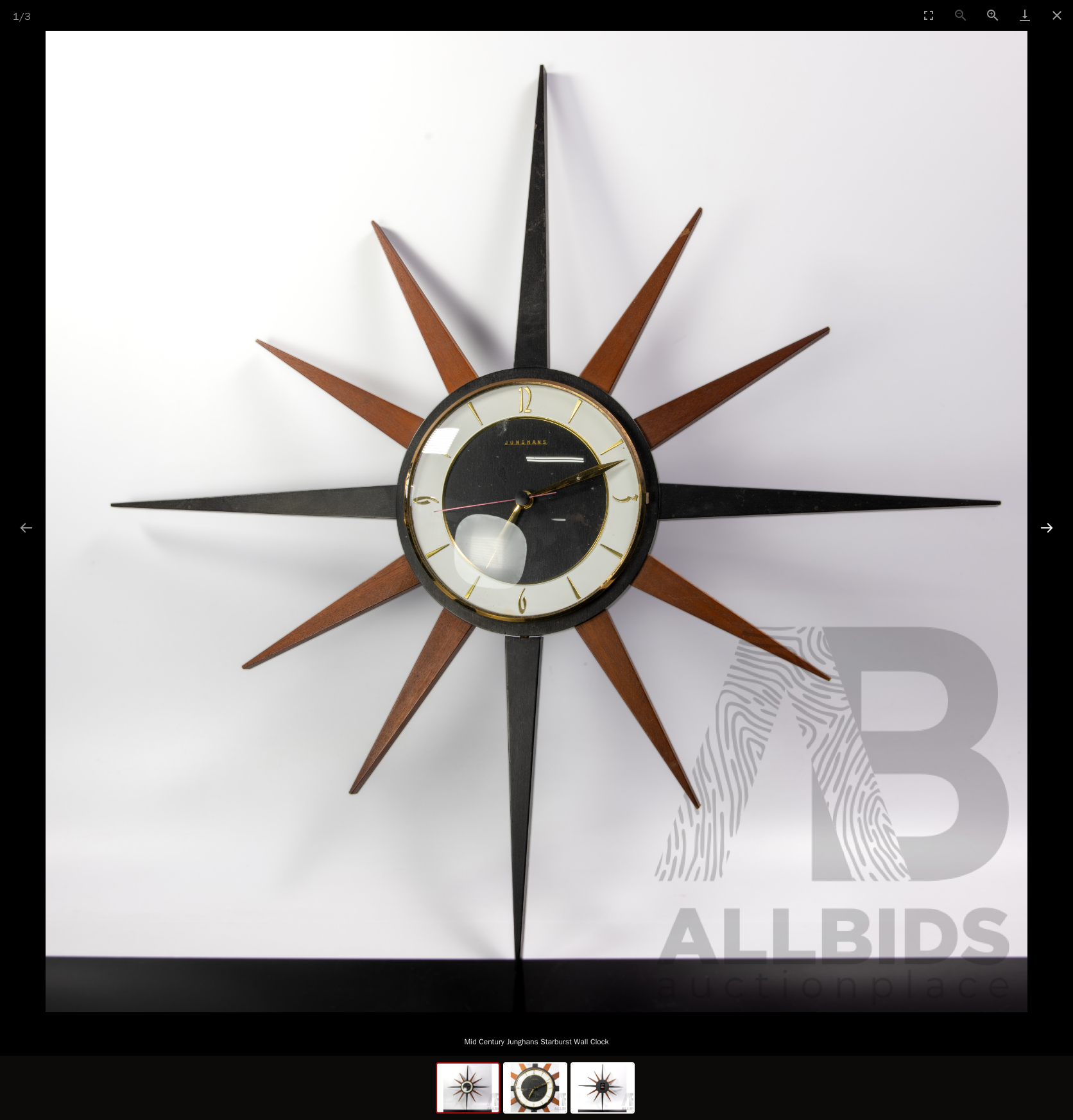 click at bounding box center [1047, 527] 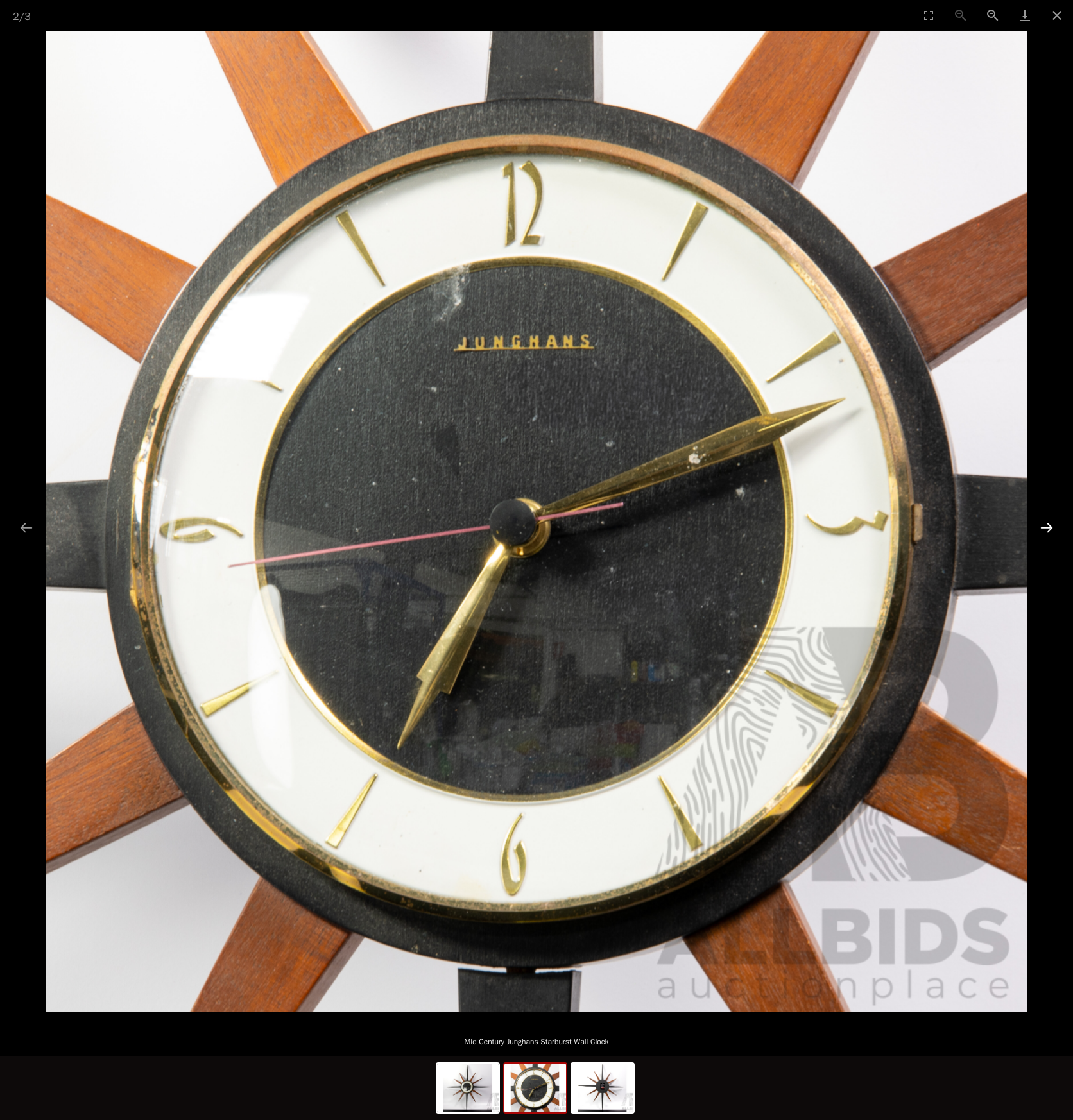 click at bounding box center [1047, 527] 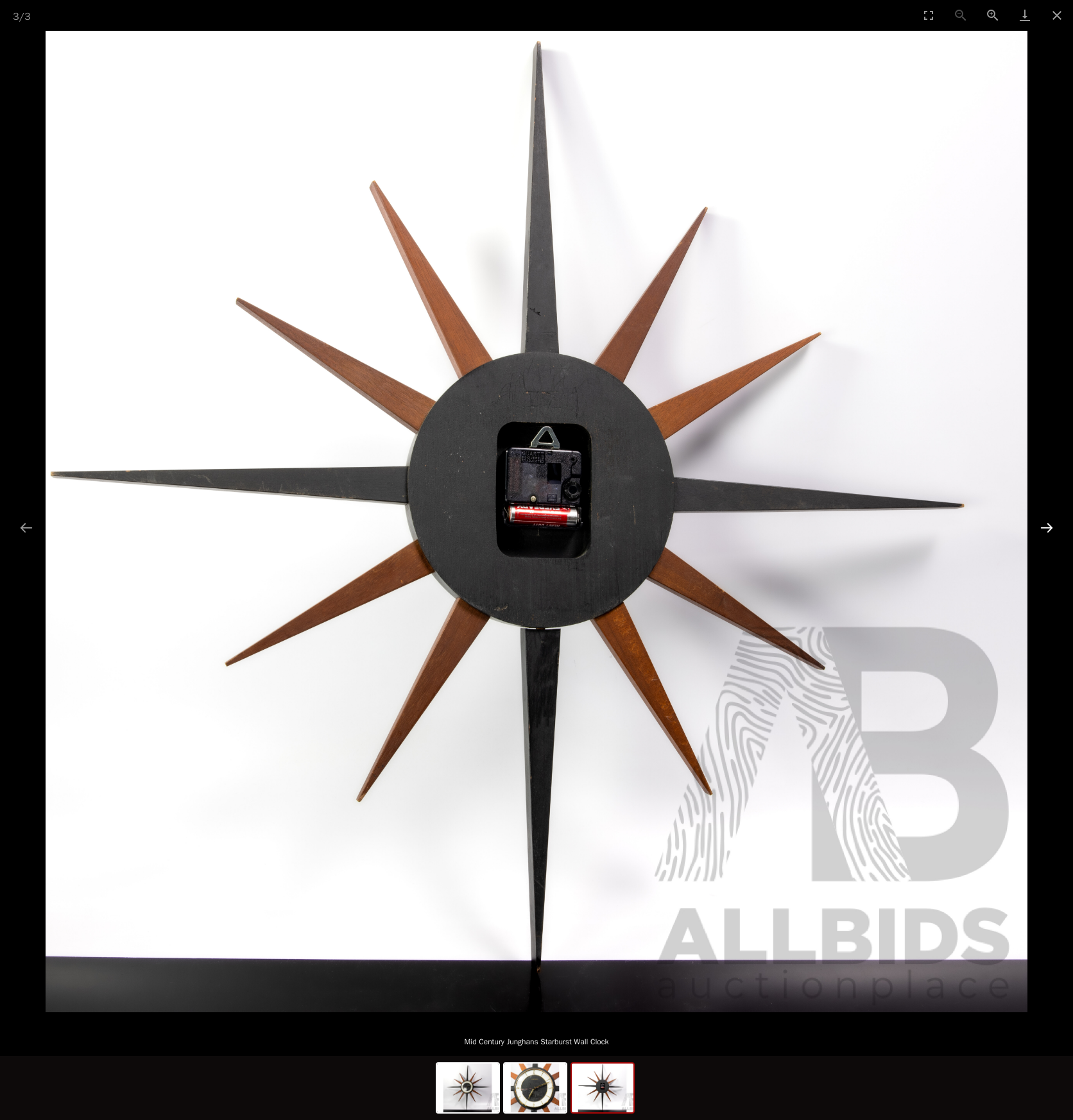 click at bounding box center [1047, 527] 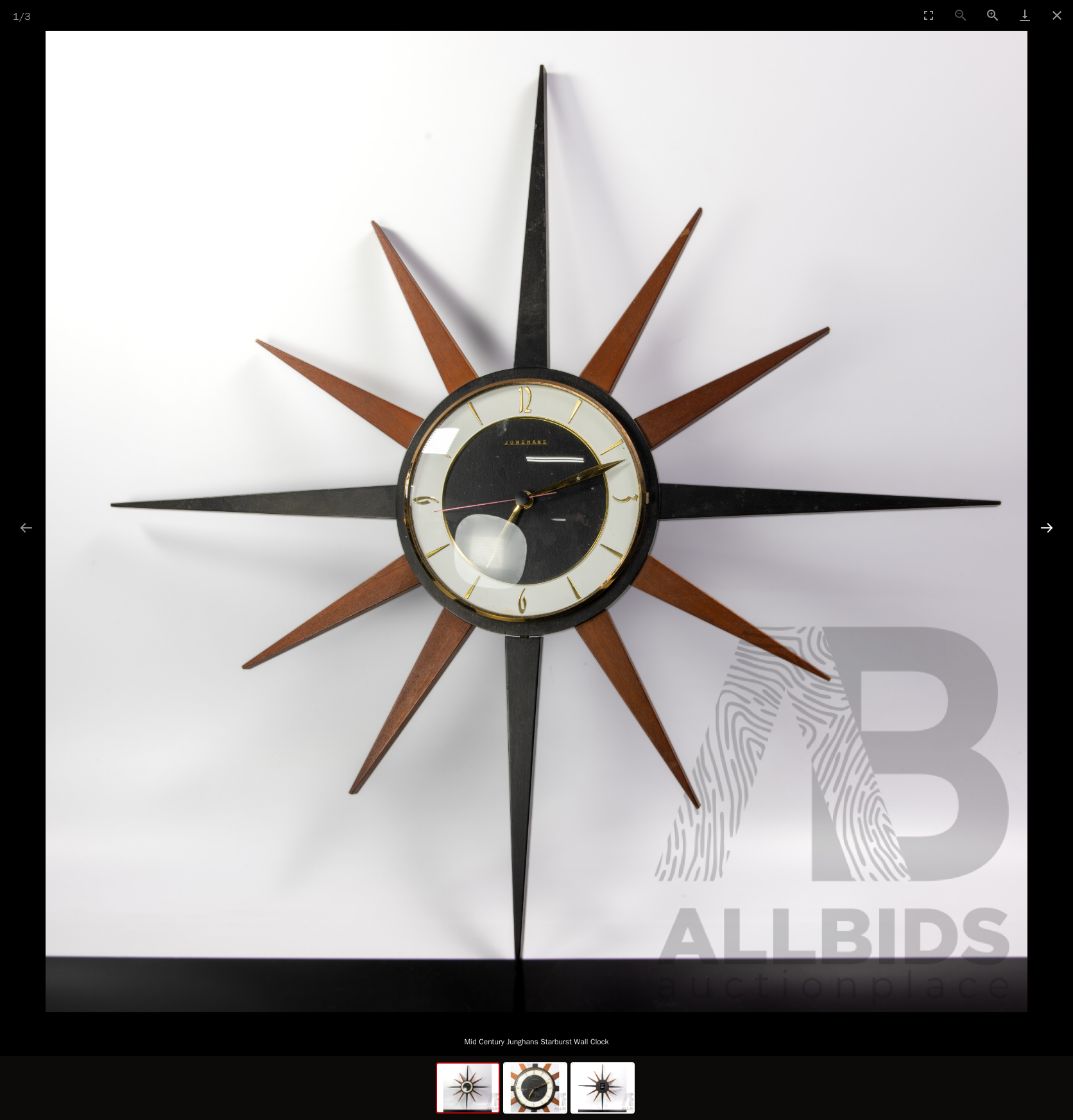 click at bounding box center [1047, 527] 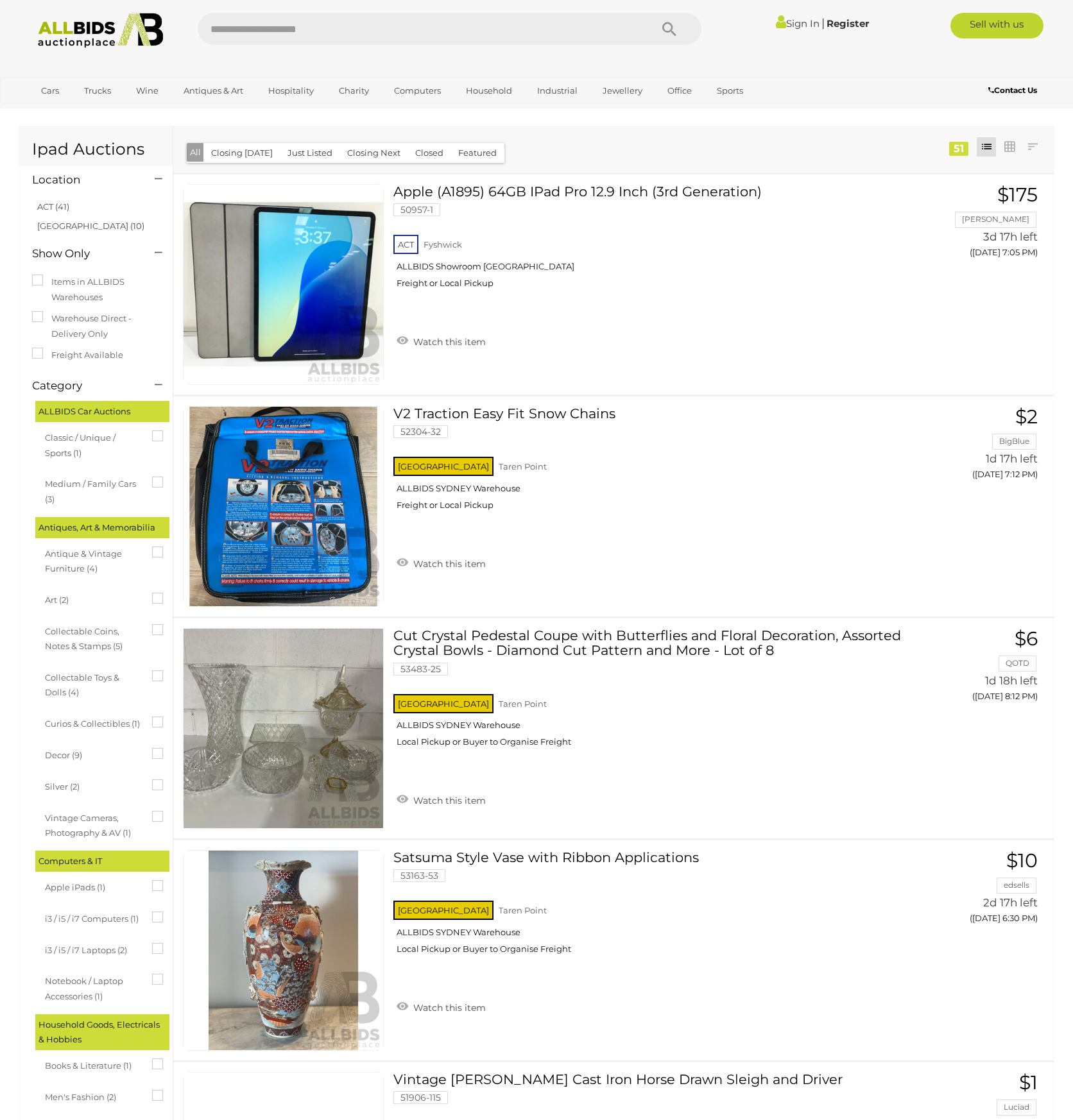 scroll, scrollTop: 0, scrollLeft: 0, axis: both 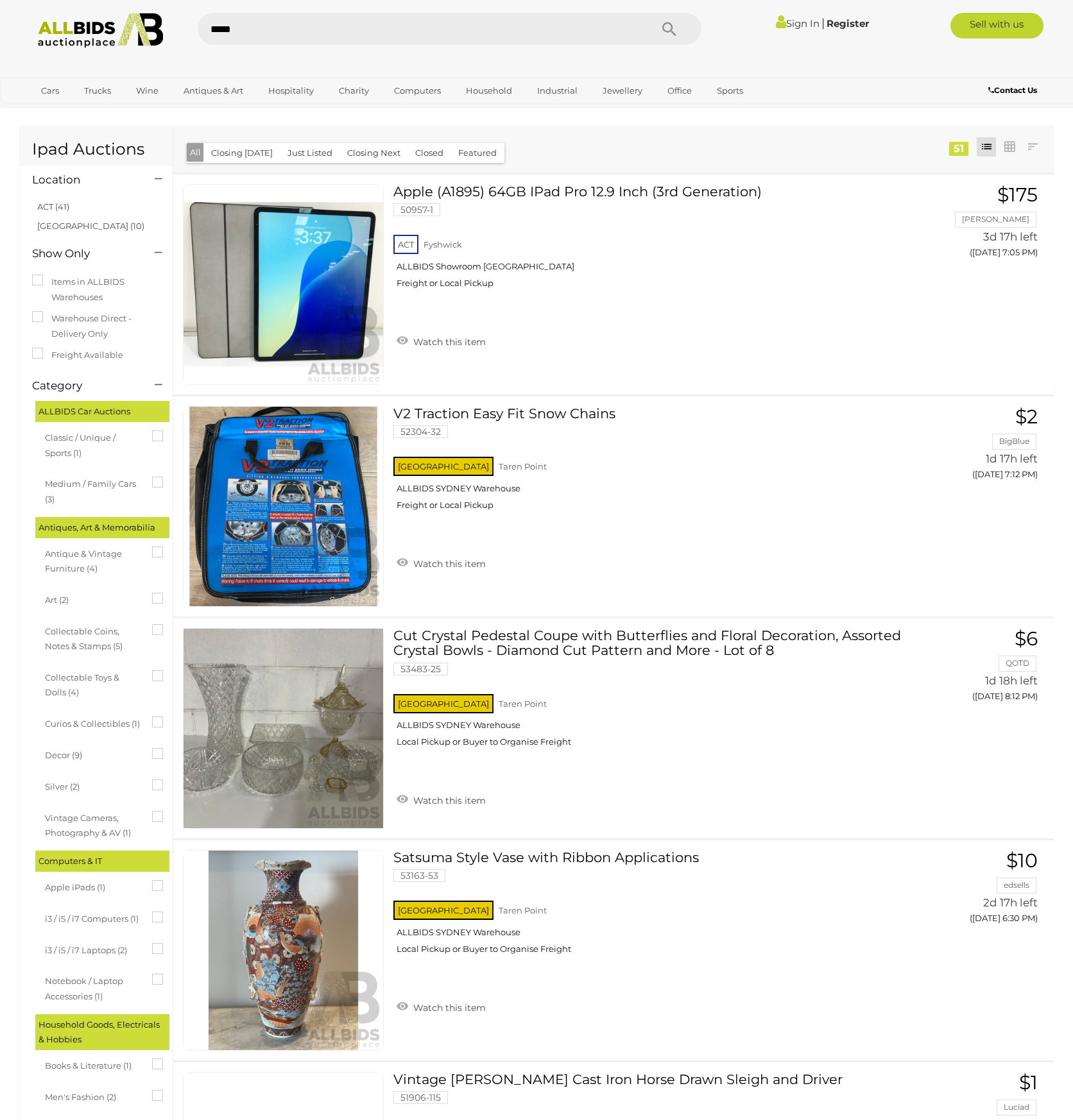 type on "******" 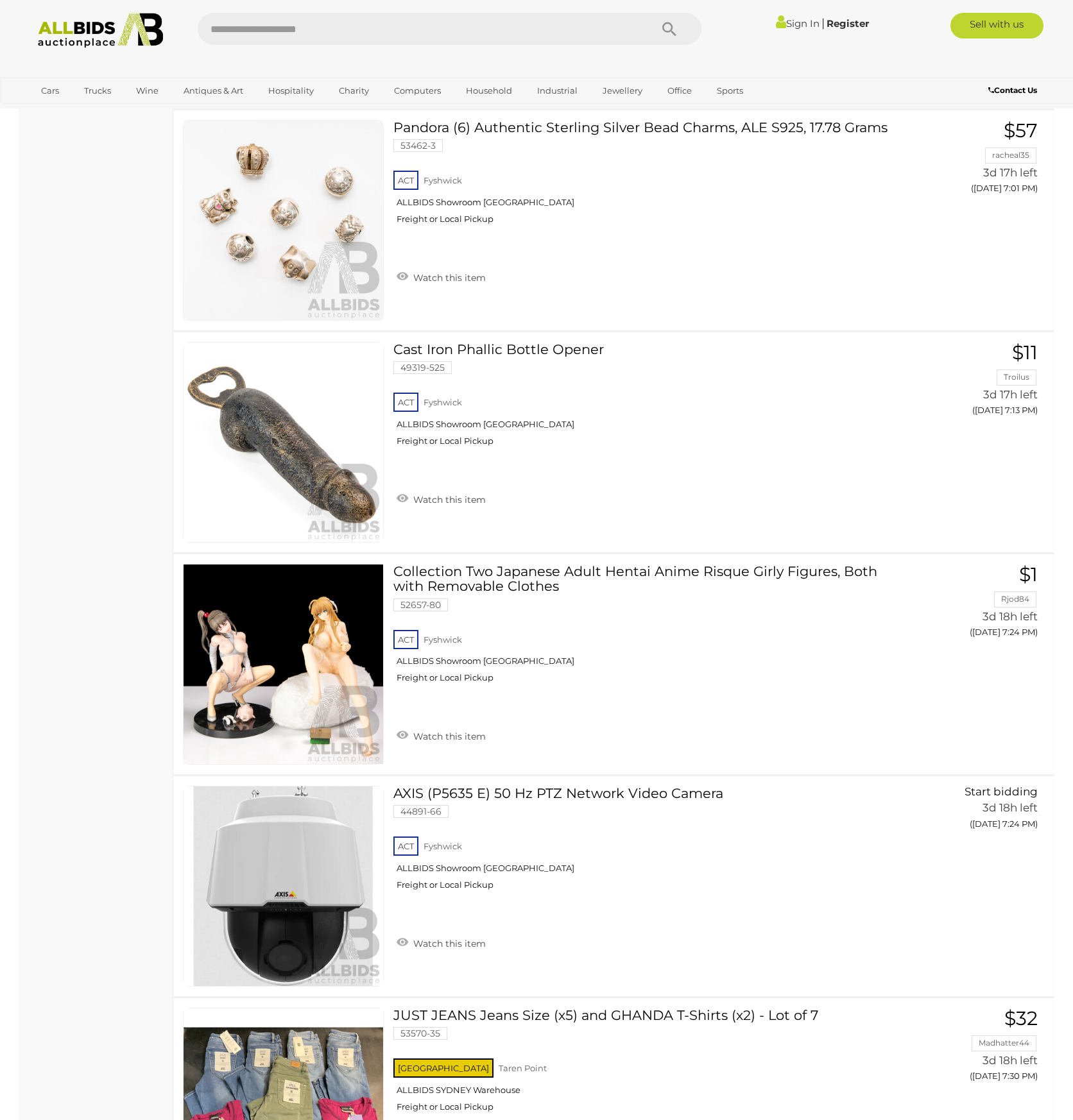 scroll, scrollTop: 2304, scrollLeft: 0, axis: vertical 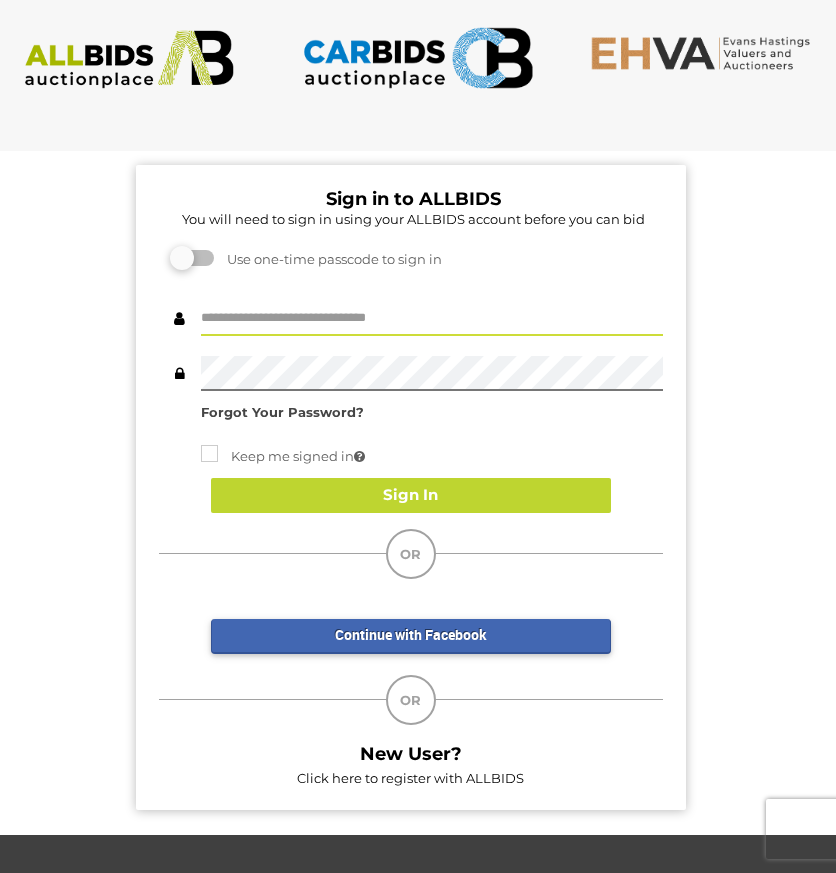click at bounding box center (432, 318) 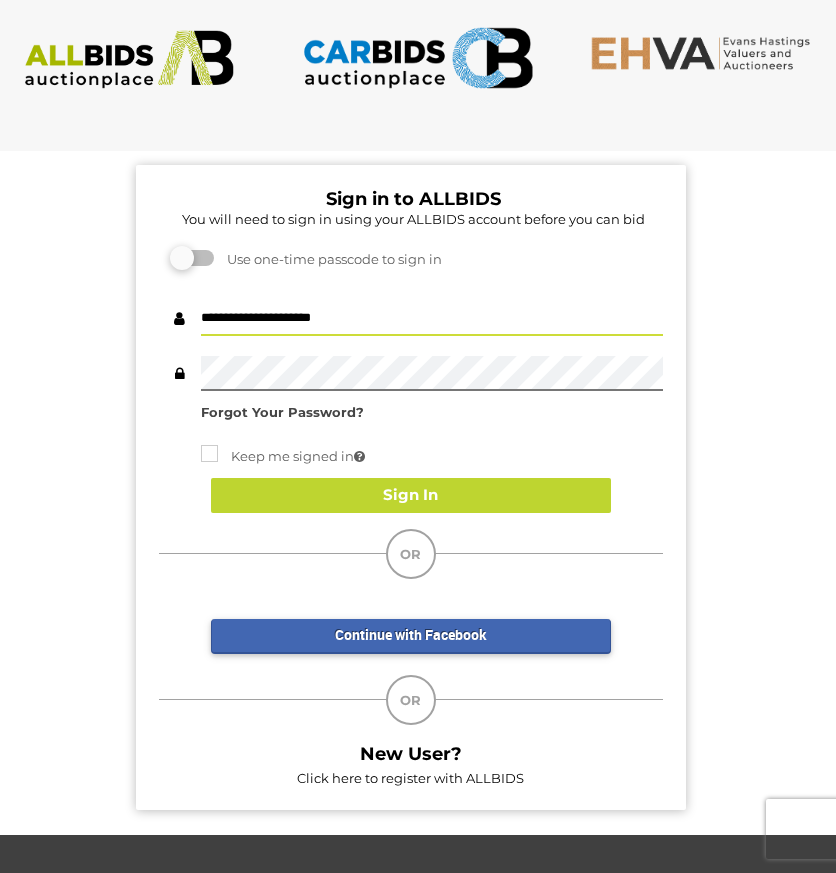 type on "**********" 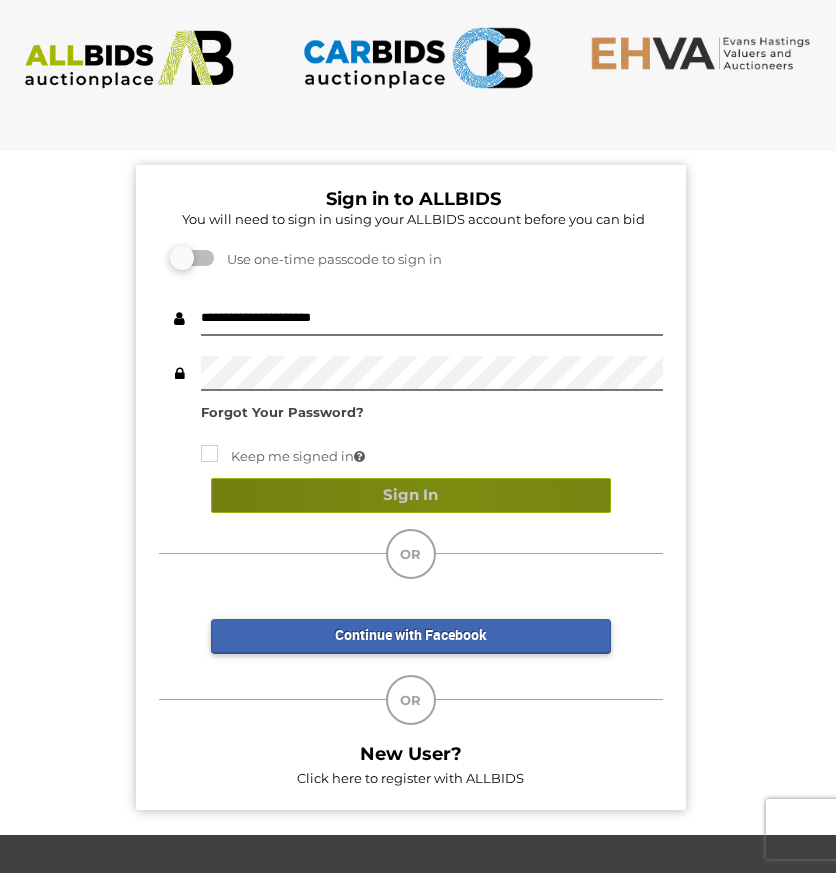 click on "Sign In" at bounding box center [411, 495] 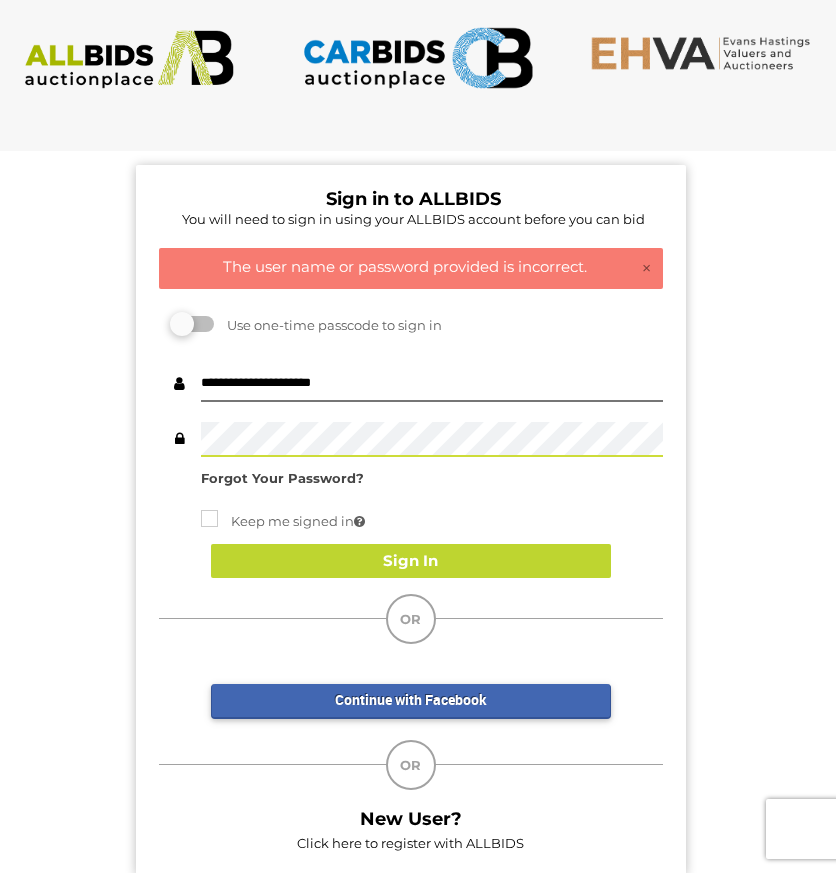 click on "**********" at bounding box center (411, 482) 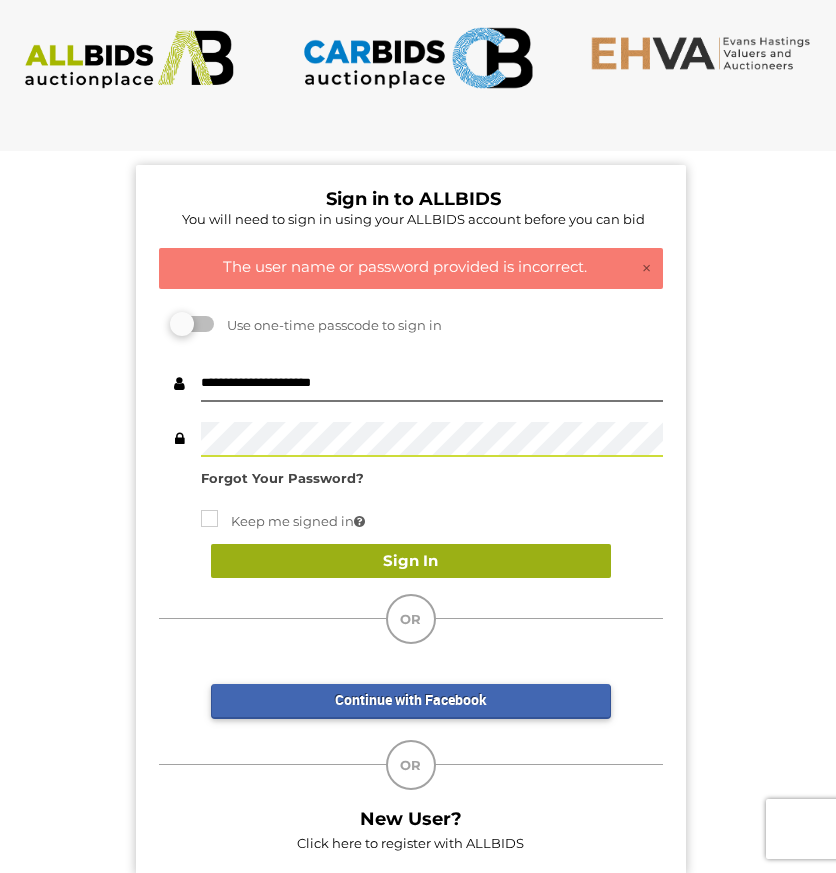 click on "Sign In" at bounding box center (411, 561) 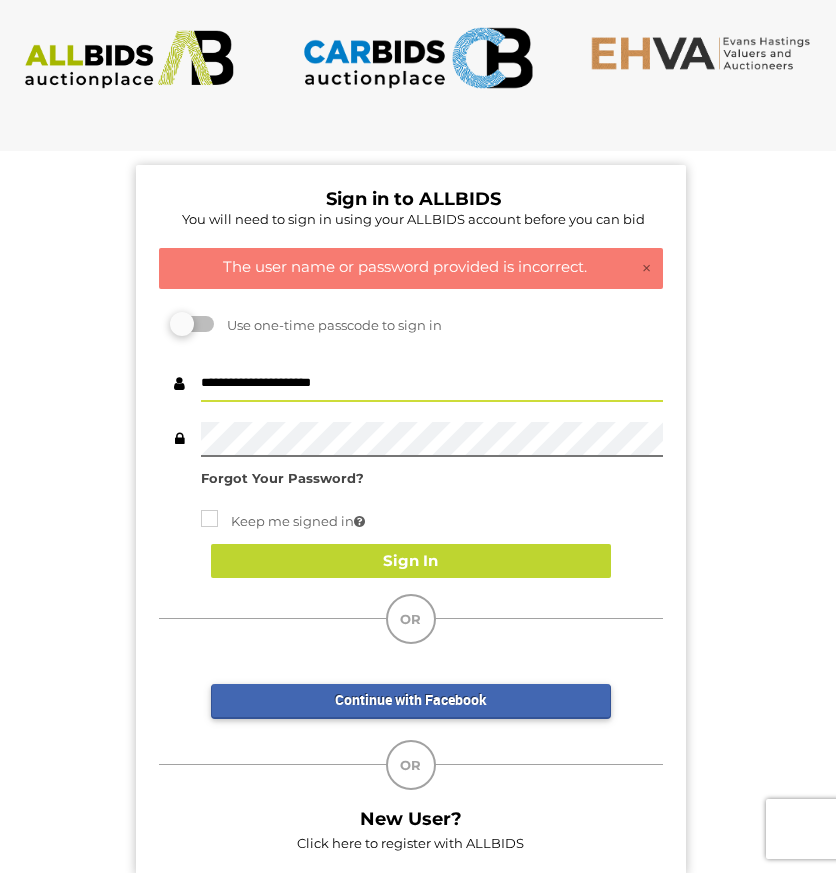 drag, startPoint x: 368, startPoint y: 385, endPoint x: -11, endPoint y: 352, distance: 380.43396 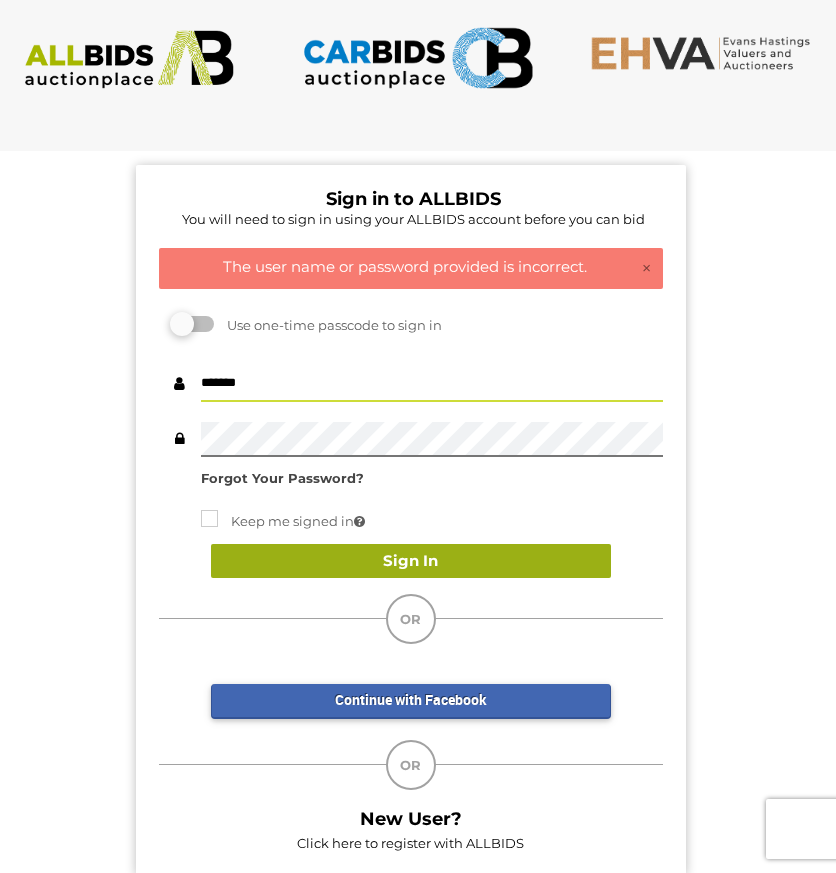 type on "*******" 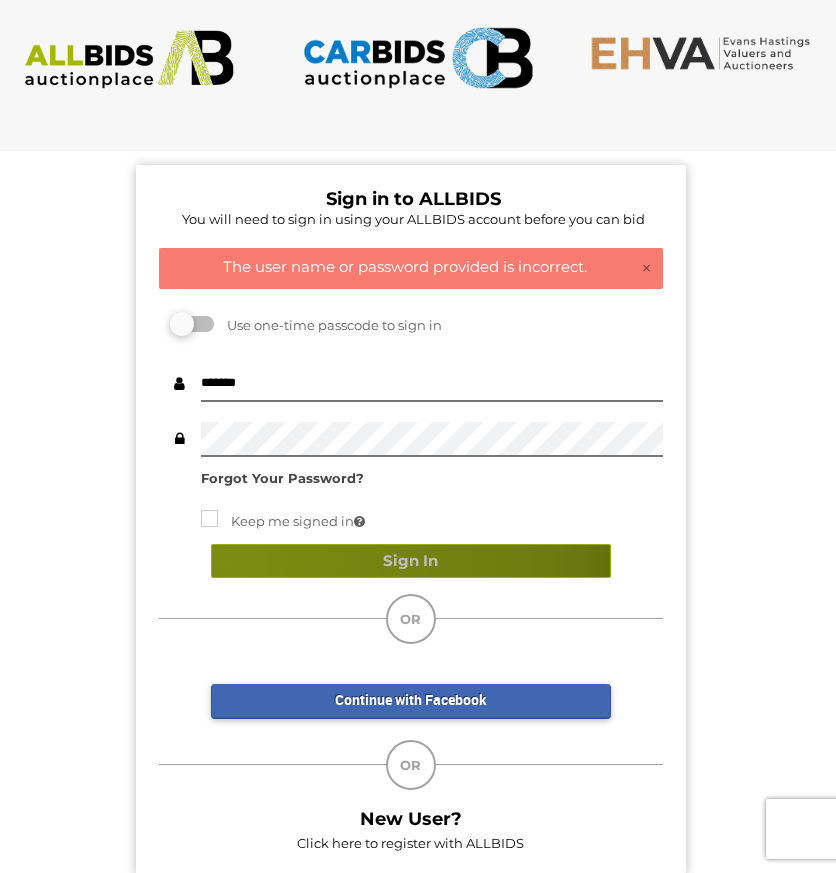 click on "Sign In" at bounding box center [411, 561] 